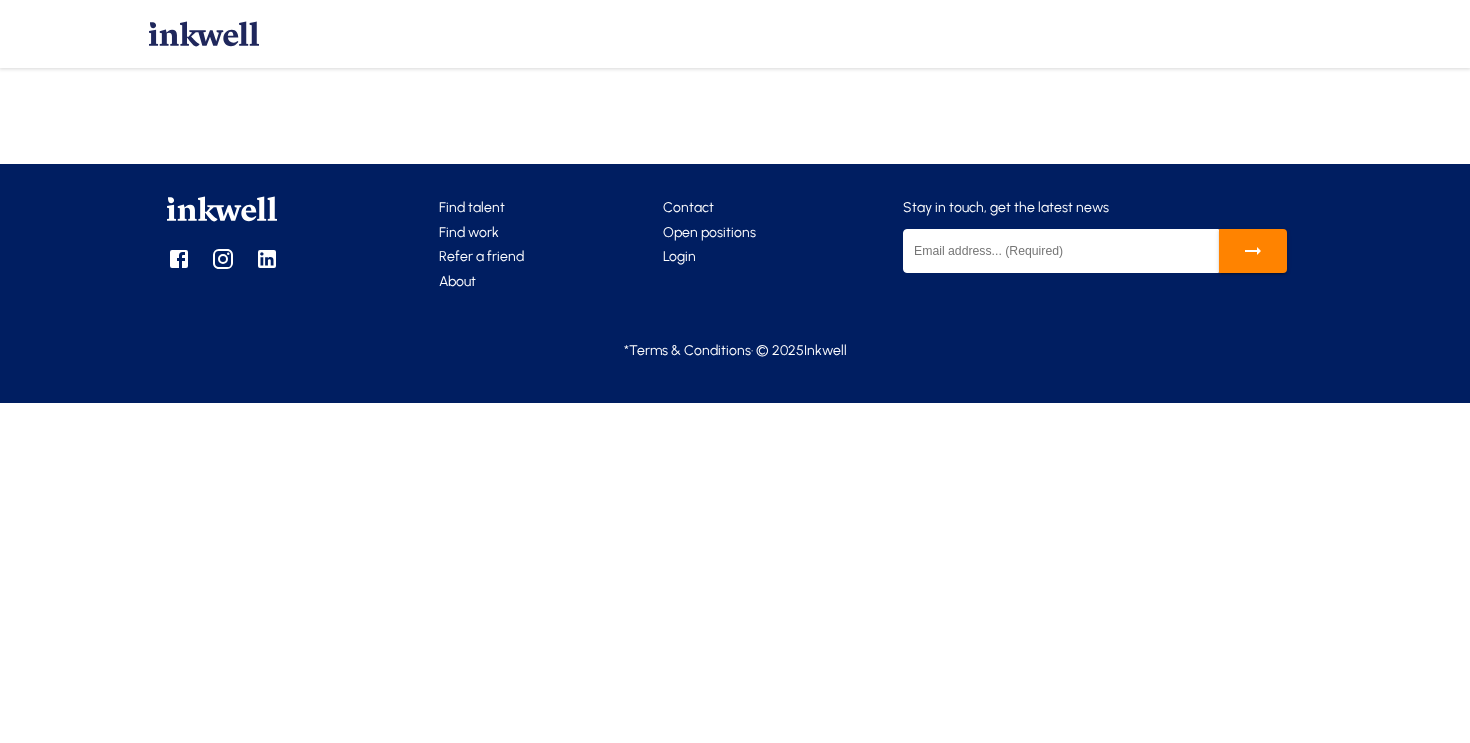 scroll, scrollTop: 0, scrollLeft: 0, axis: both 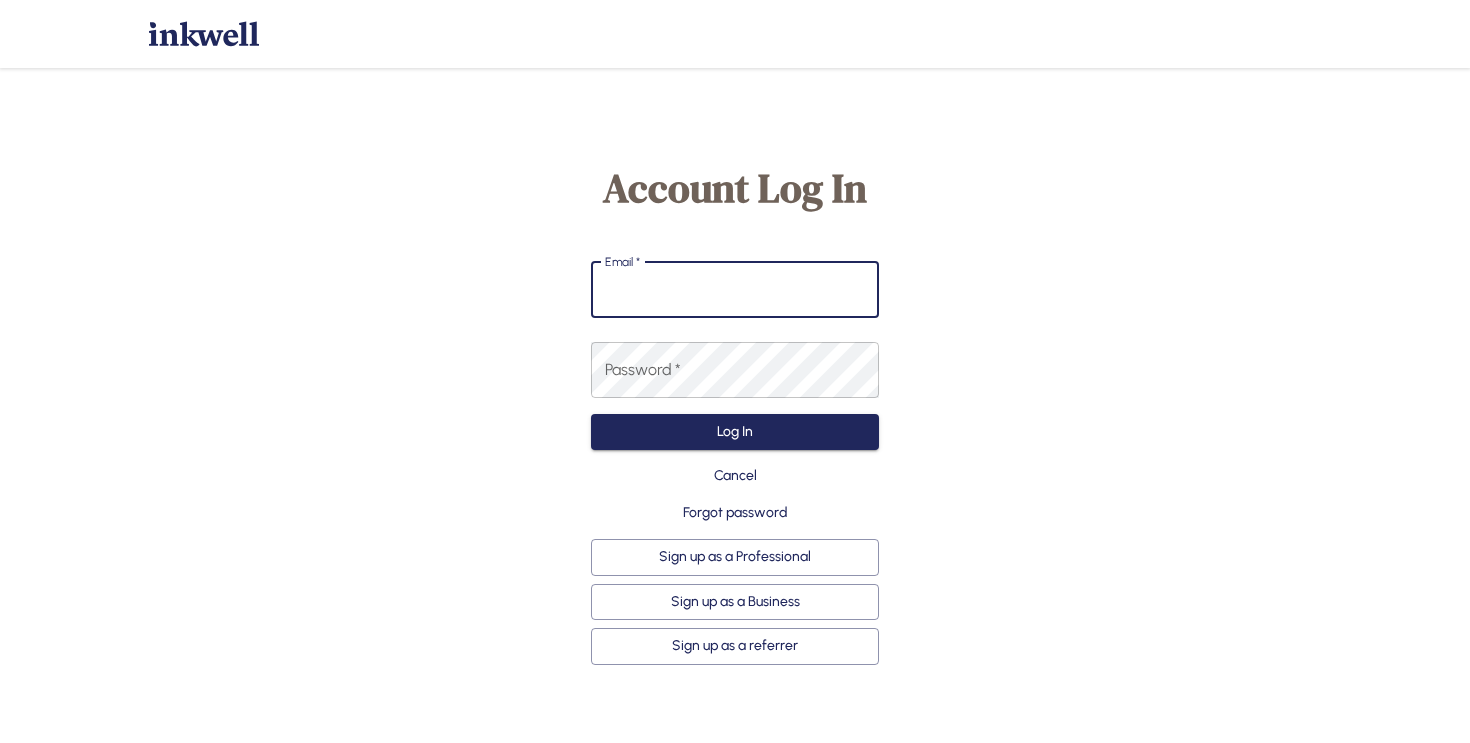 click on "Email   *" at bounding box center [735, 290] 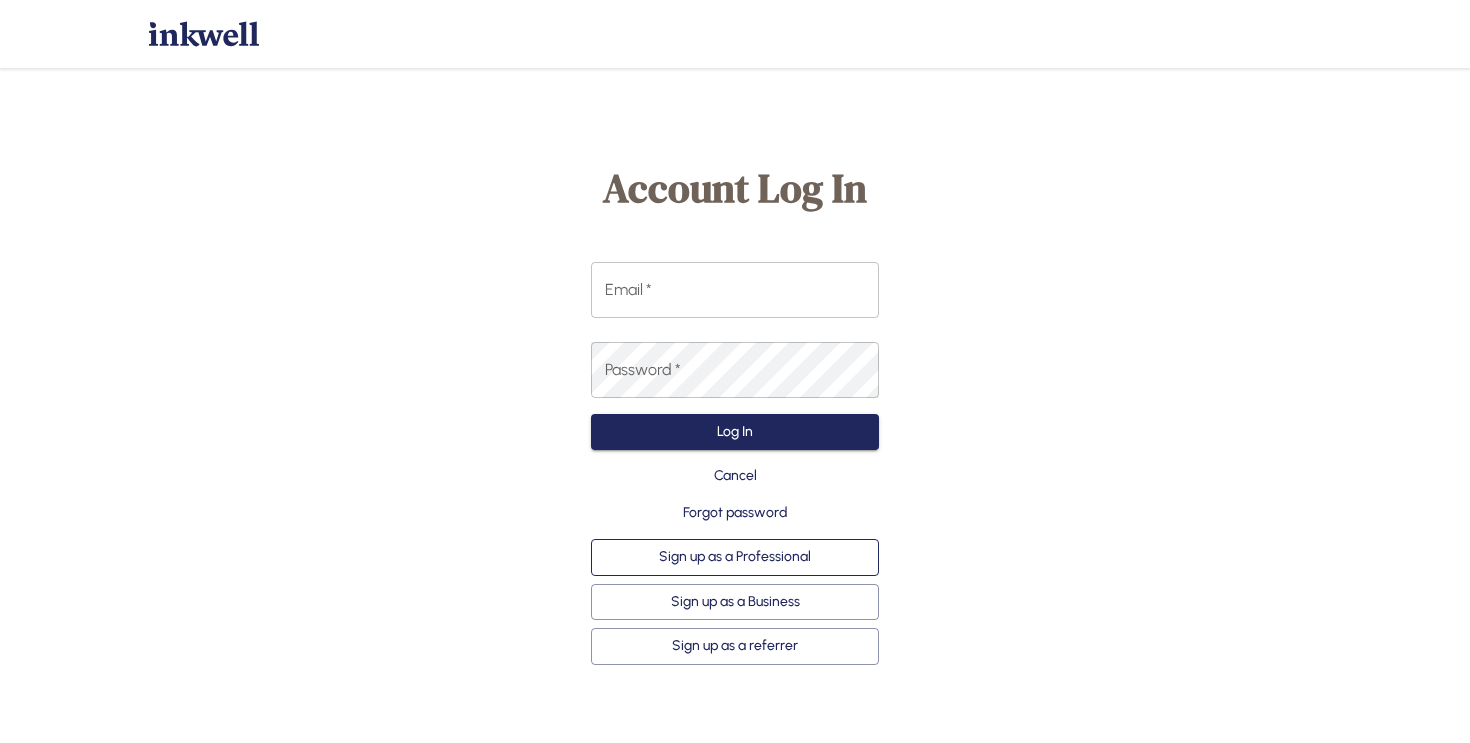 click on "Sign up as a Professional" at bounding box center [735, 557] 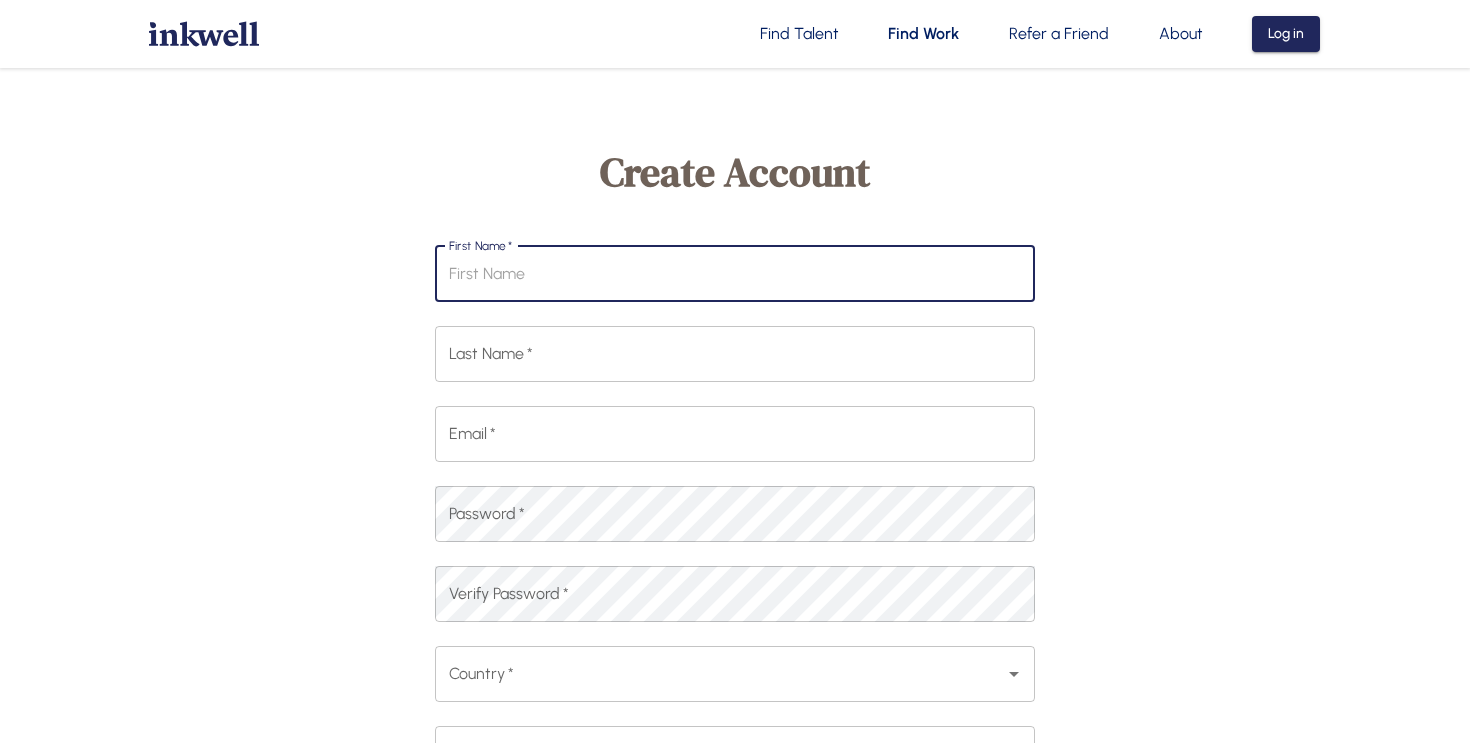 click on "First Name   *" at bounding box center [735, 274] 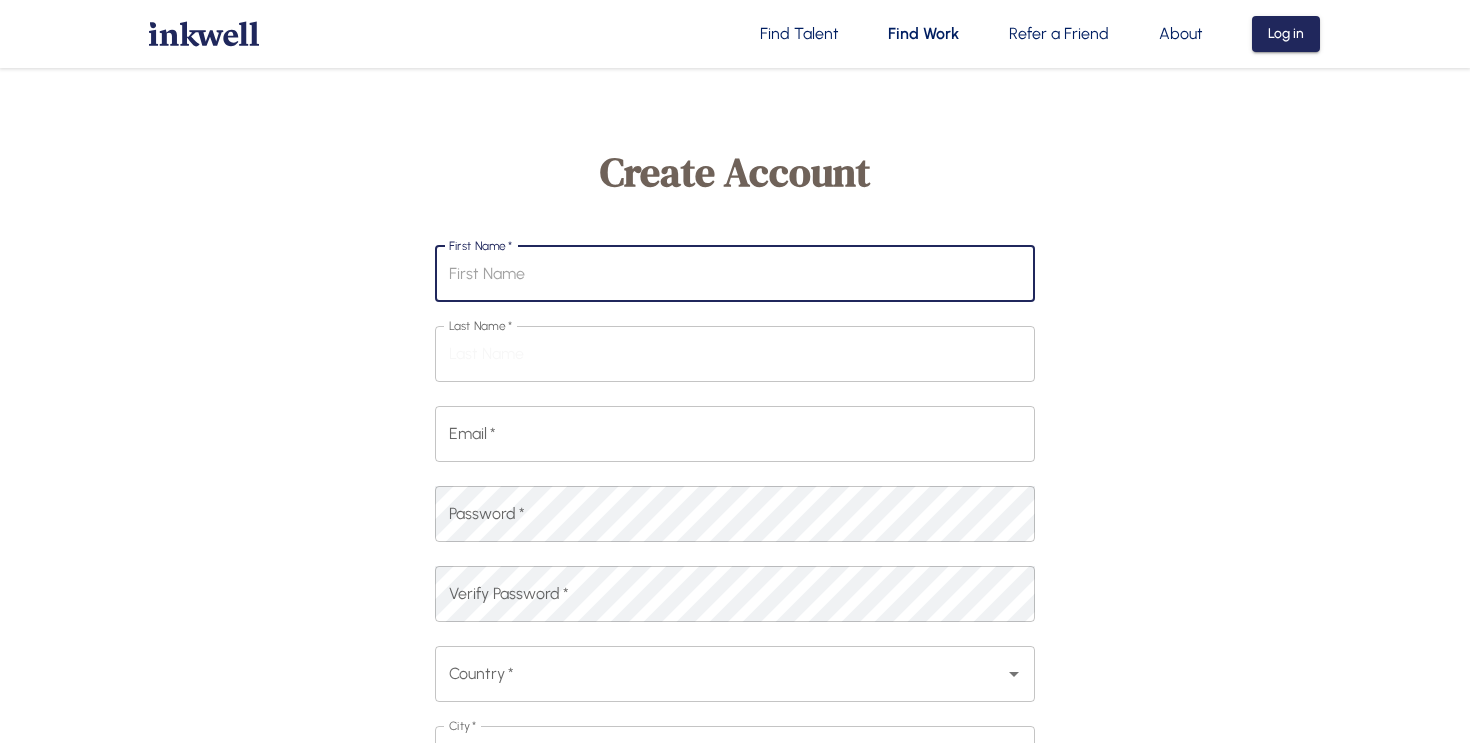 type on "Vanessa" 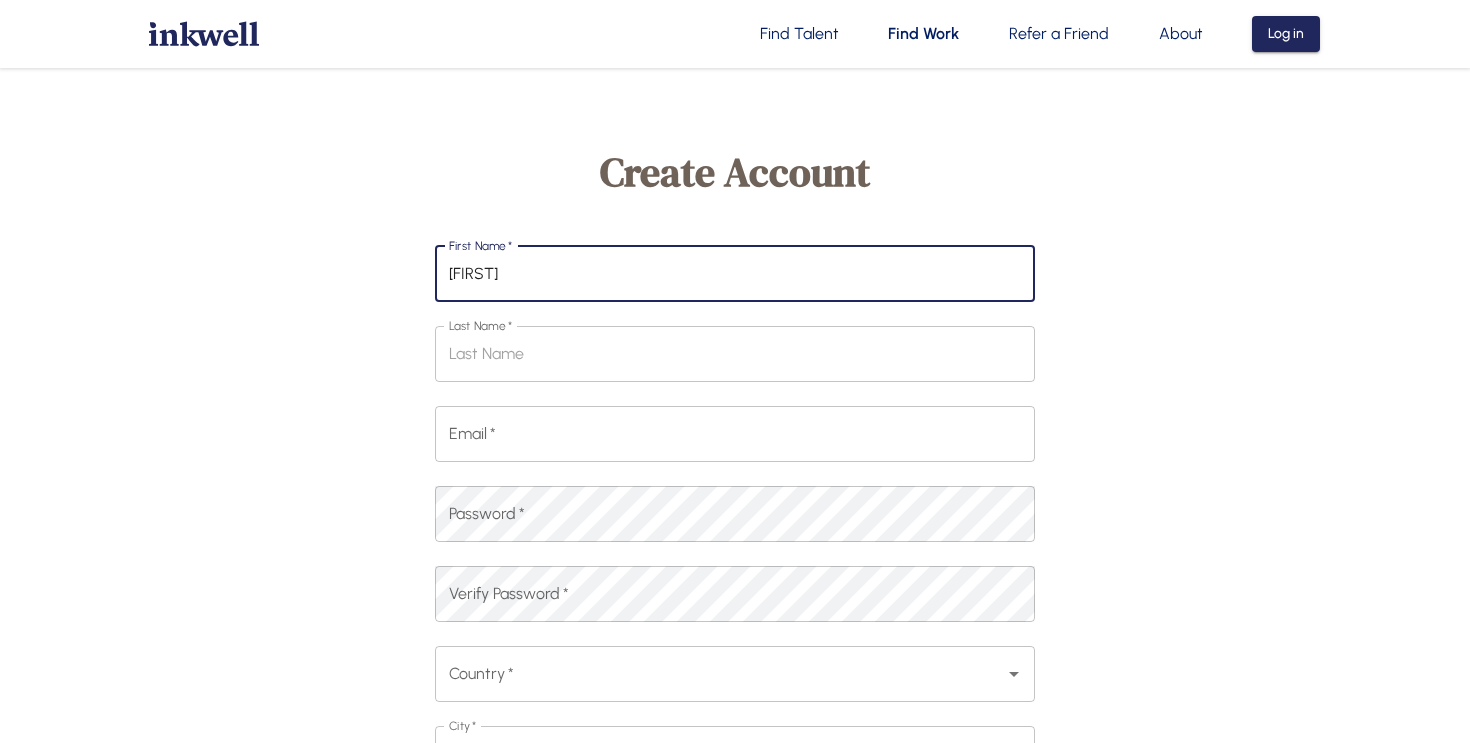 type on "Fernandes" 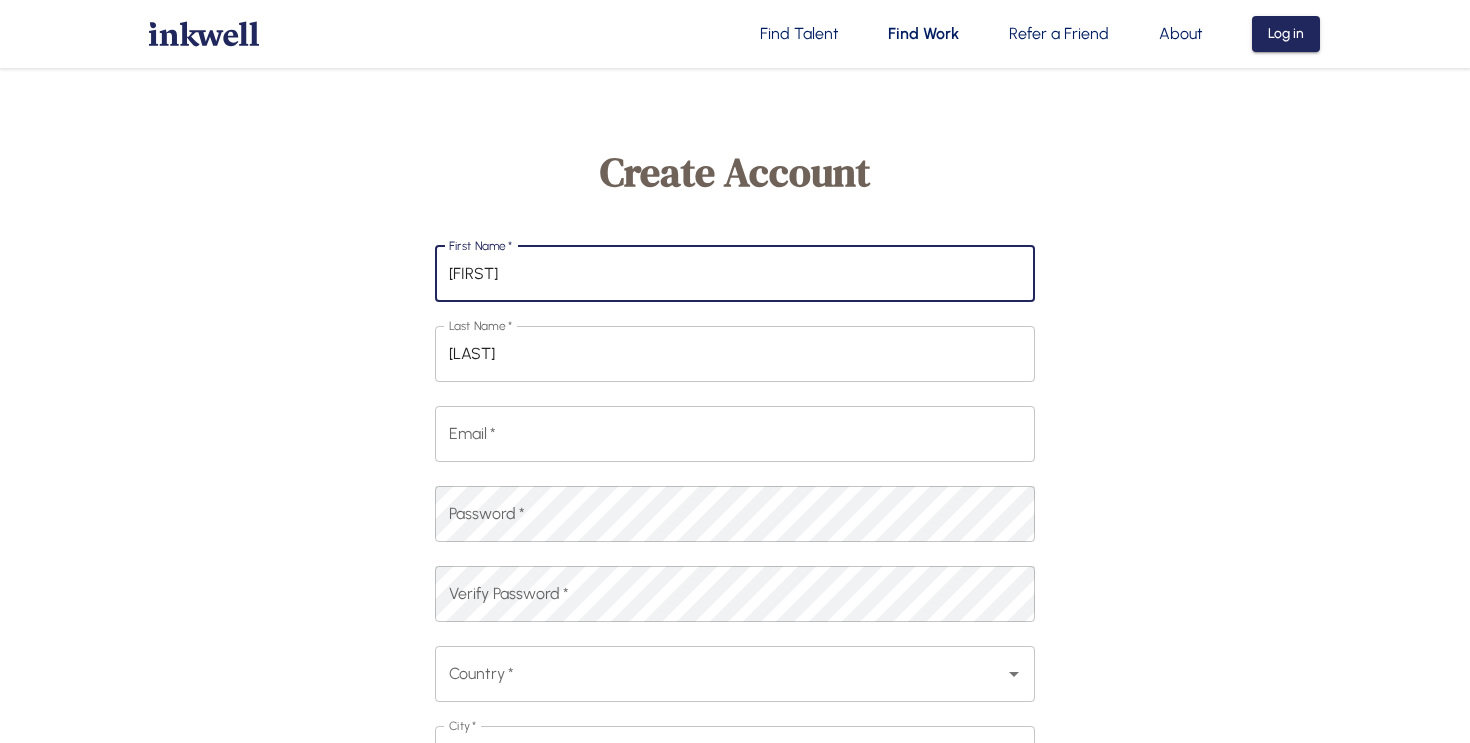 type on "US" 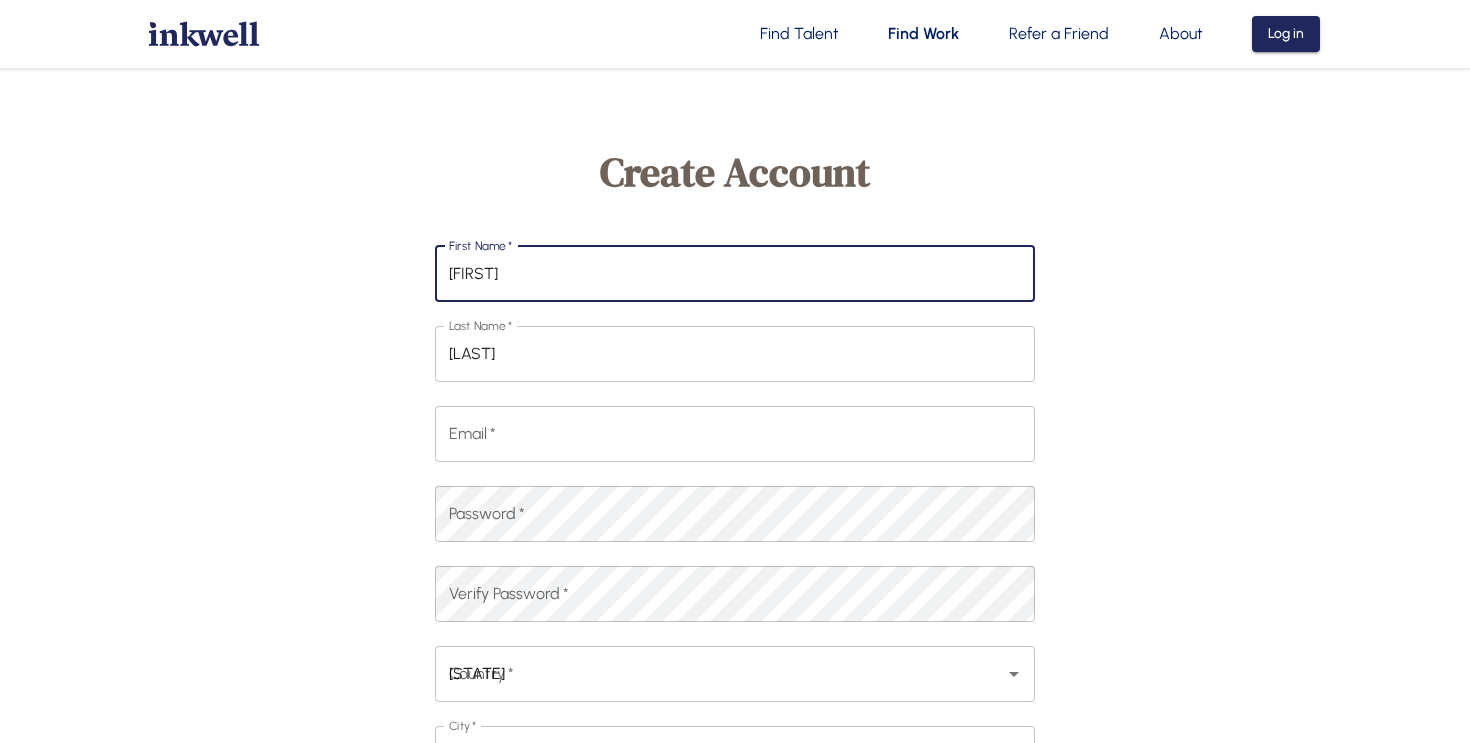 type on "Dallas" 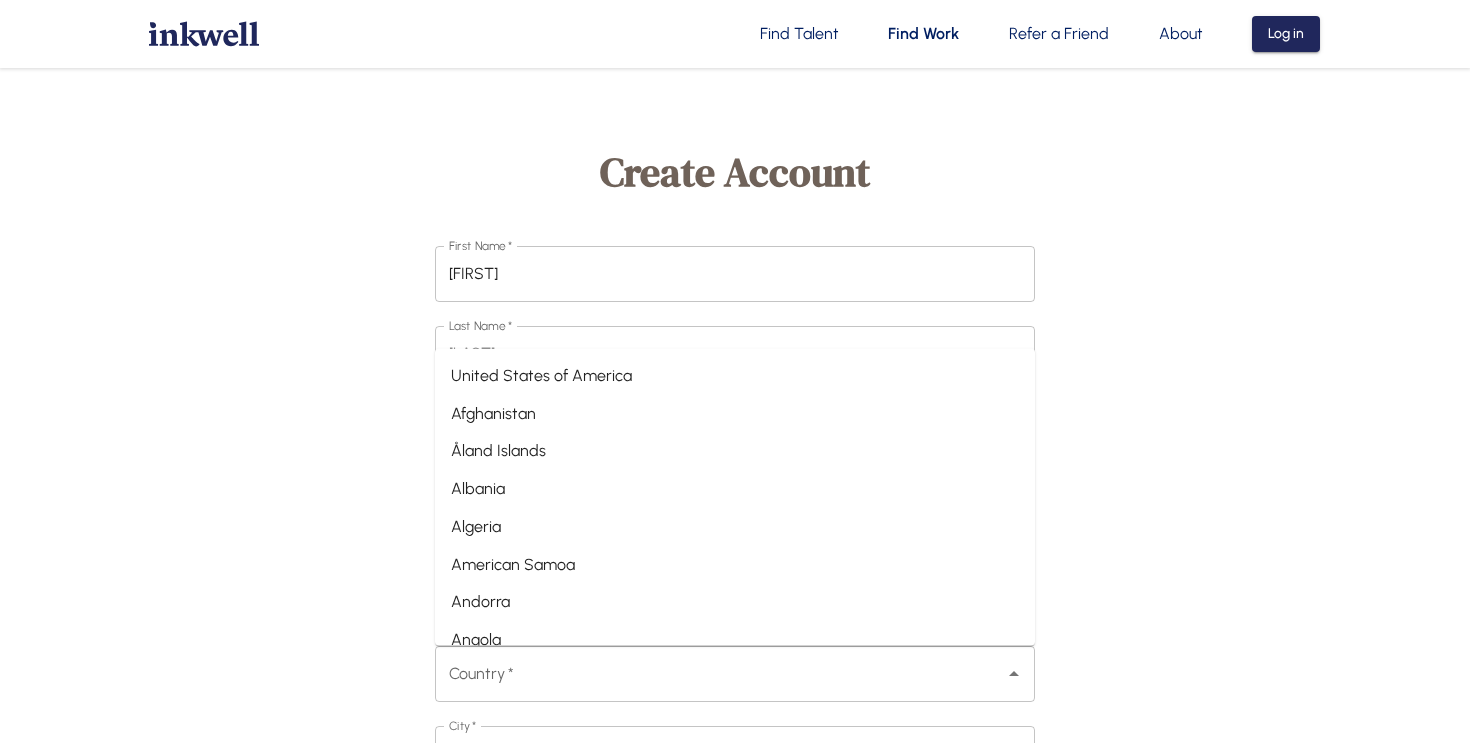 click on "First Name   * Vanessa First Name   * Last Name   * Fernandes Last Name   * Email   * Email   * Password   * Password   * Verify Password   * Verify Password   * Country   * Country   * City   * Dallas City   * LinkedIn URL   * LinkedIn URL   * How did you hear about us?   * How did you hear about us?   * Yes I would like to receive updates, offers, and promotions from Inkwell via SMS. Submit" at bounding box center (735, 658) 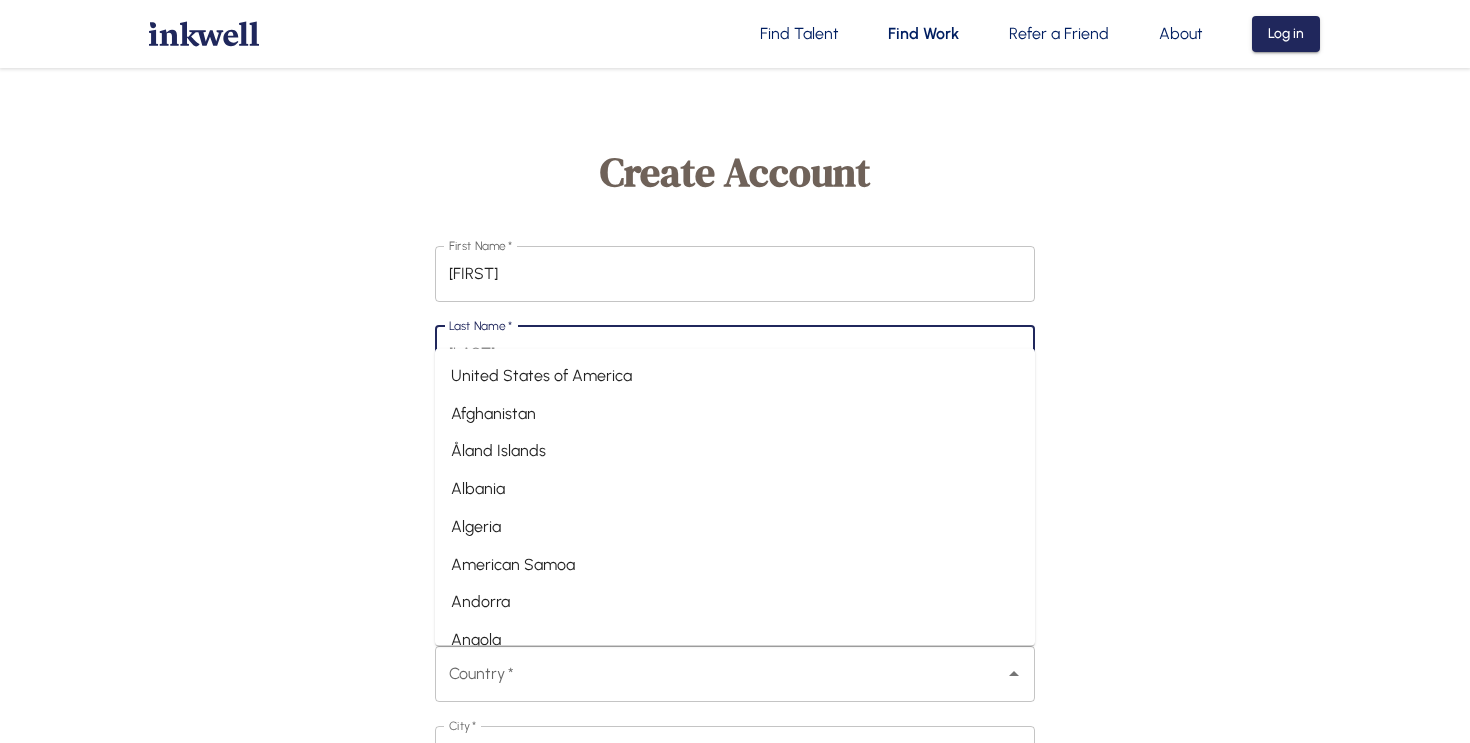 click on "Fernandes" at bounding box center (735, 354) 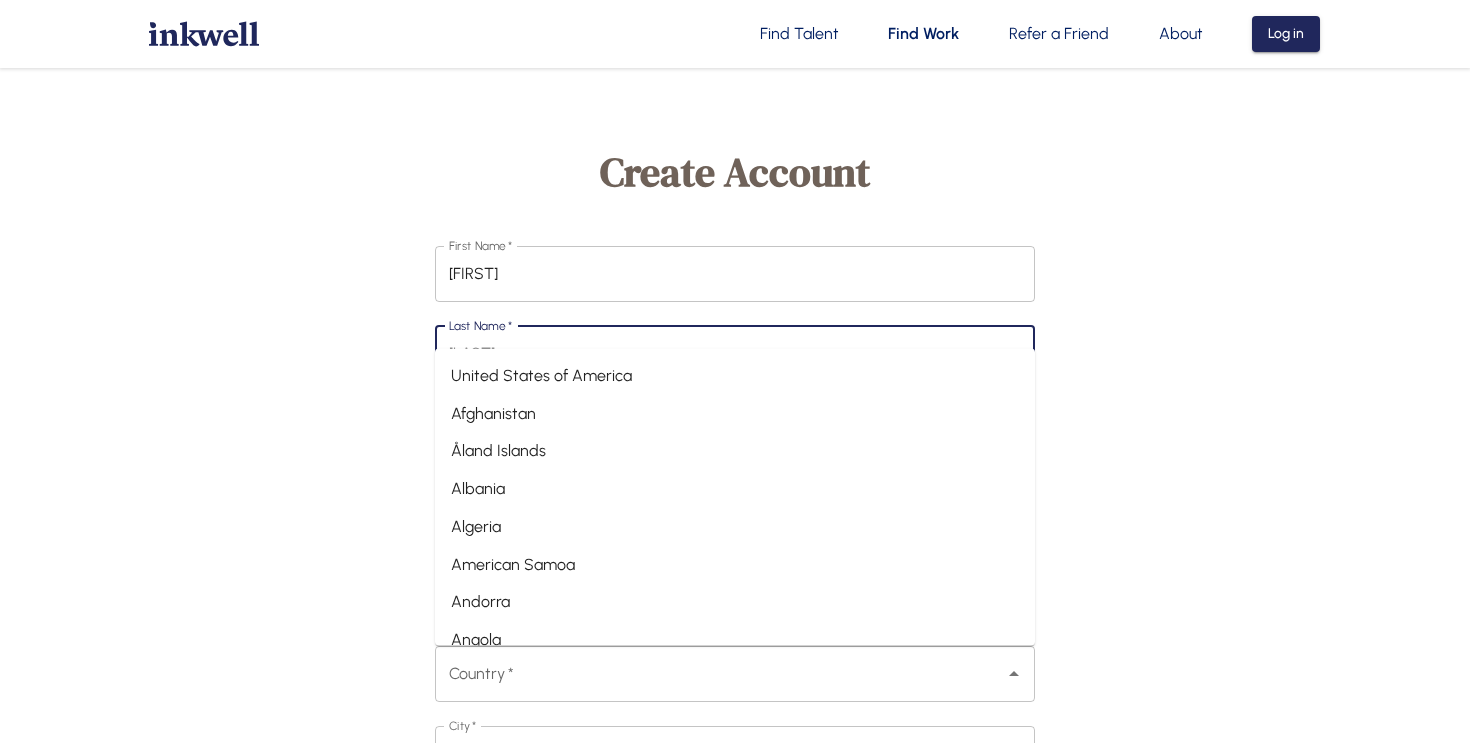 click on "United States of America" at bounding box center [735, 375] 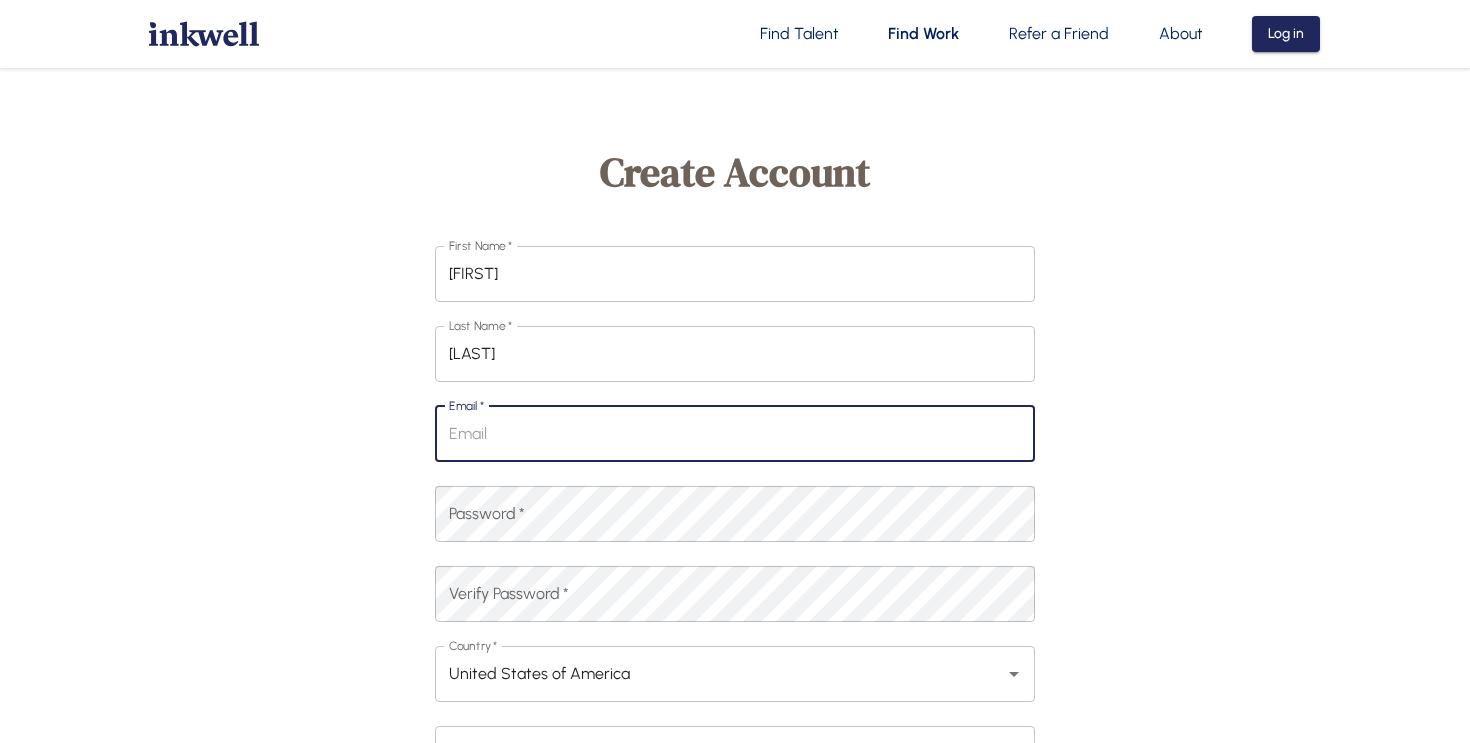 click on "Email   *" at bounding box center (735, 434) 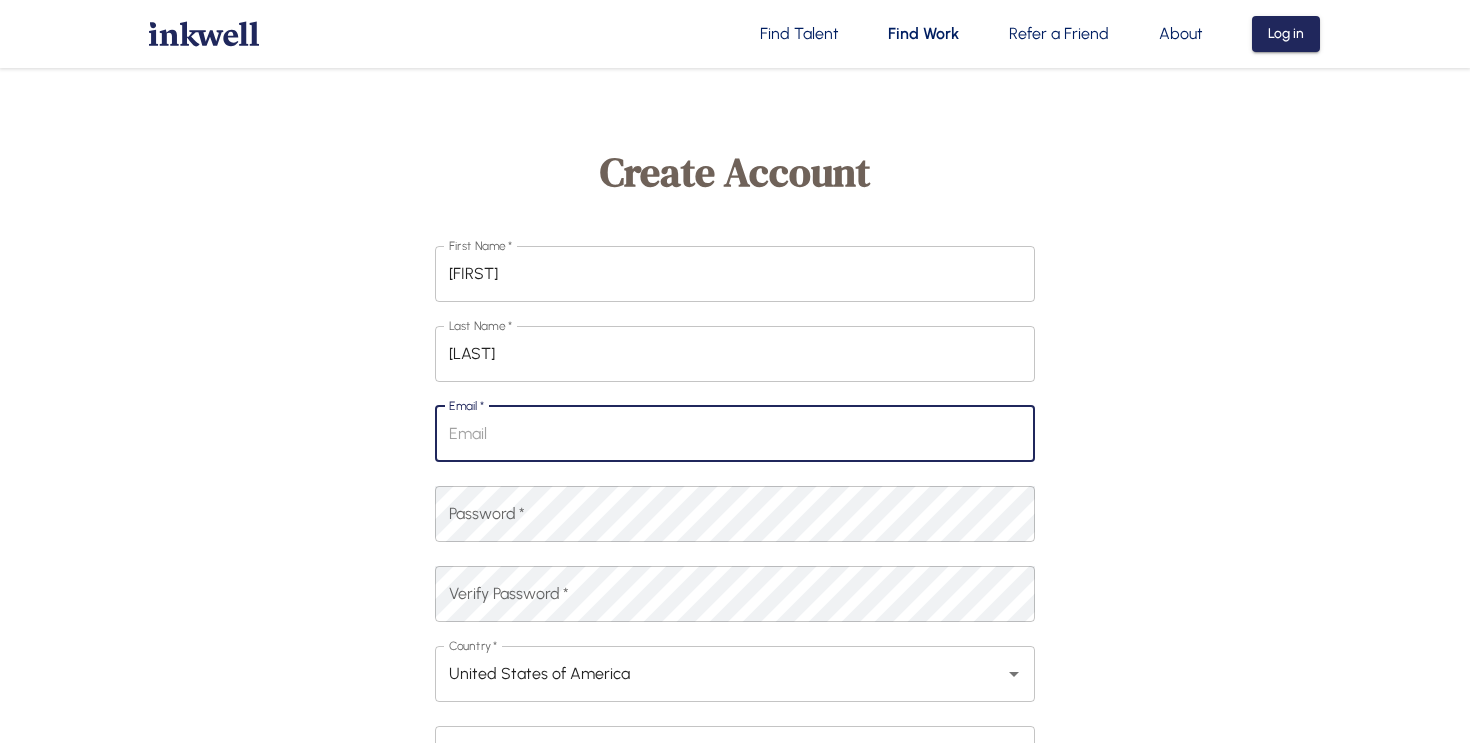 type on "vanessaf@smu.edu" 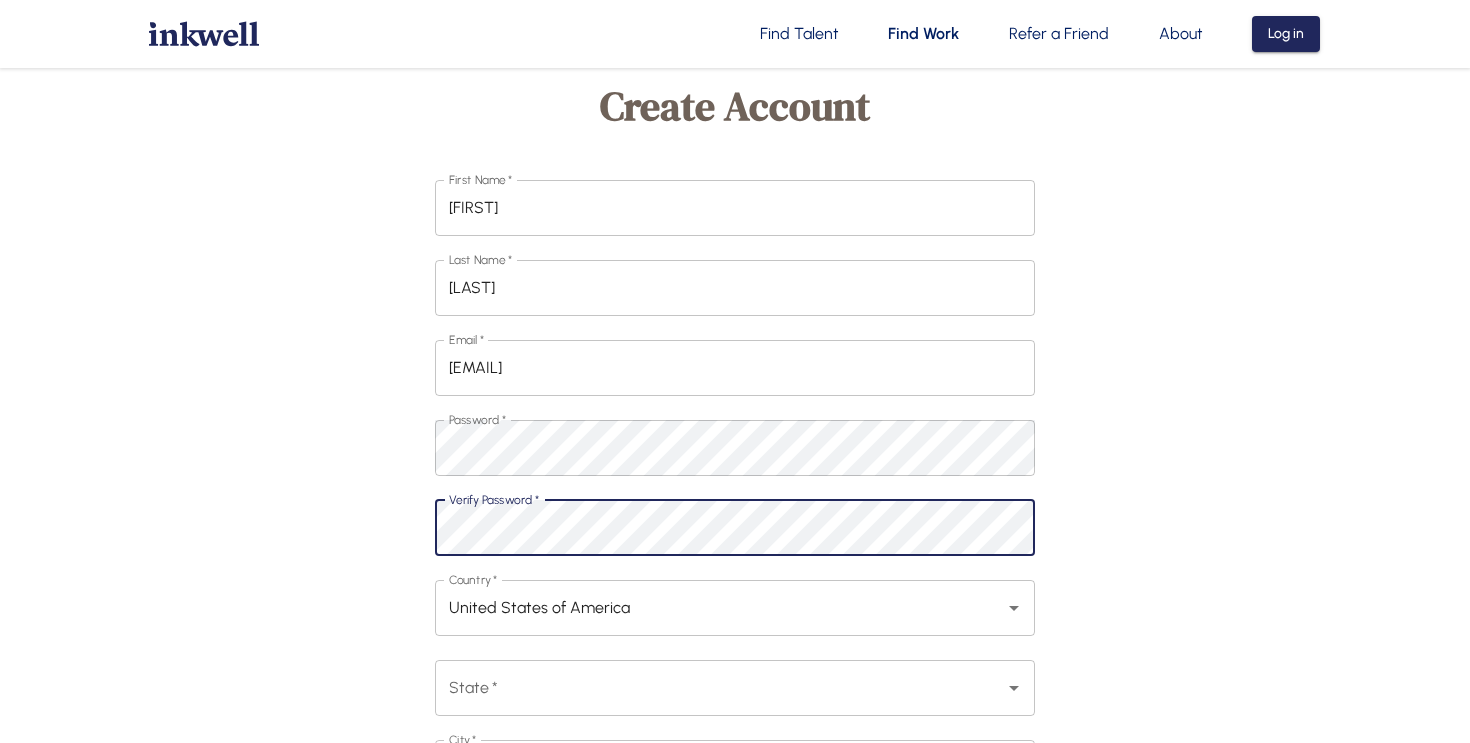 scroll, scrollTop: 71, scrollLeft: 0, axis: vertical 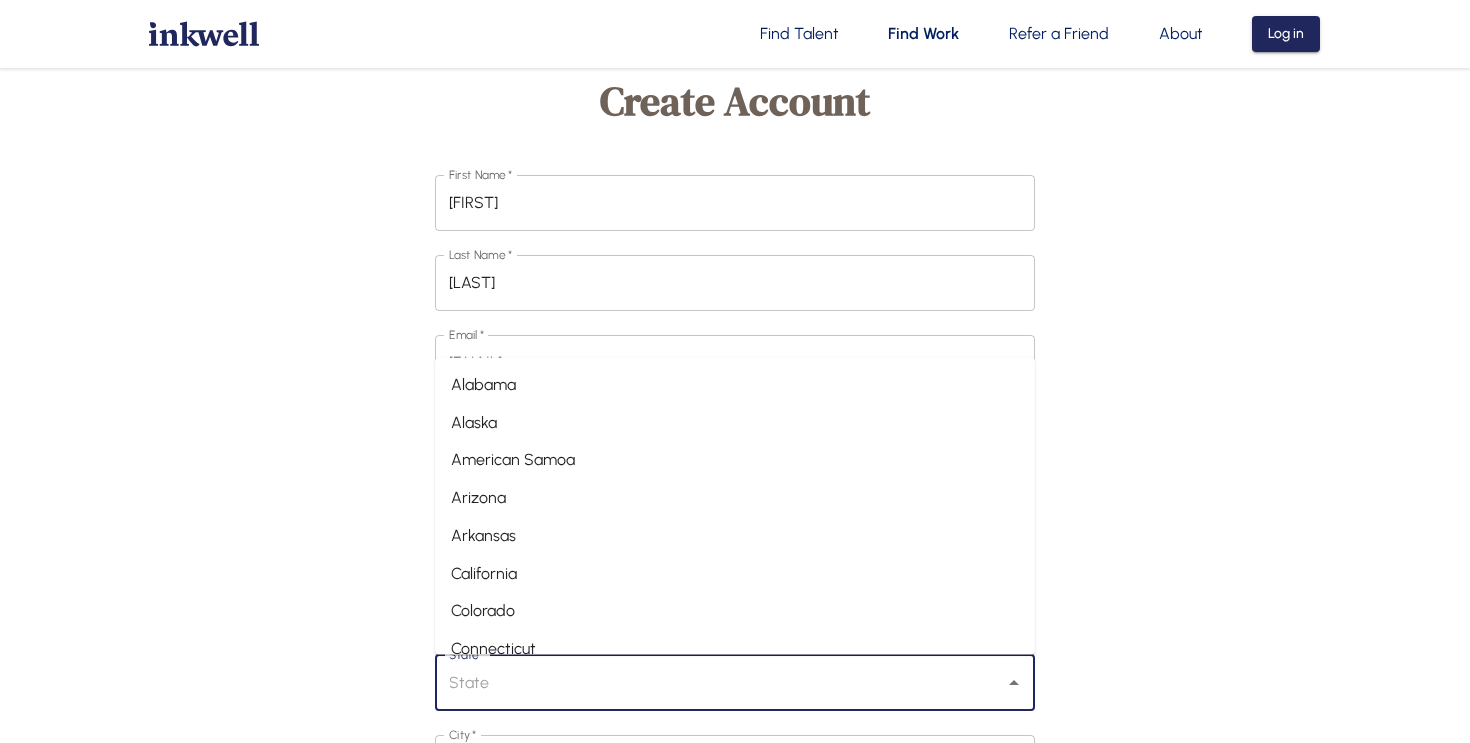click on "State   *" at bounding box center (720, 683) 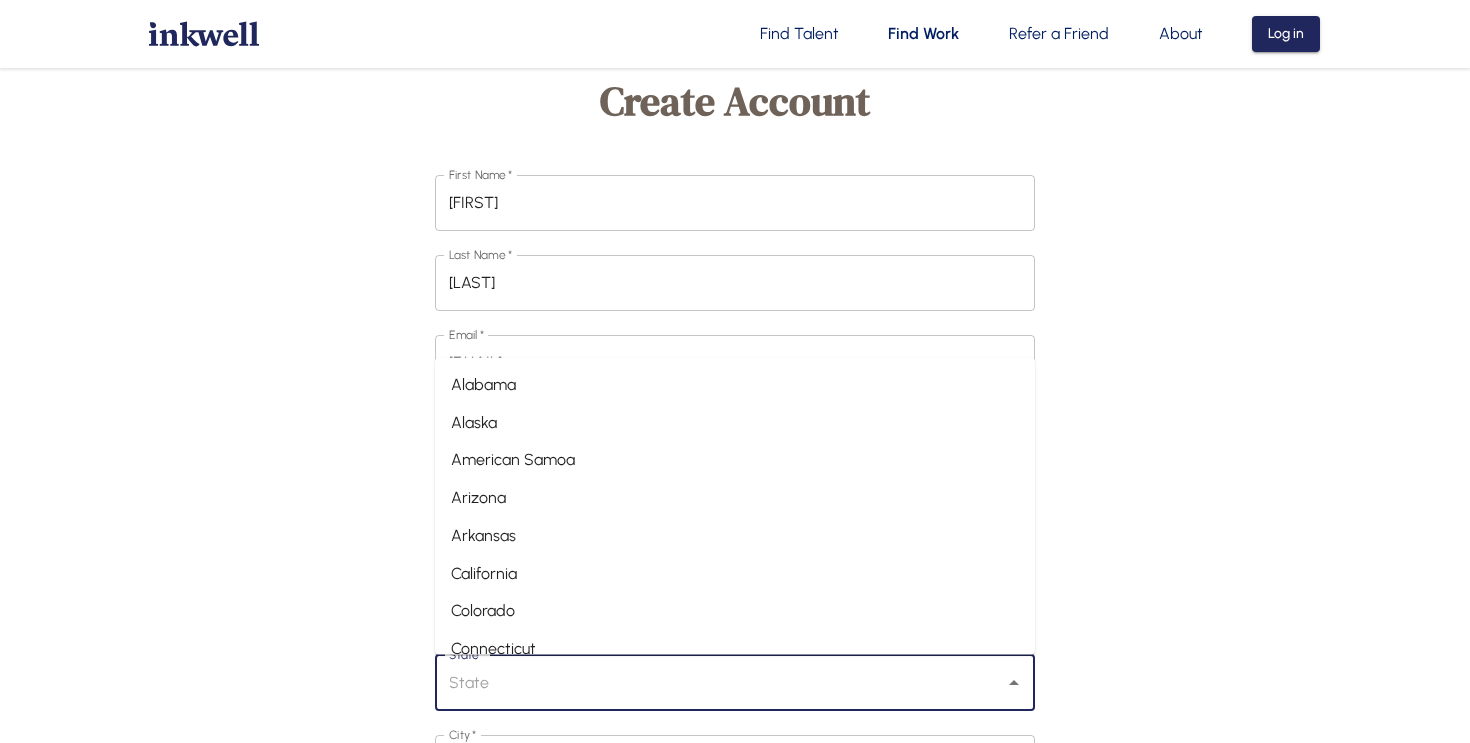 type on "TX" 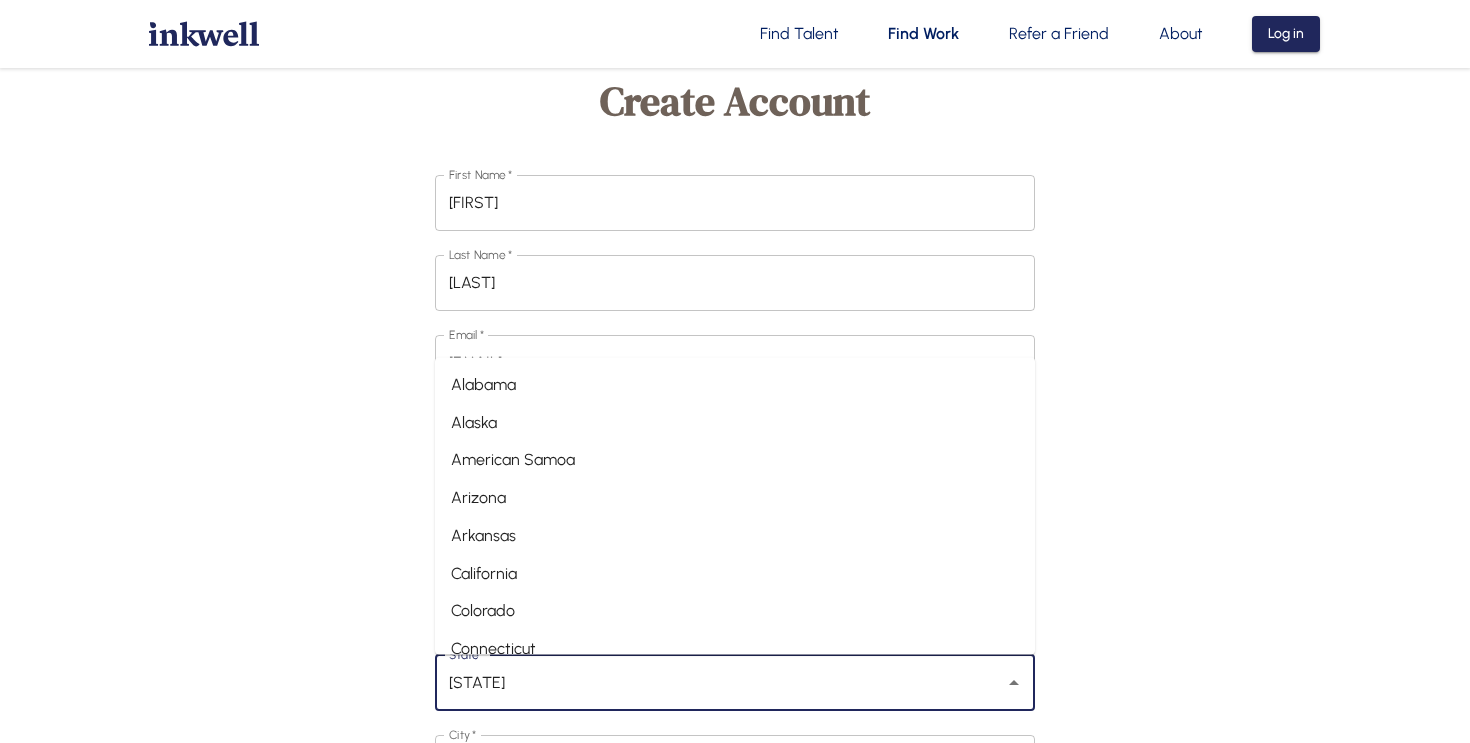 type on "United States of America" 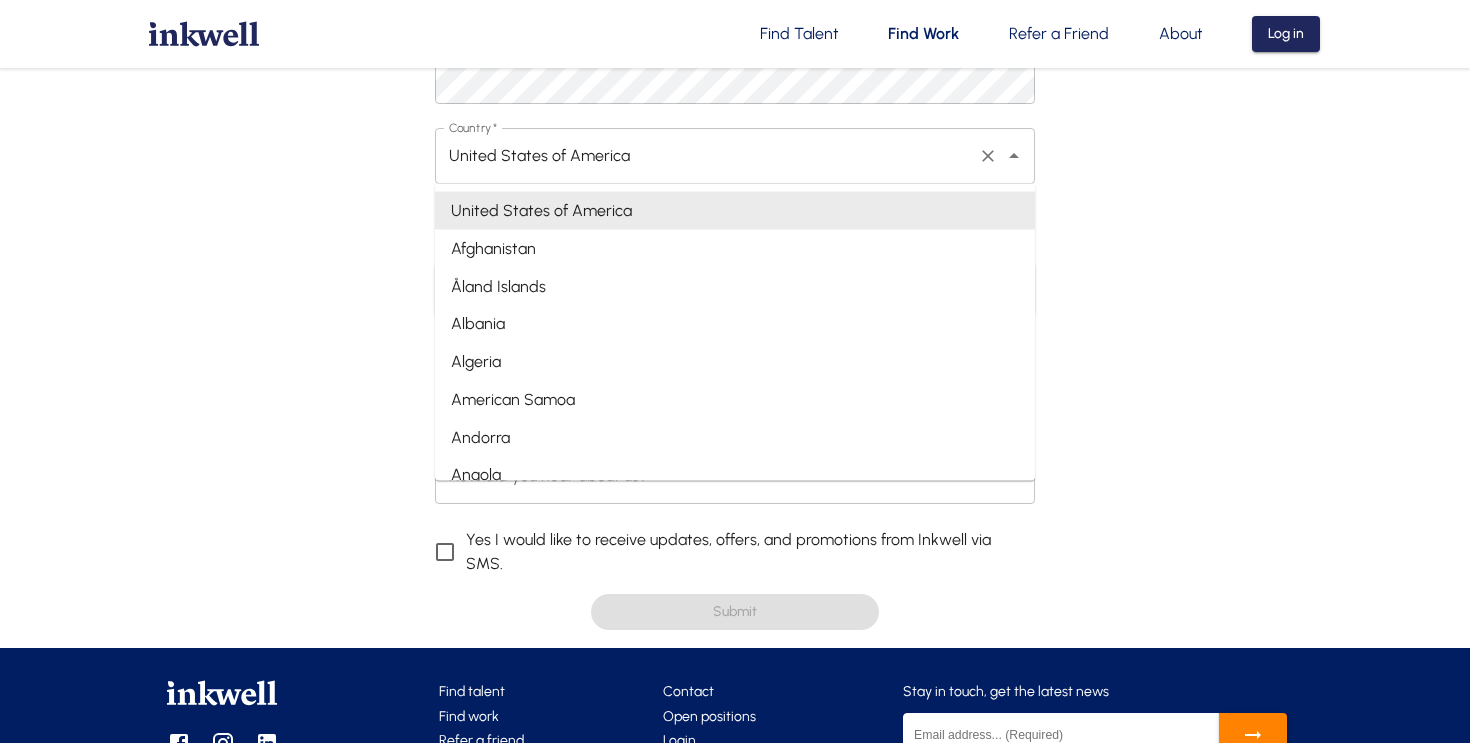 scroll, scrollTop: 574, scrollLeft: 0, axis: vertical 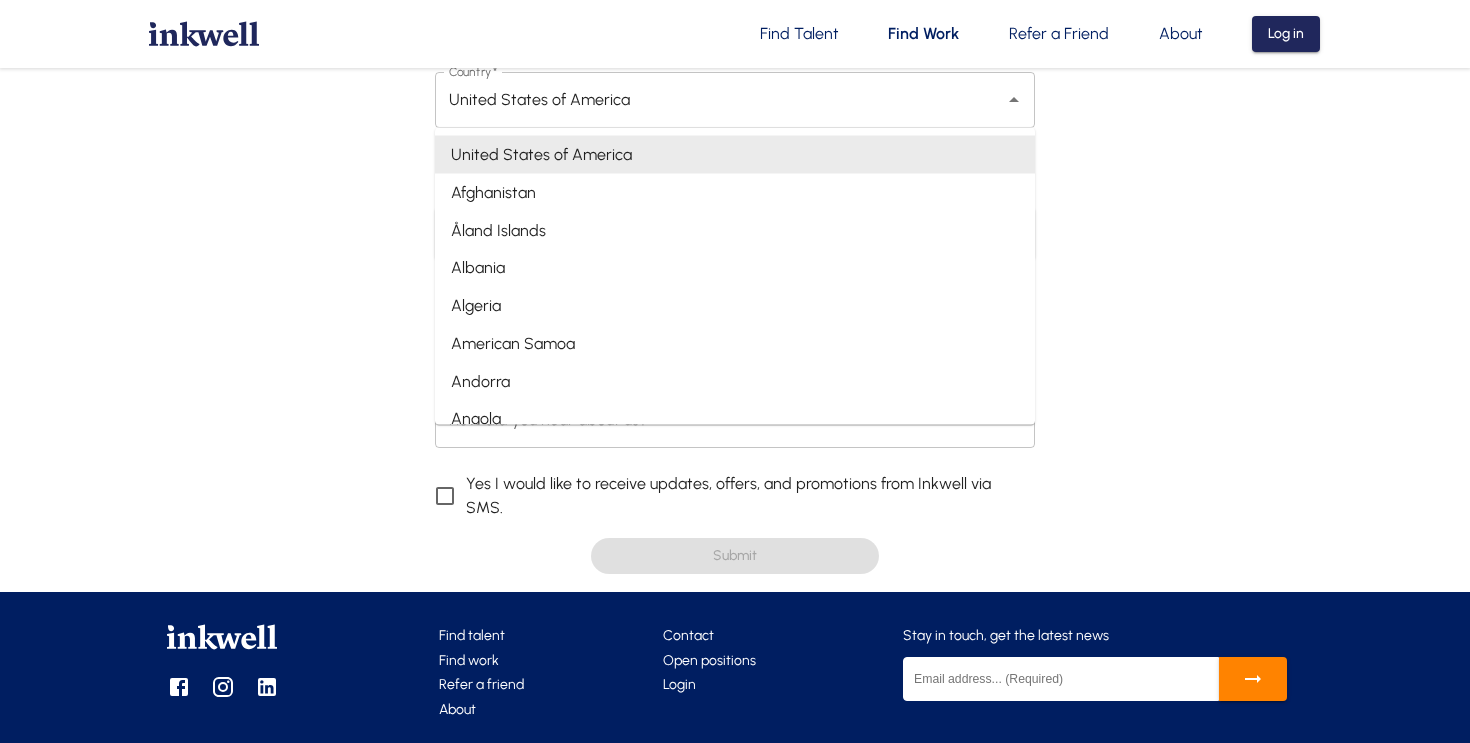 click on "United States of America" at bounding box center [735, 155] 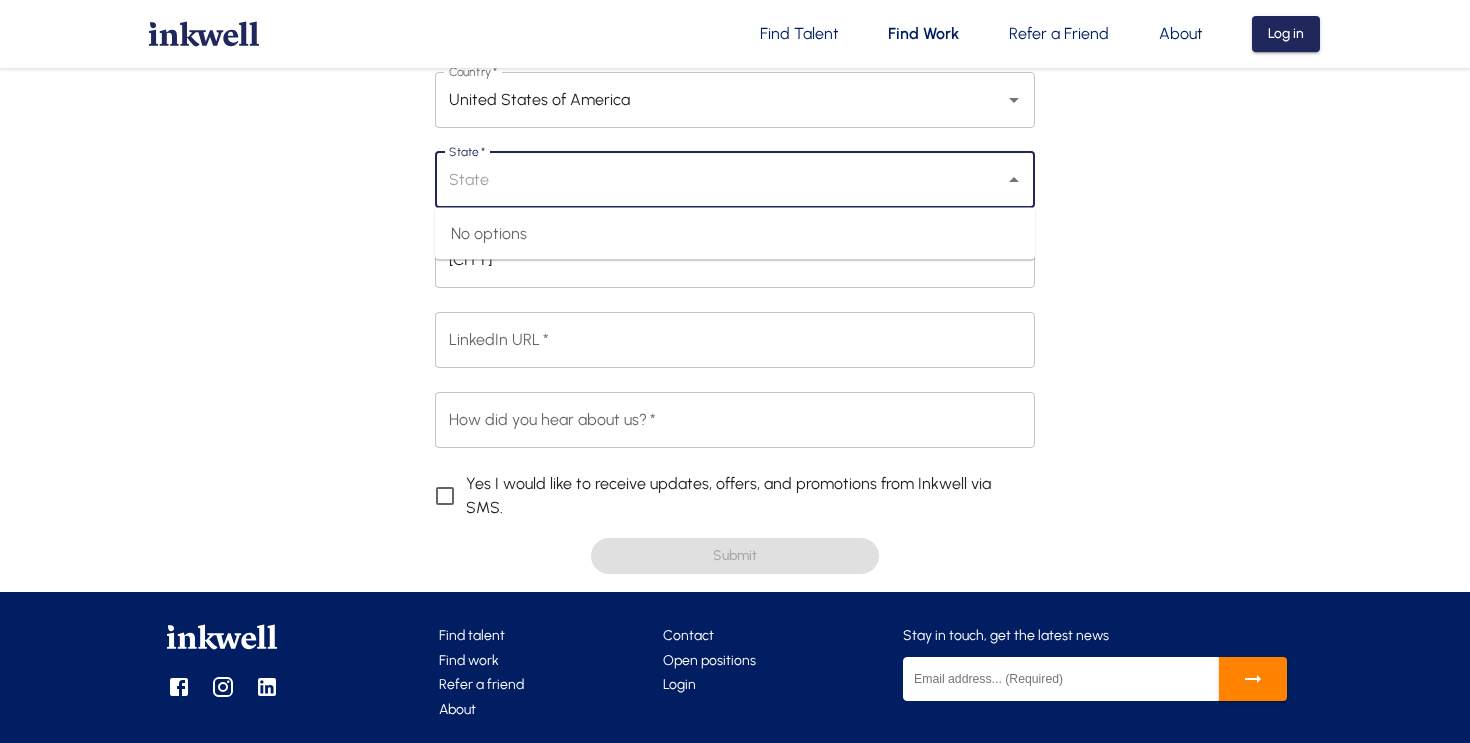 click on "First Name   * Vanessa First Name   * Last Name   * Fernandes Last Name   * Email   * vanessaf@smu.edu Email   * Password   * Password   * Verify Password   * Verify Password   * Country   * United States of America Country   * State   * State   * City   * Dallas City   * LinkedIn URL   * LinkedIn URL   * How did you hear about us?   * How did you hear about us?   * Yes I would like to receive updates, offers, and promotions from Inkwell via SMS. Submit" at bounding box center [735, 124] 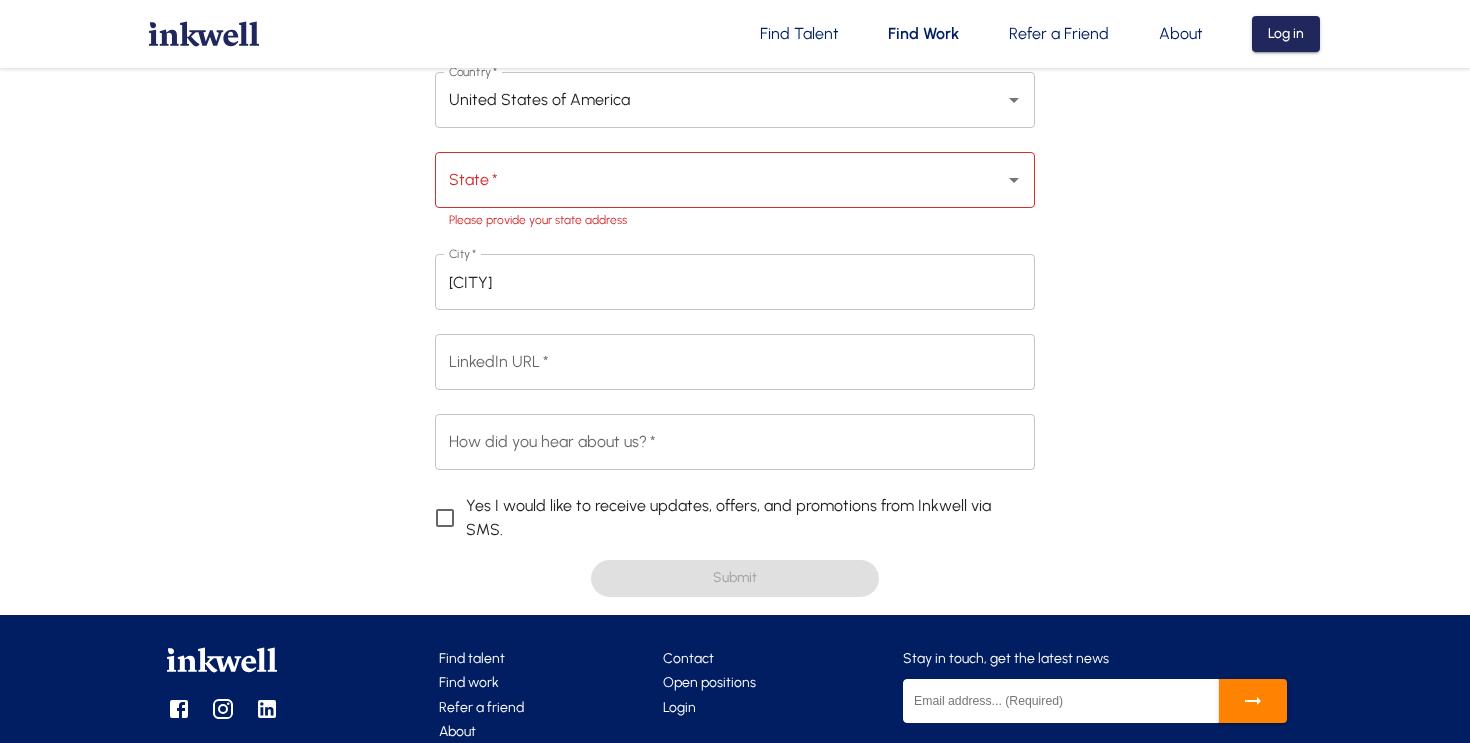 click on "State   *" at bounding box center [720, 180] 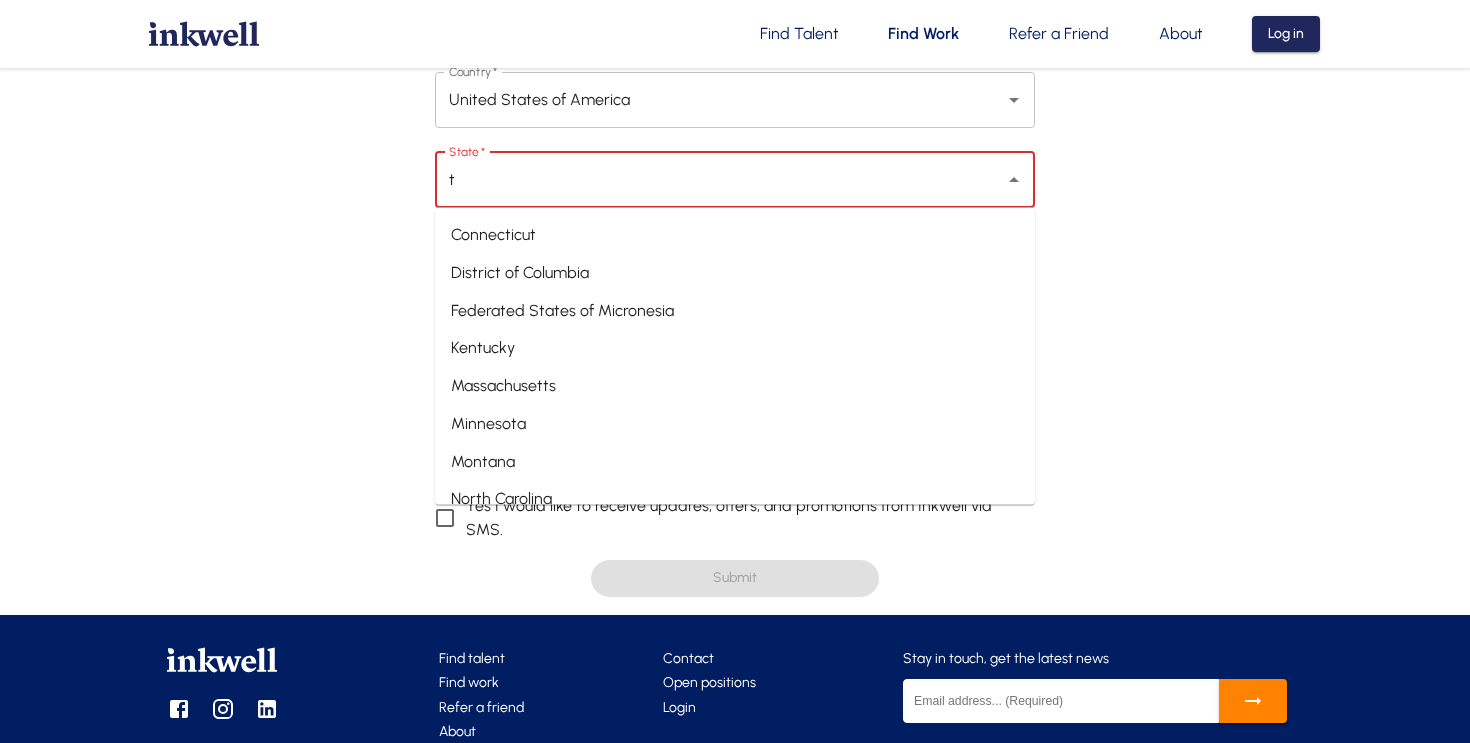 type on "[STATE]" 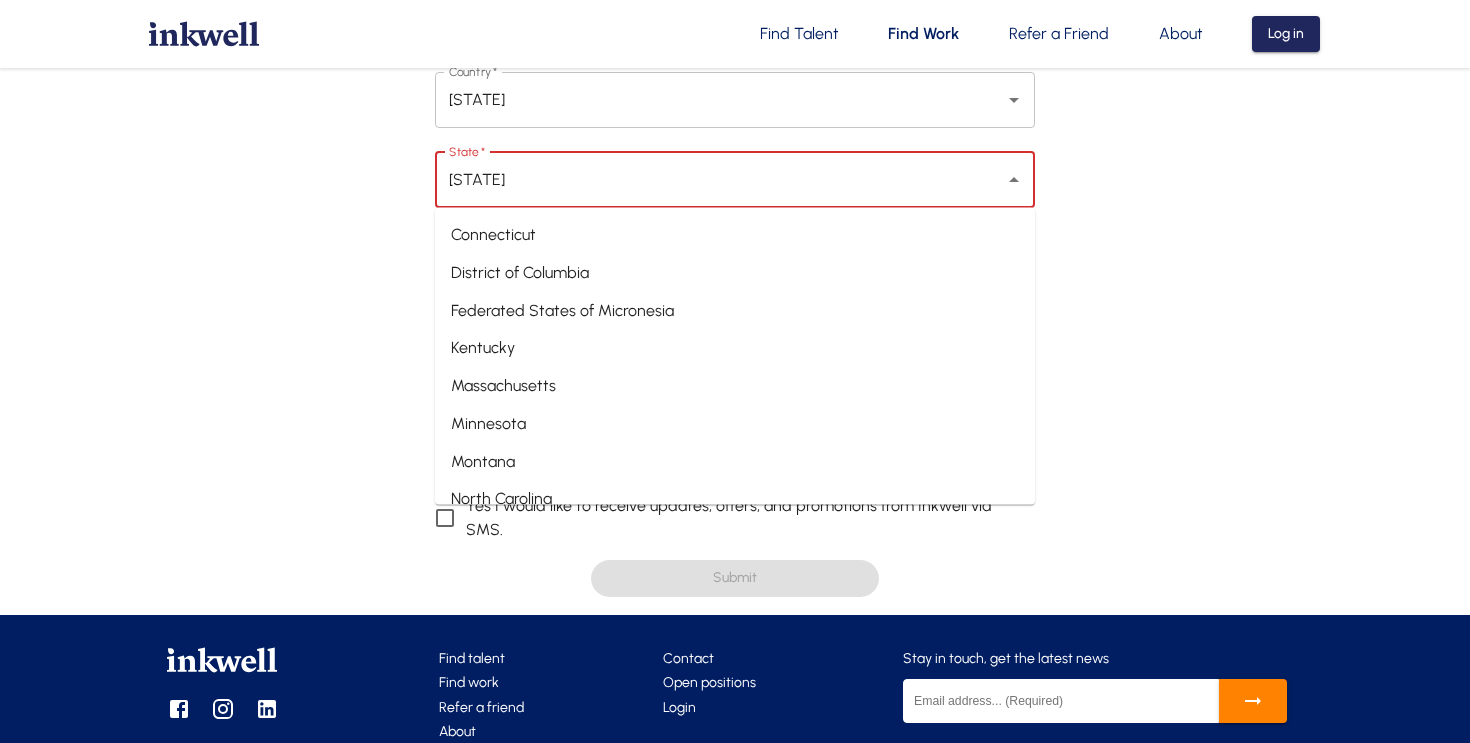 type on "United States of America" 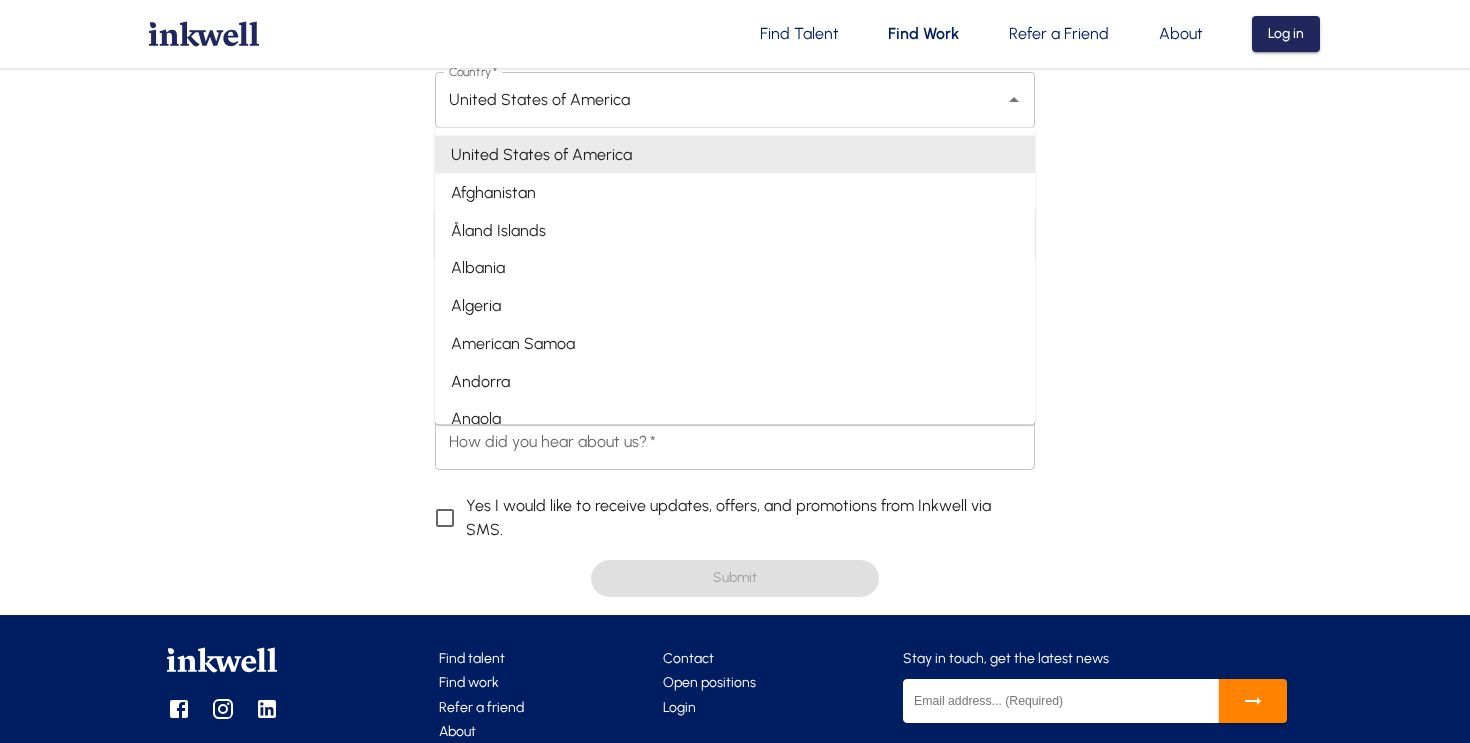 click on "United States of America" at bounding box center (735, 155) 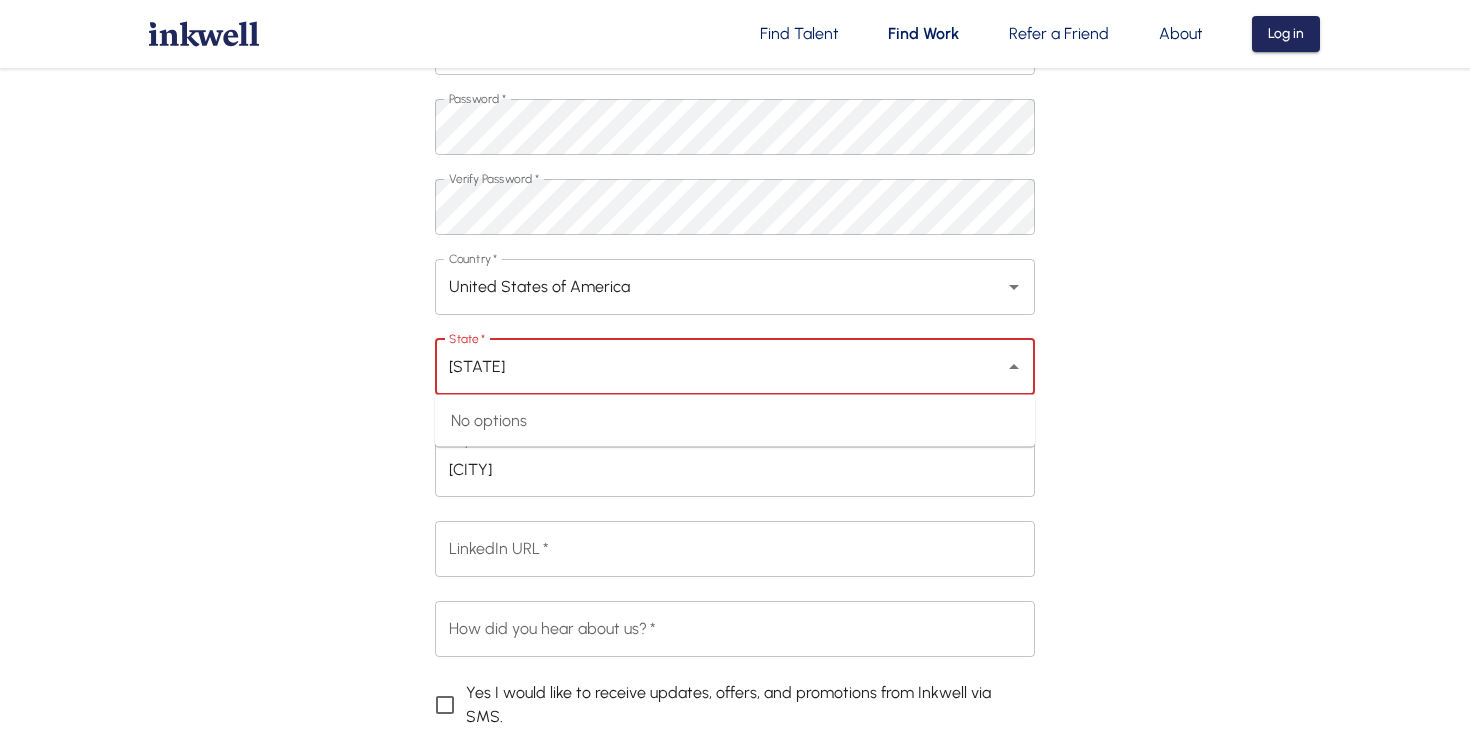 scroll, scrollTop: 369, scrollLeft: 0, axis: vertical 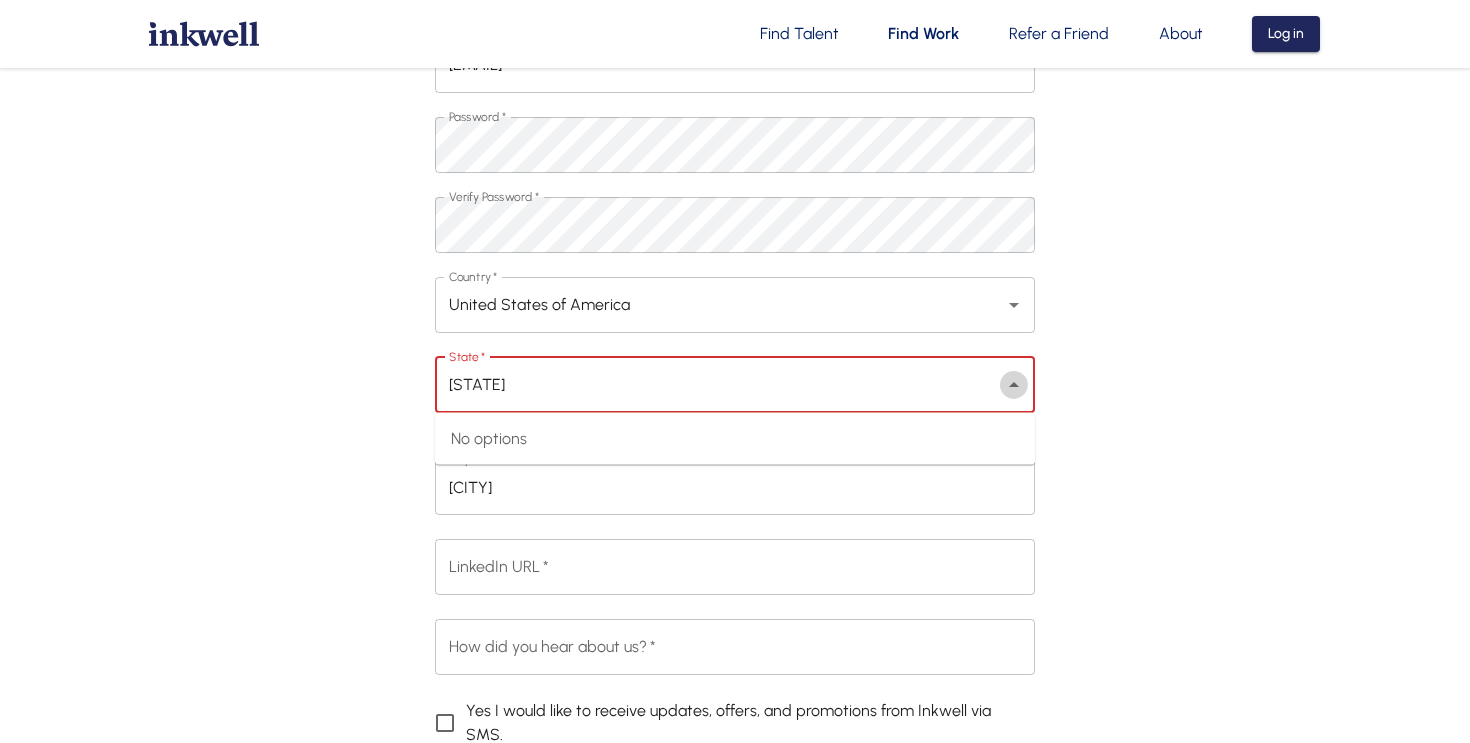 click 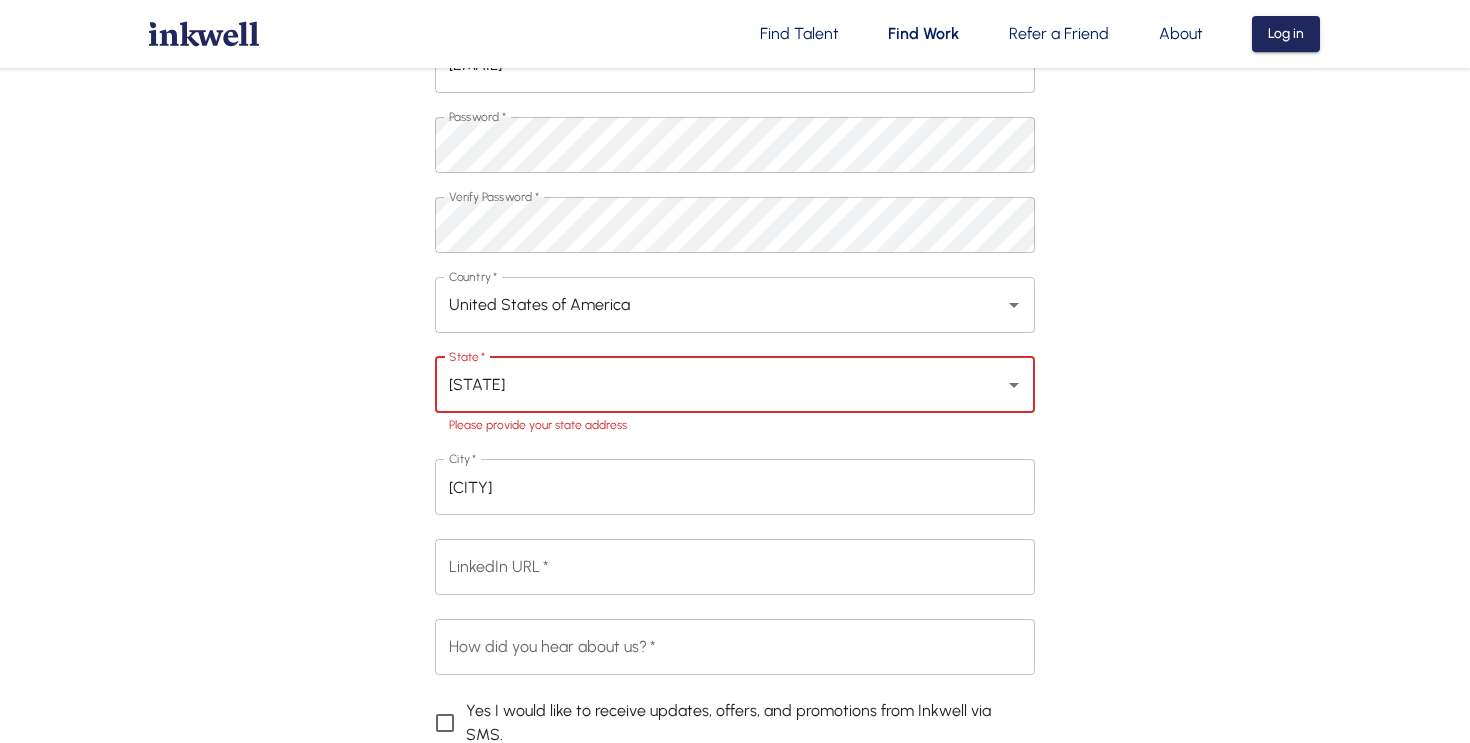 click on "[STATE]" at bounding box center [720, 385] 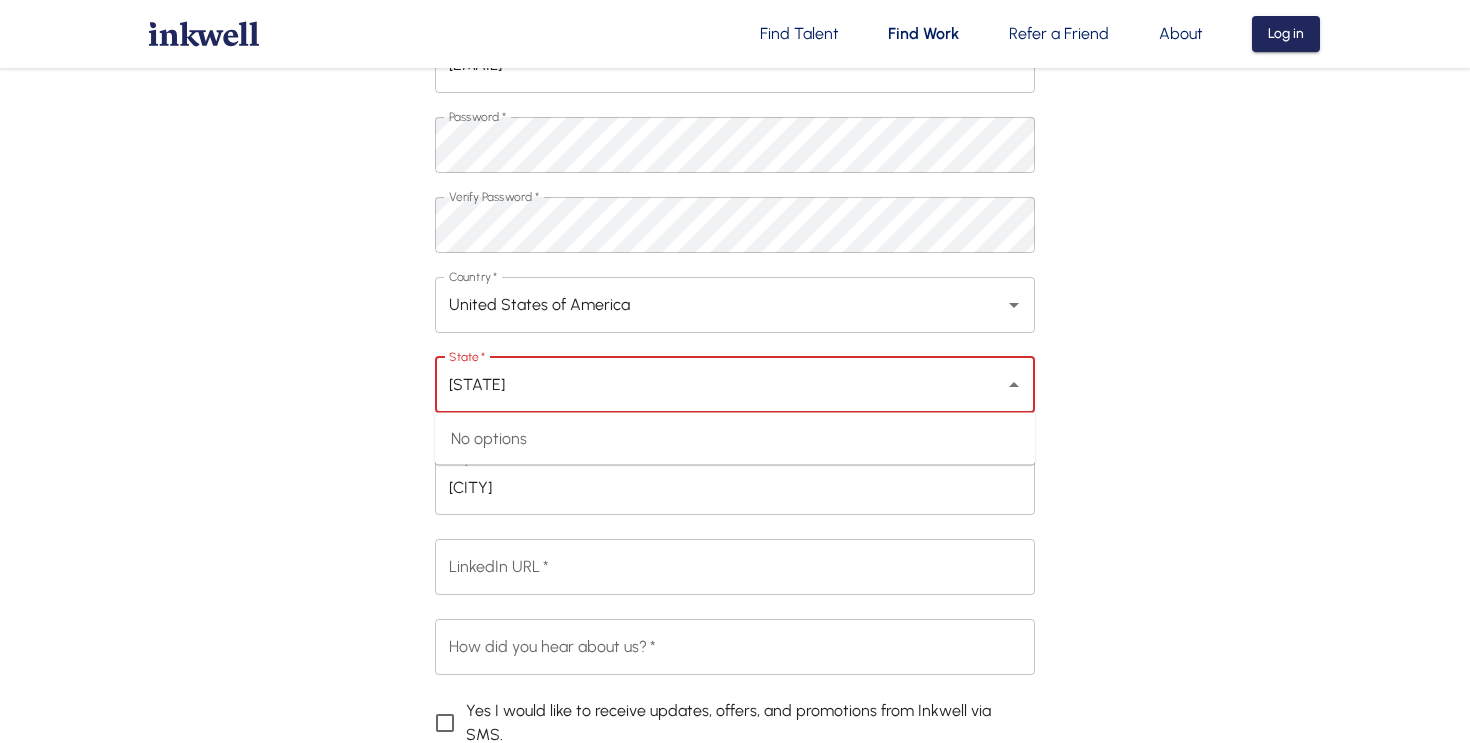 click on "[STATE]" at bounding box center [720, 385] 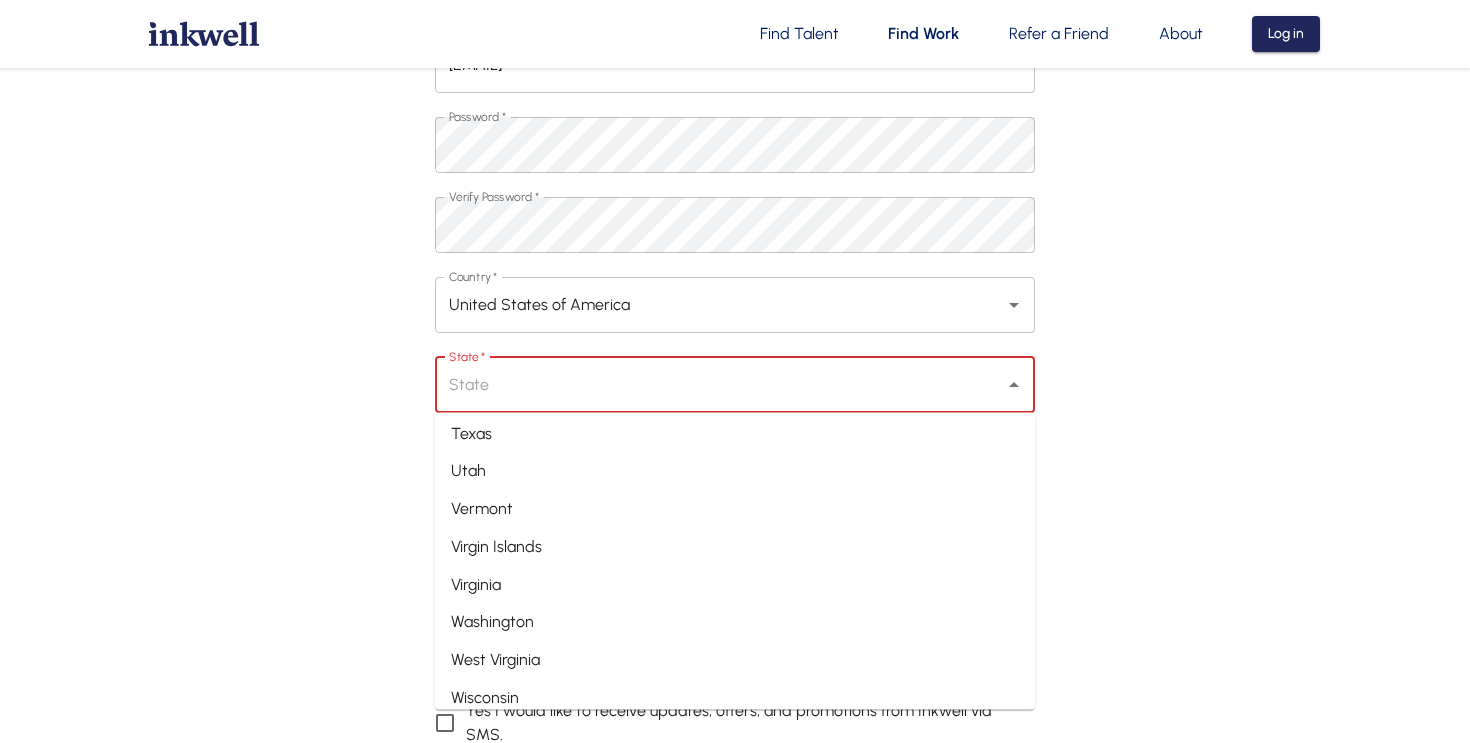 scroll, scrollTop: 1875, scrollLeft: 0, axis: vertical 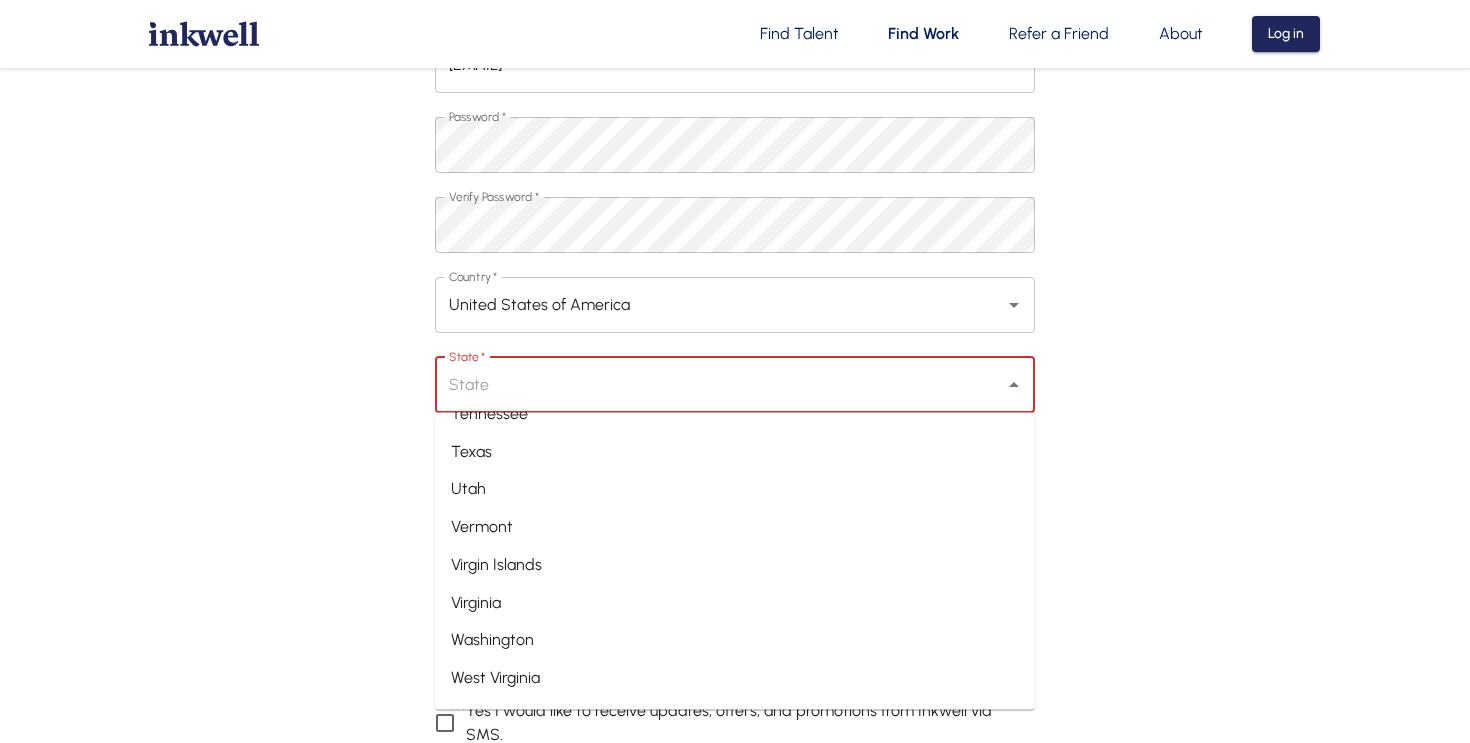 click on "Texas" at bounding box center [735, 452] 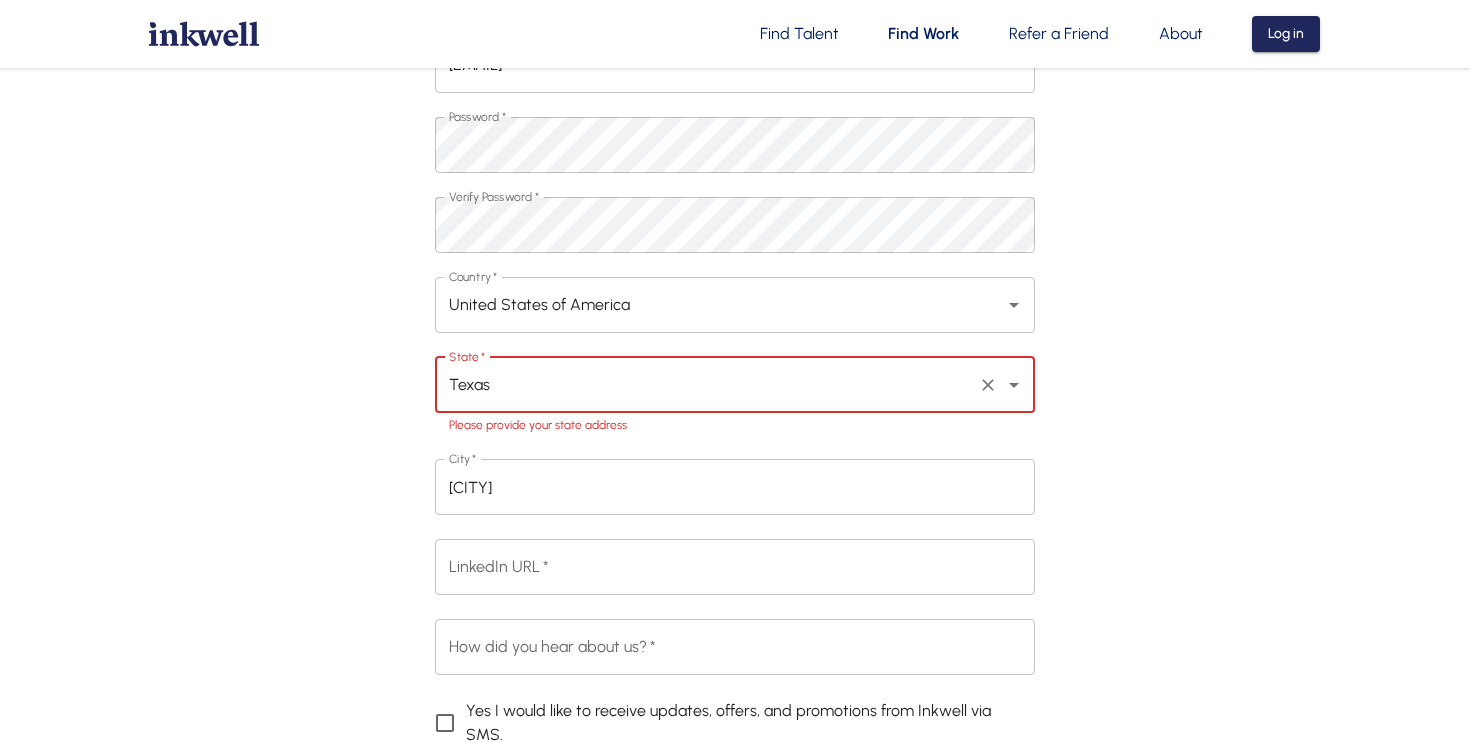 type on "Texas" 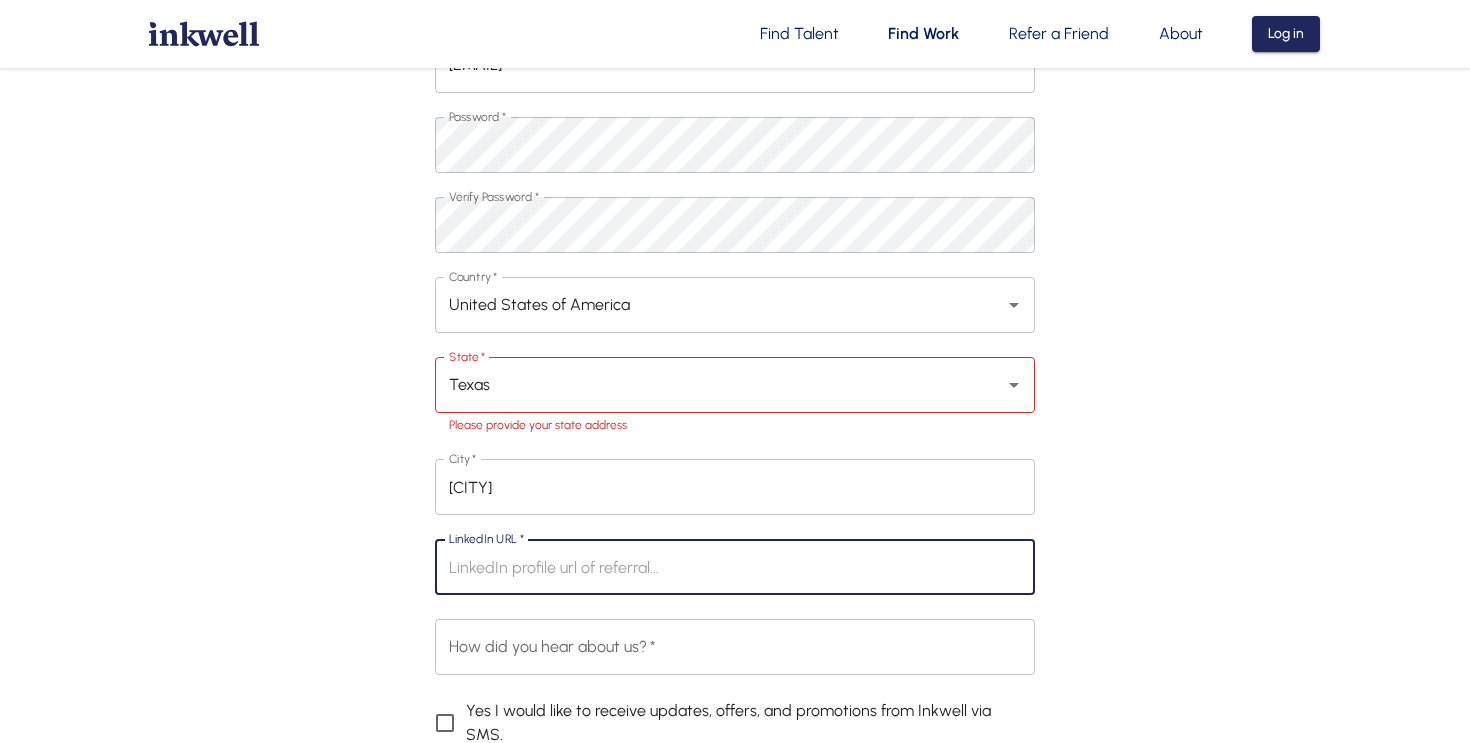 click on "LinkedIn URL   *" at bounding box center (735, 567) 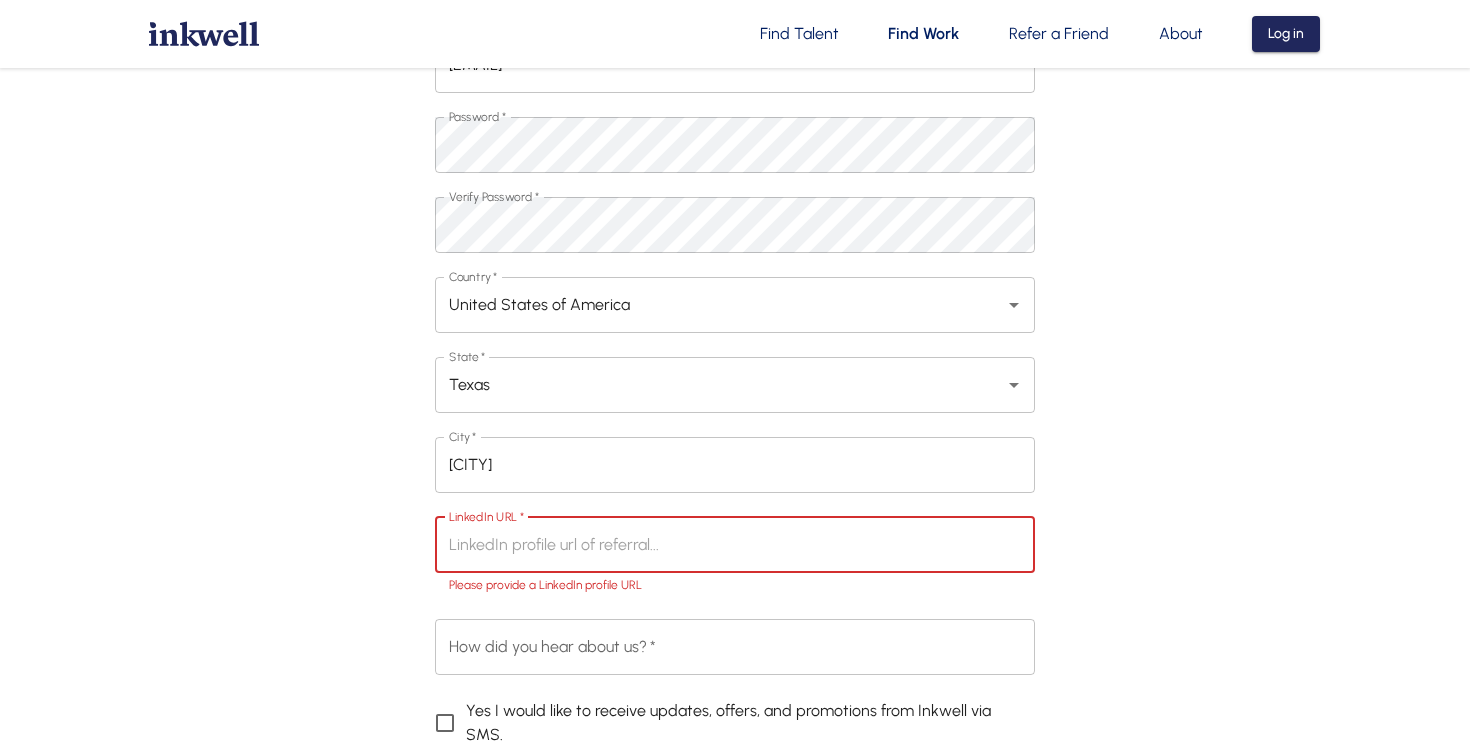 click on "LinkedIn URL   *" at bounding box center [735, 545] 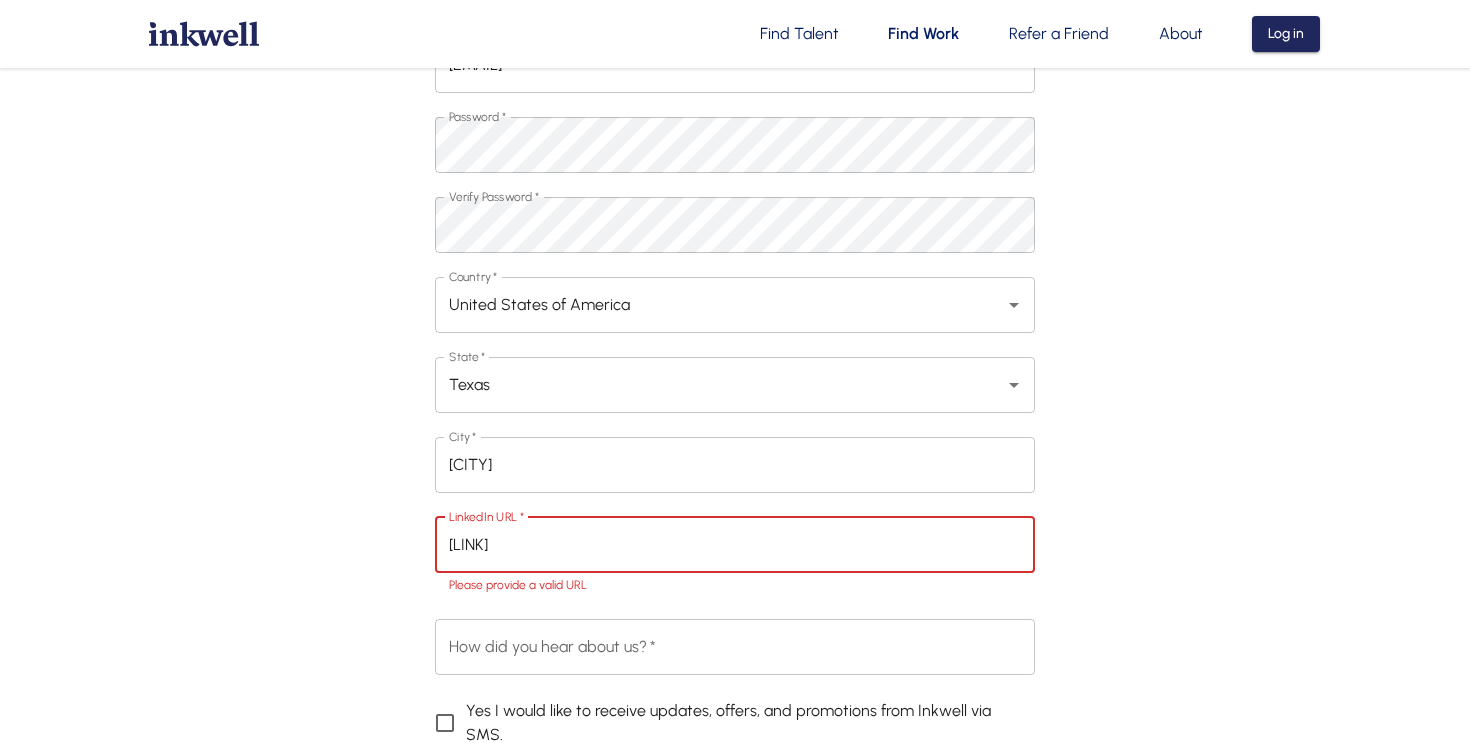 drag, startPoint x: 604, startPoint y: 542, endPoint x: 380, endPoint y: 522, distance: 224.89108 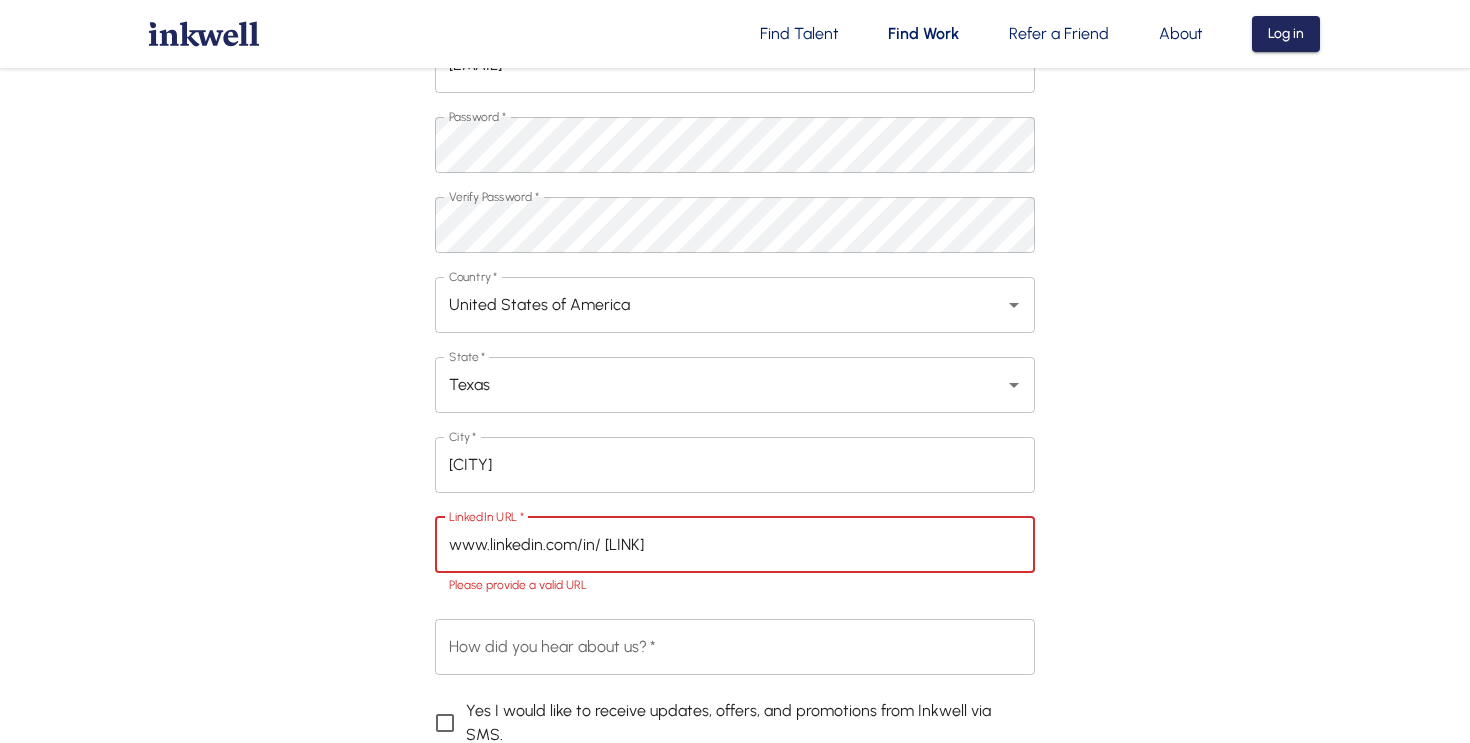 type on "www.linkedin.com/in/ vanessaafernandes" 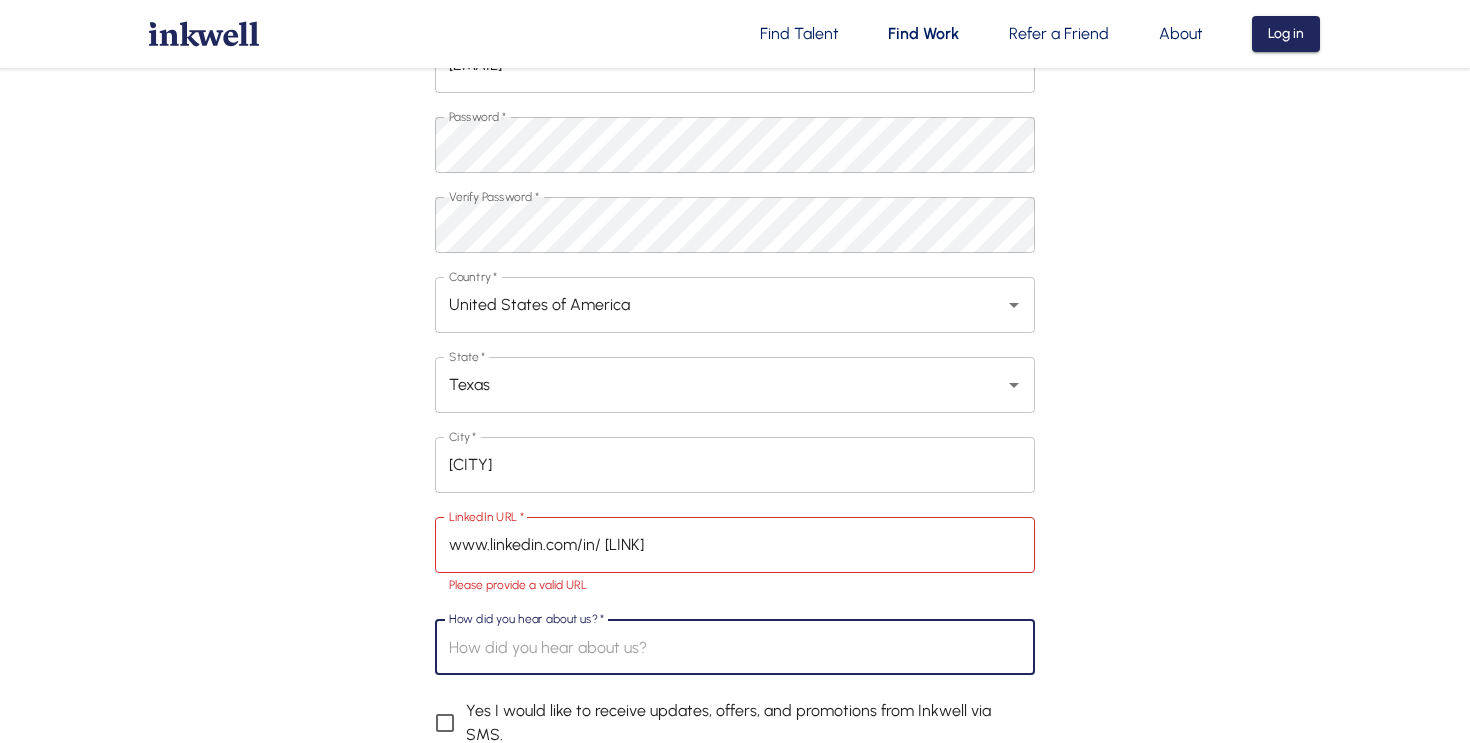click on "How did you hear about us?   *" at bounding box center (735, 647) 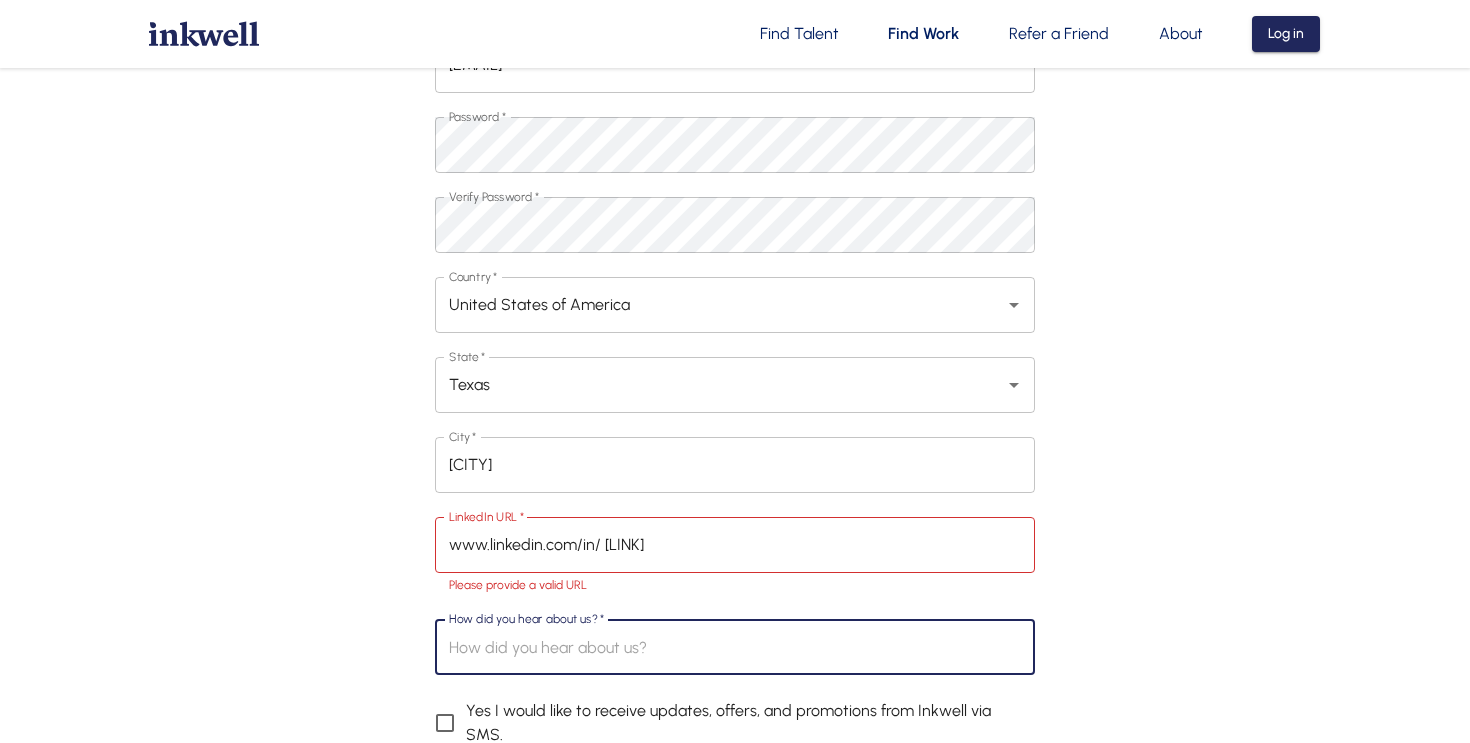 type on "P" 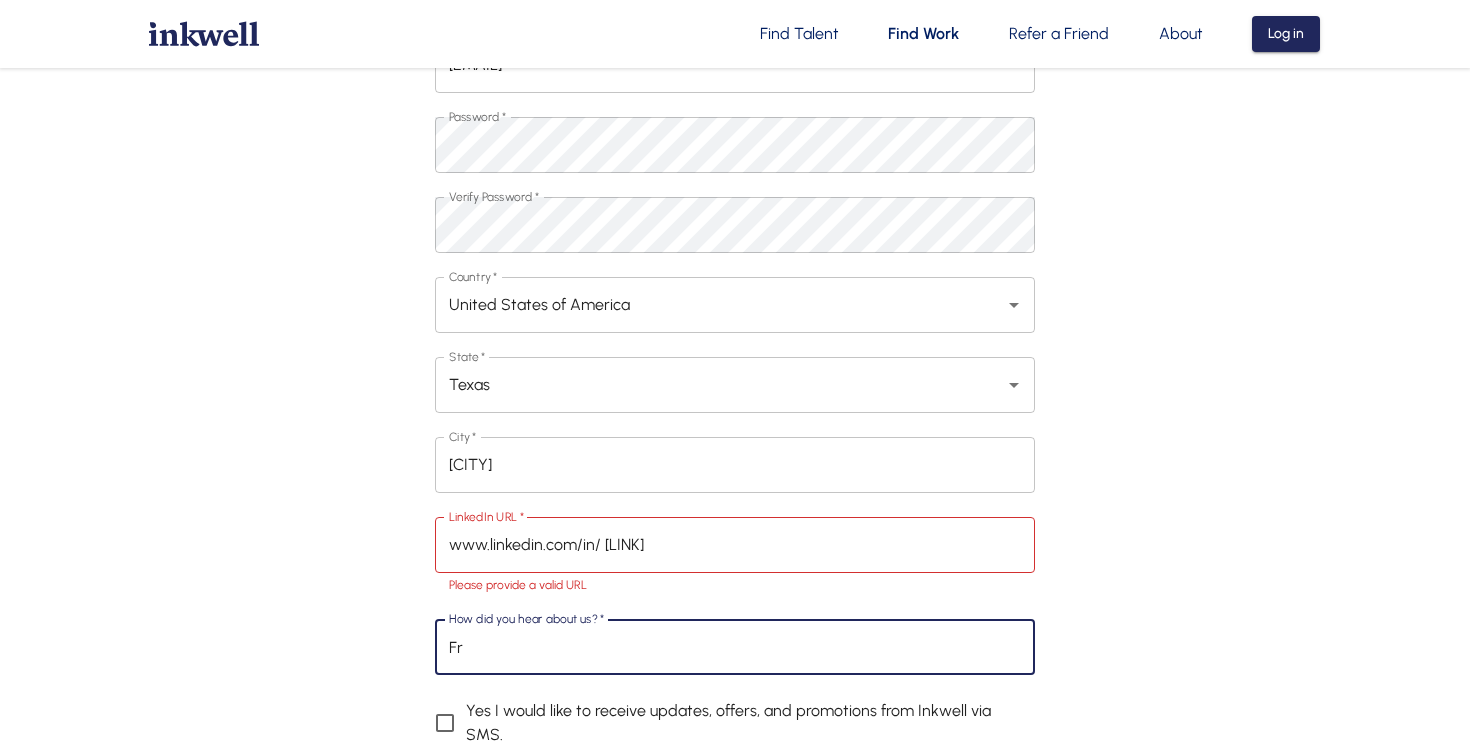 type on "F" 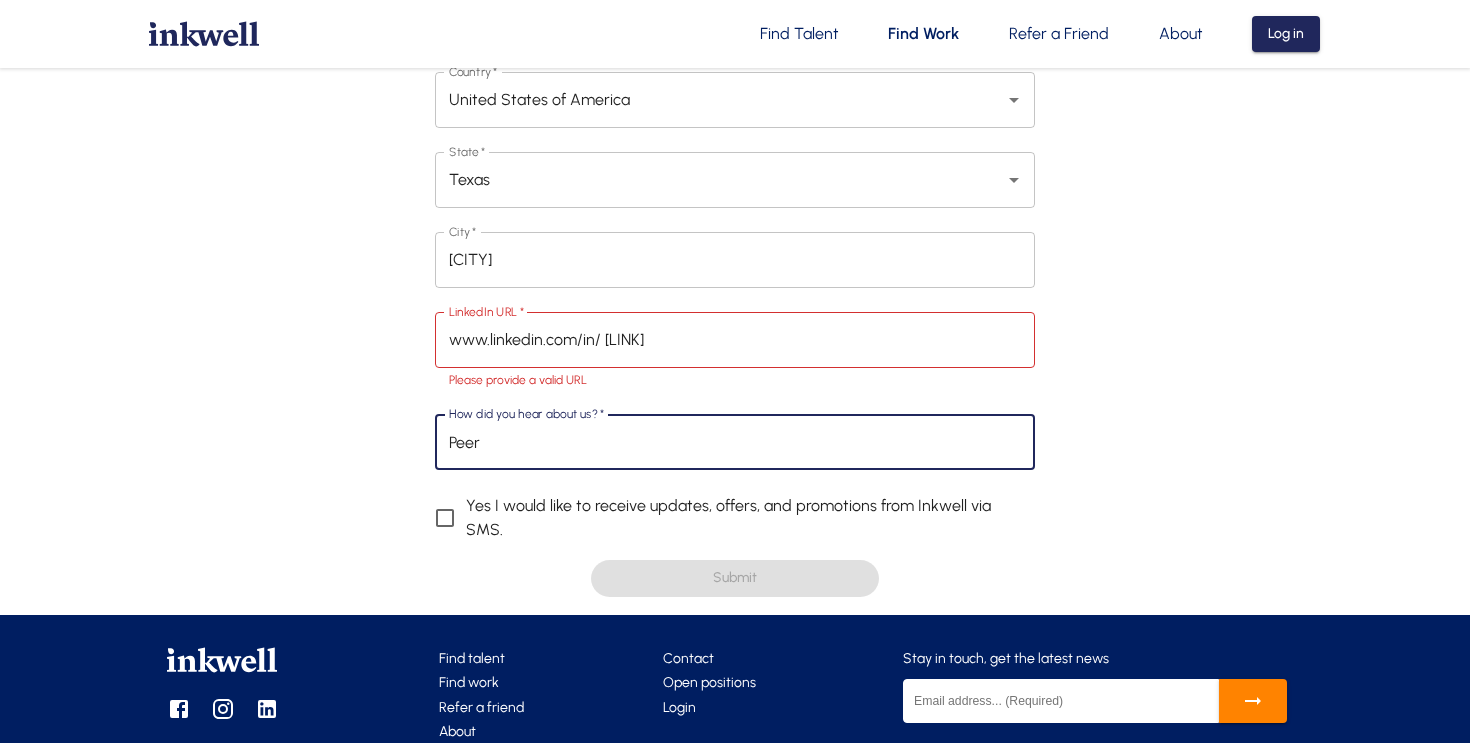 scroll, scrollTop: 582, scrollLeft: 0, axis: vertical 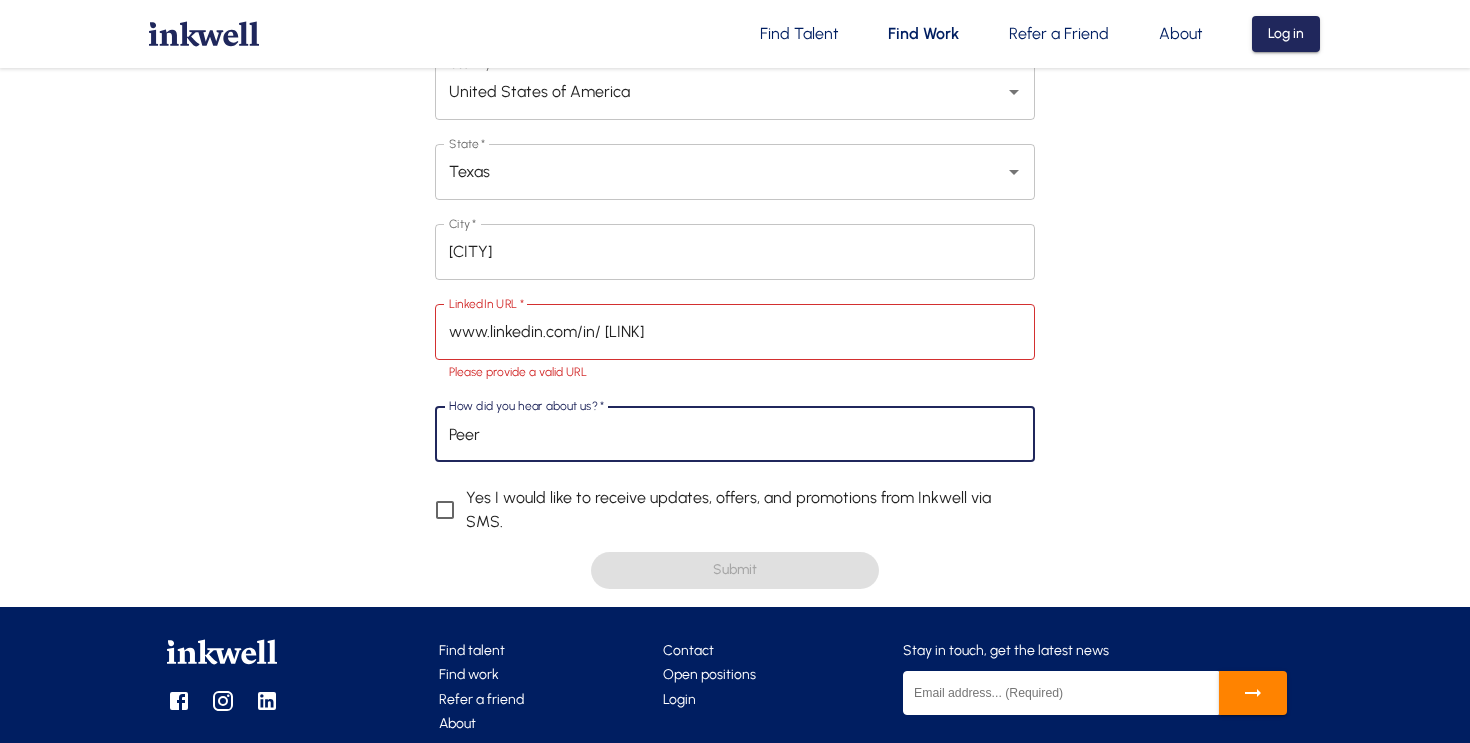 type on "Peer" 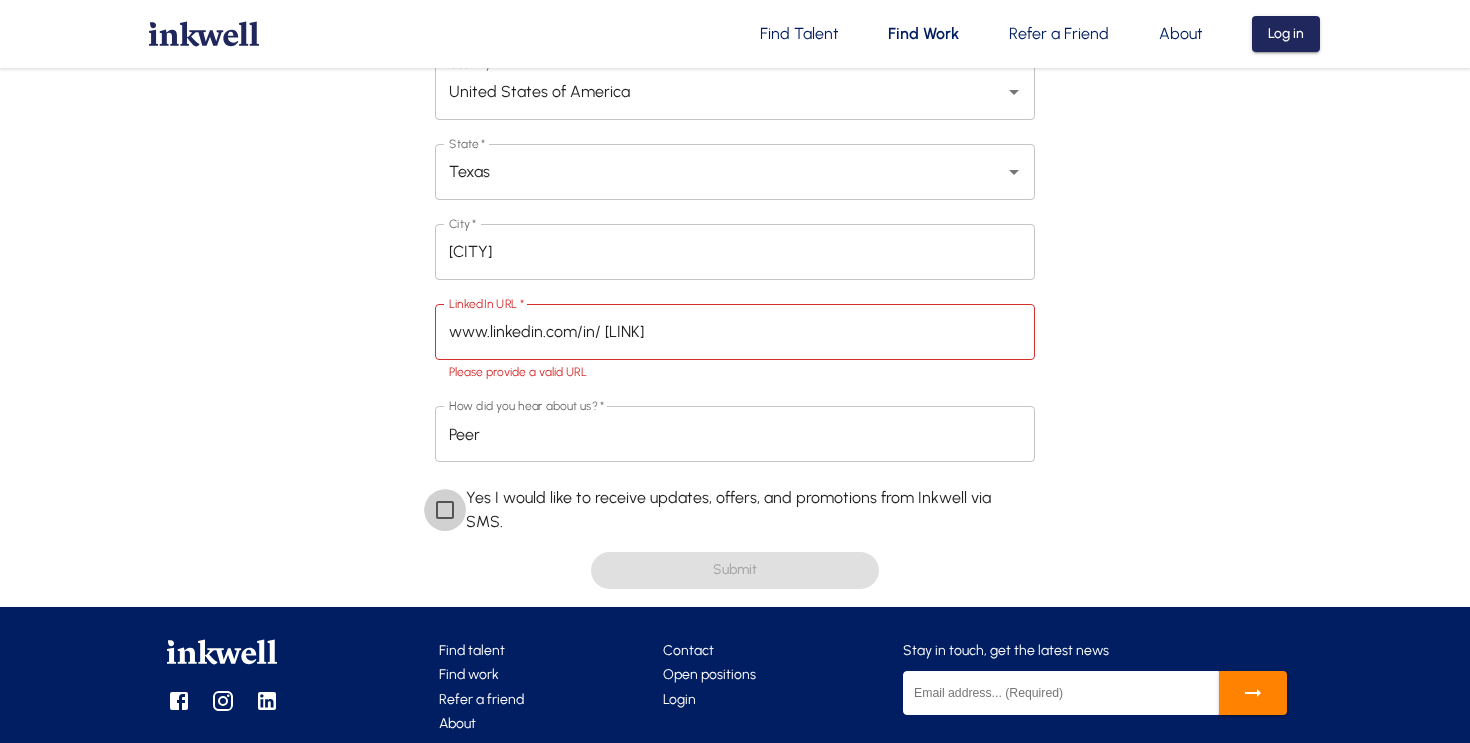 click on "Yes I would like to receive updates, offers, and promotions from Inkwell via SMS." at bounding box center [445, 510] 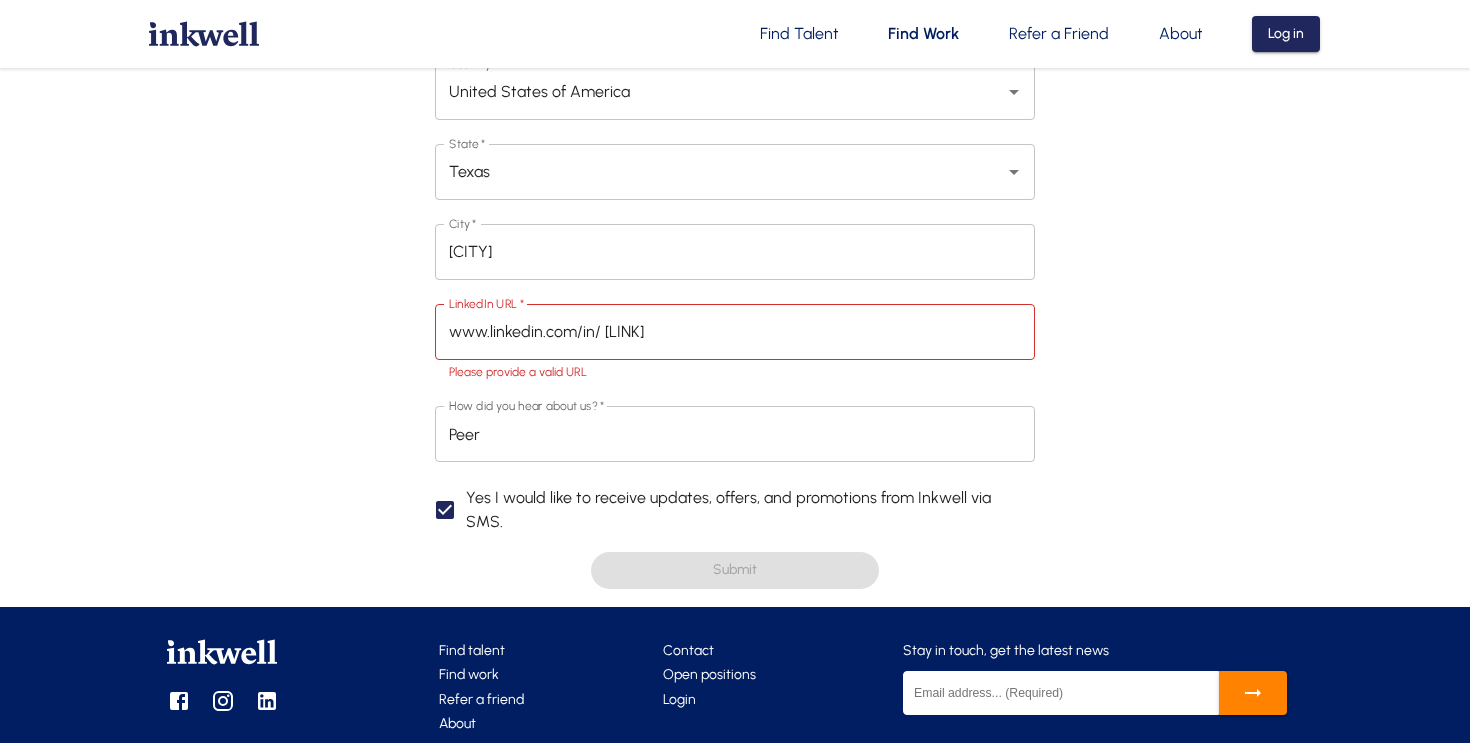click on "www.linkedin.com/in/ vanessaafernandes" at bounding box center [735, 332] 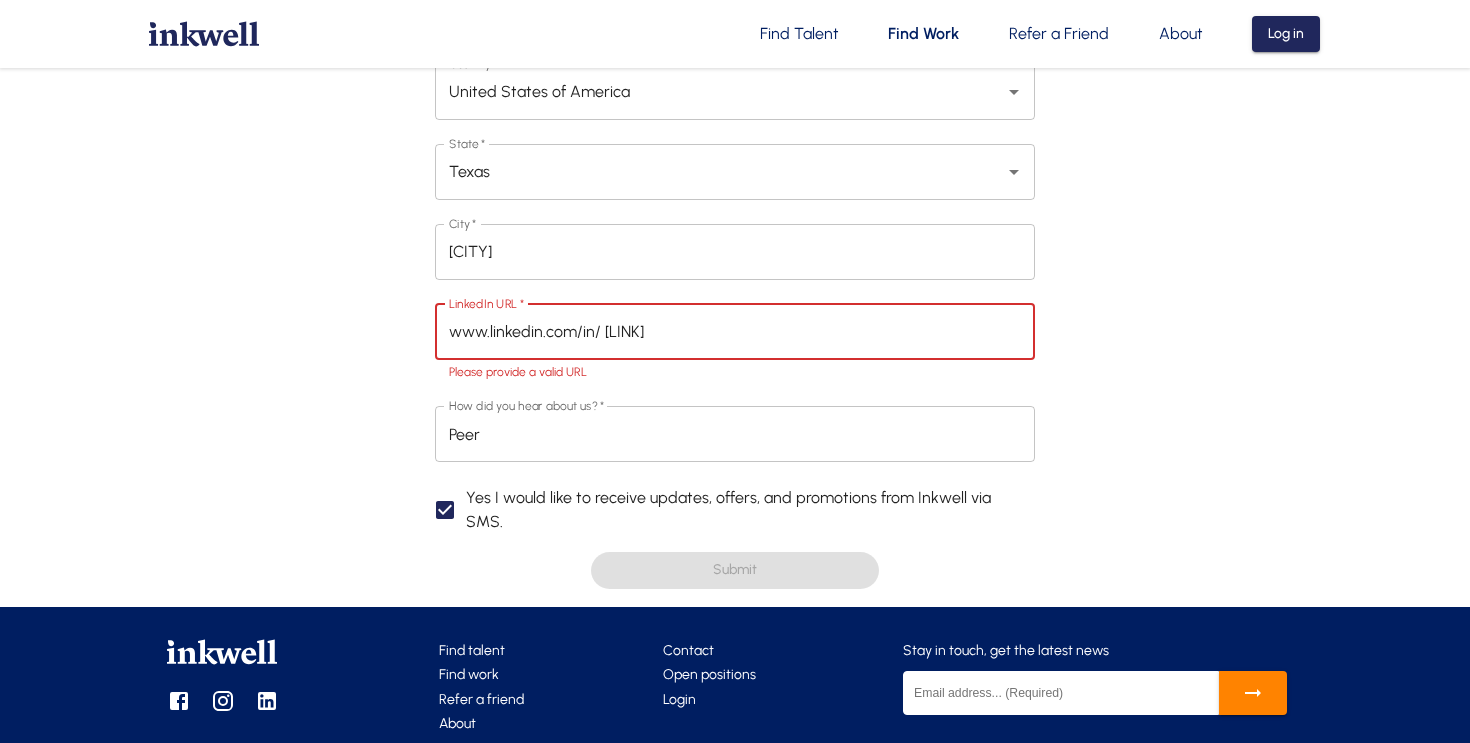 click on "www.linkedin.com/in/ vanessaafernandes" at bounding box center [735, 332] 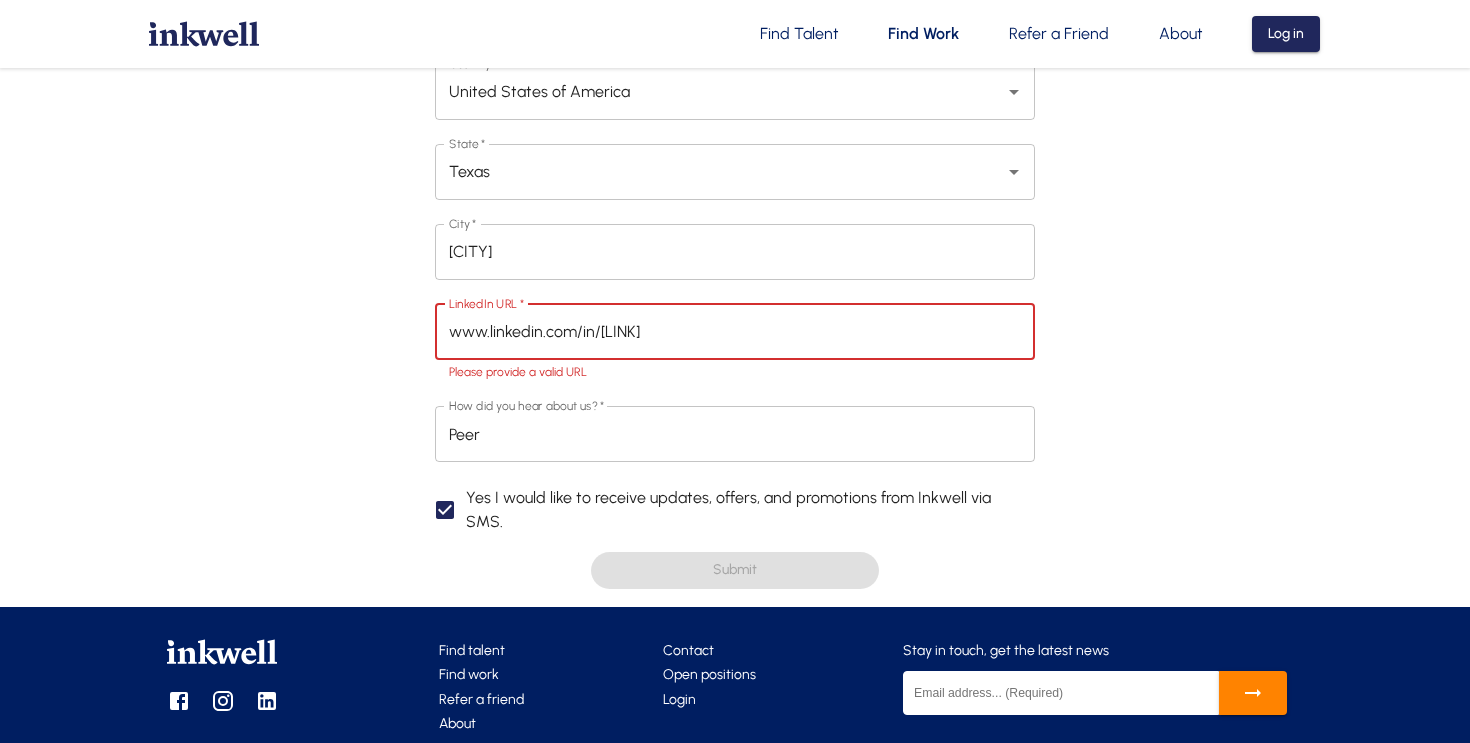 click on "www.linkedin.com/in/vanessaafernandes" at bounding box center [735, 332] 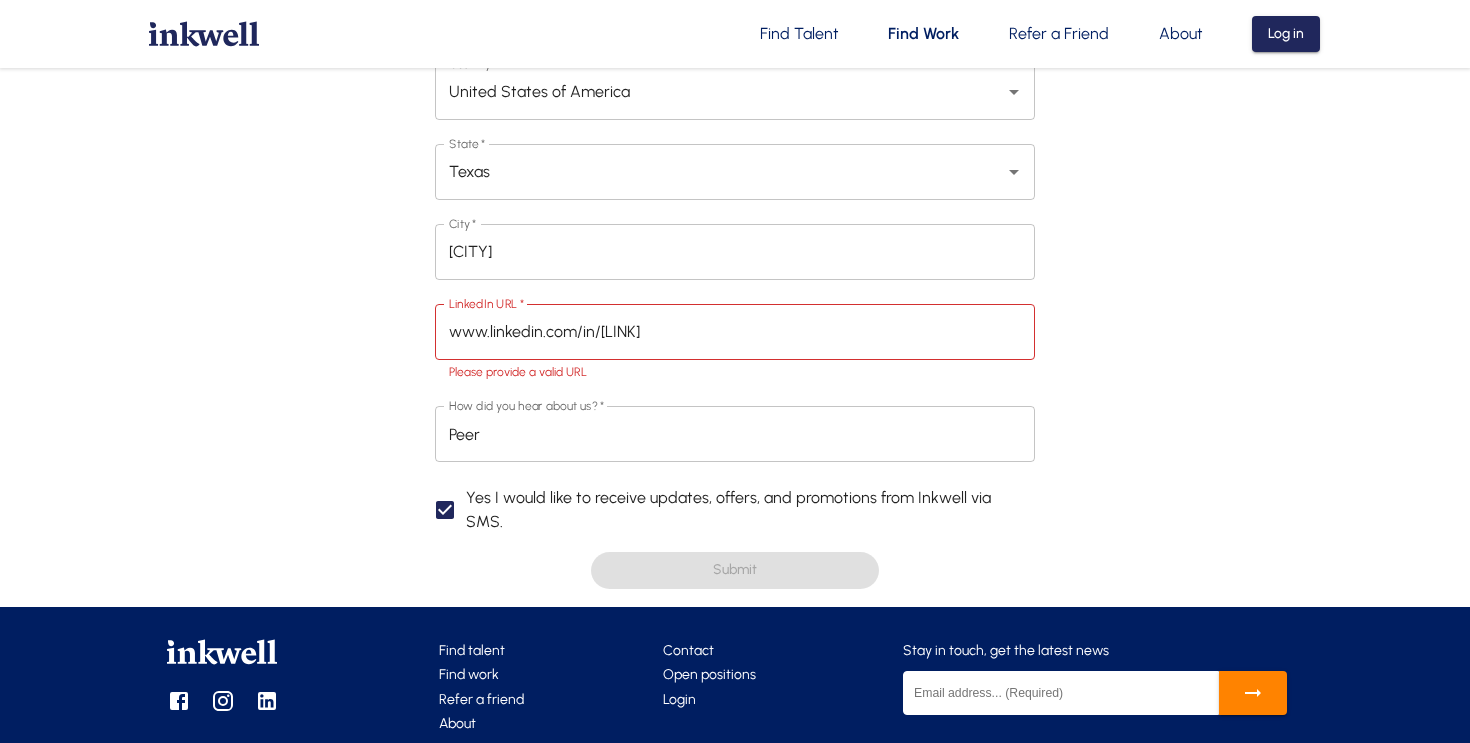 click on "First Name   * Vanessa First Name   * Last Name   * Fernandes Last Name   * Email   * vanessaf@smu.edu Email   * Password   * Password   * Verify Password   * Verify Password   * Country   * United States of America Country   * State   * Texas State   * City   * Dallas City   * LinkedIn URL   * www.linkedin.com/in/vanessaafernandes LinkedIn URL   * Please provide a valid URL How did you hear about us?   * Peer How did you hear about us?   * Yes I would like to receive updates, offers, and promotions from Inkwell via SMS. Submit" at bounding box center [735, 127] 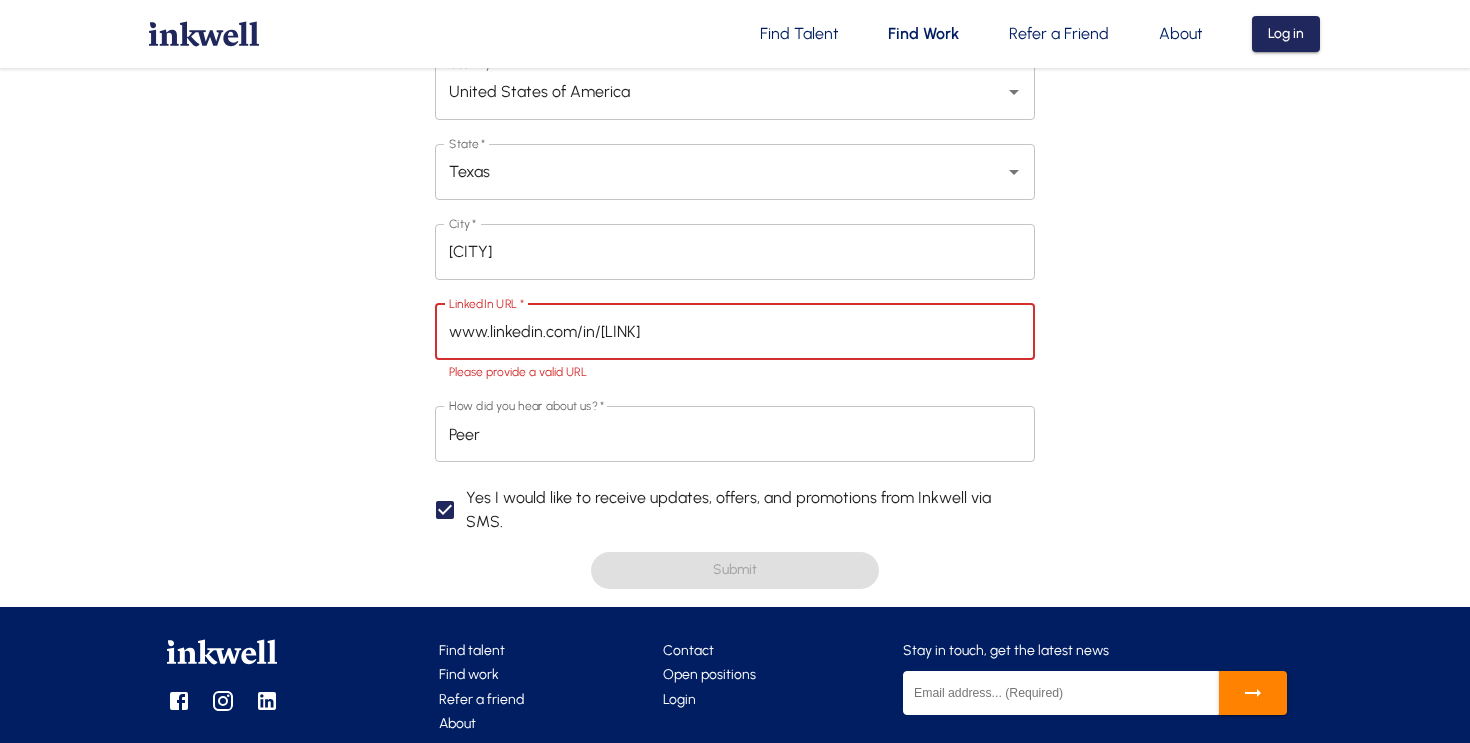 click on "www.linkedin.com/in/vanessaafernandes" at bounding box center [735, 332] 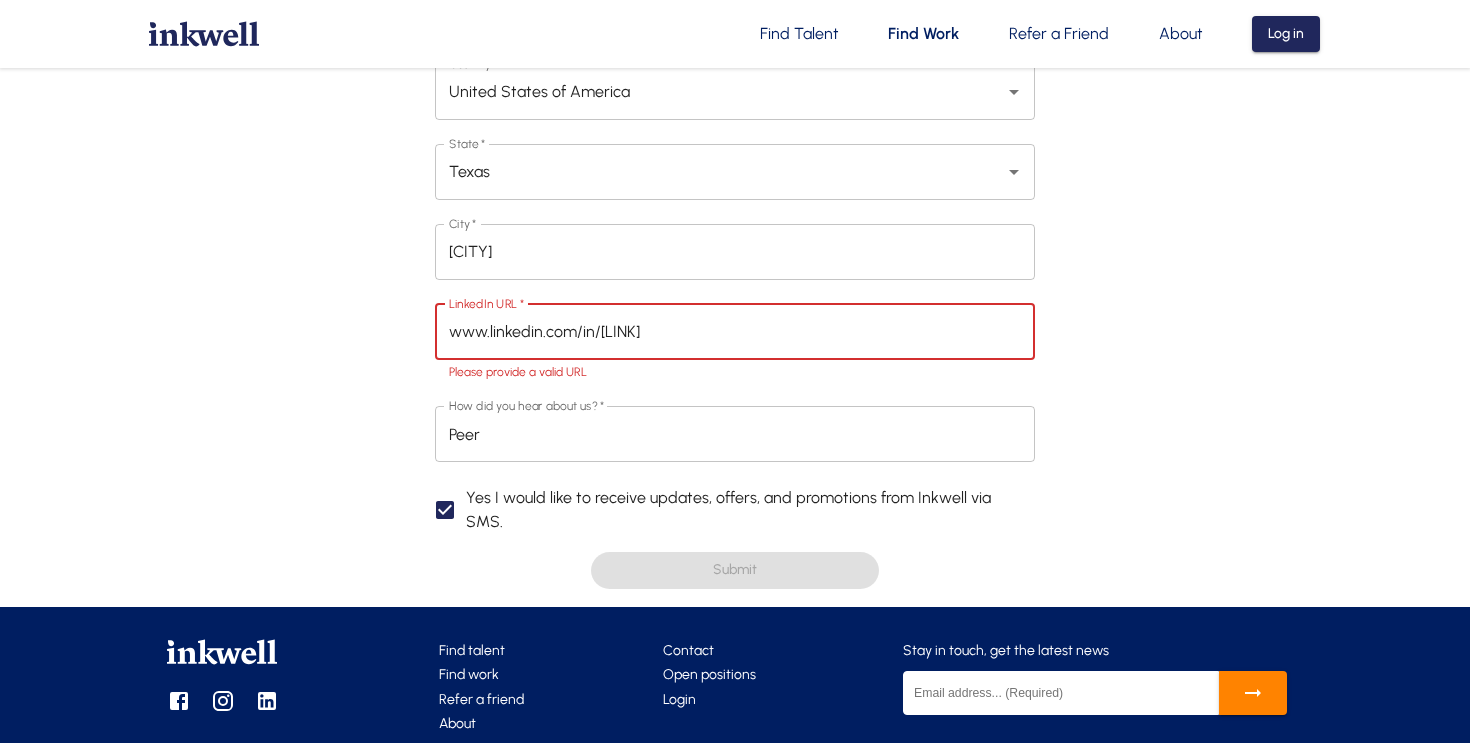 click on "www.linkedin.com/in/vanessaafernandes" at bounding box center [735, 332] 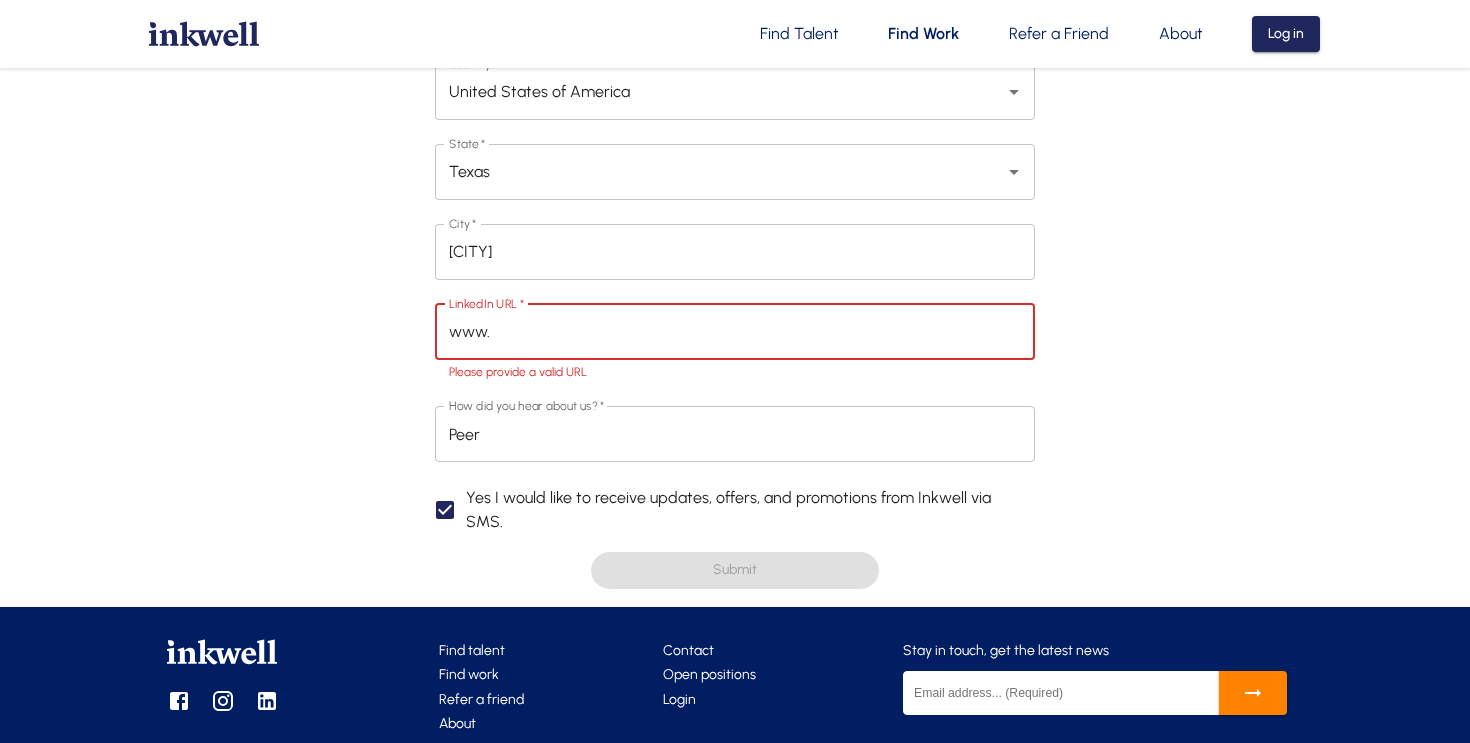 paste on "www.linkedin.com/in/ vanessaafernandes" 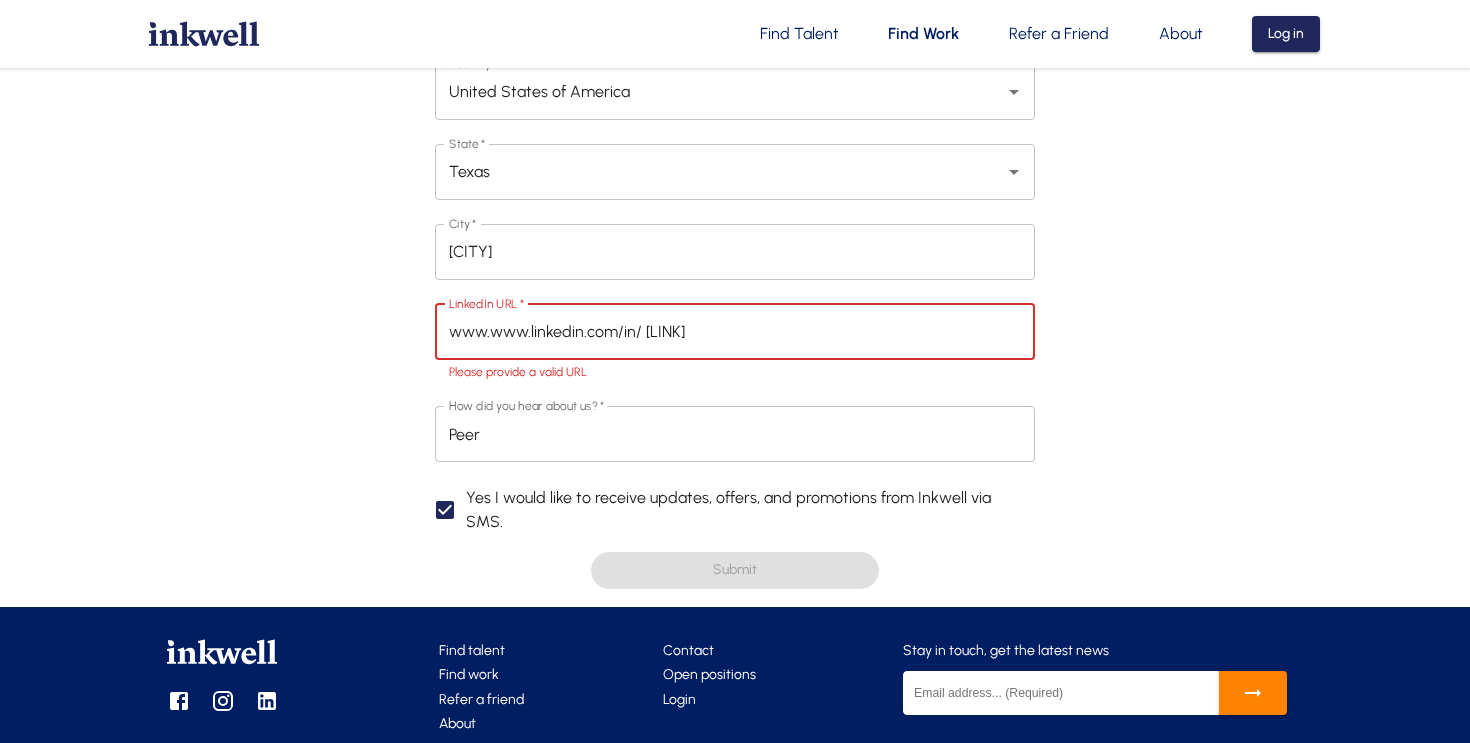 drag, startPoint x: 530, startPoint y: 330, endPoint x: 490, endPoint y: 334, distance: 40.1995 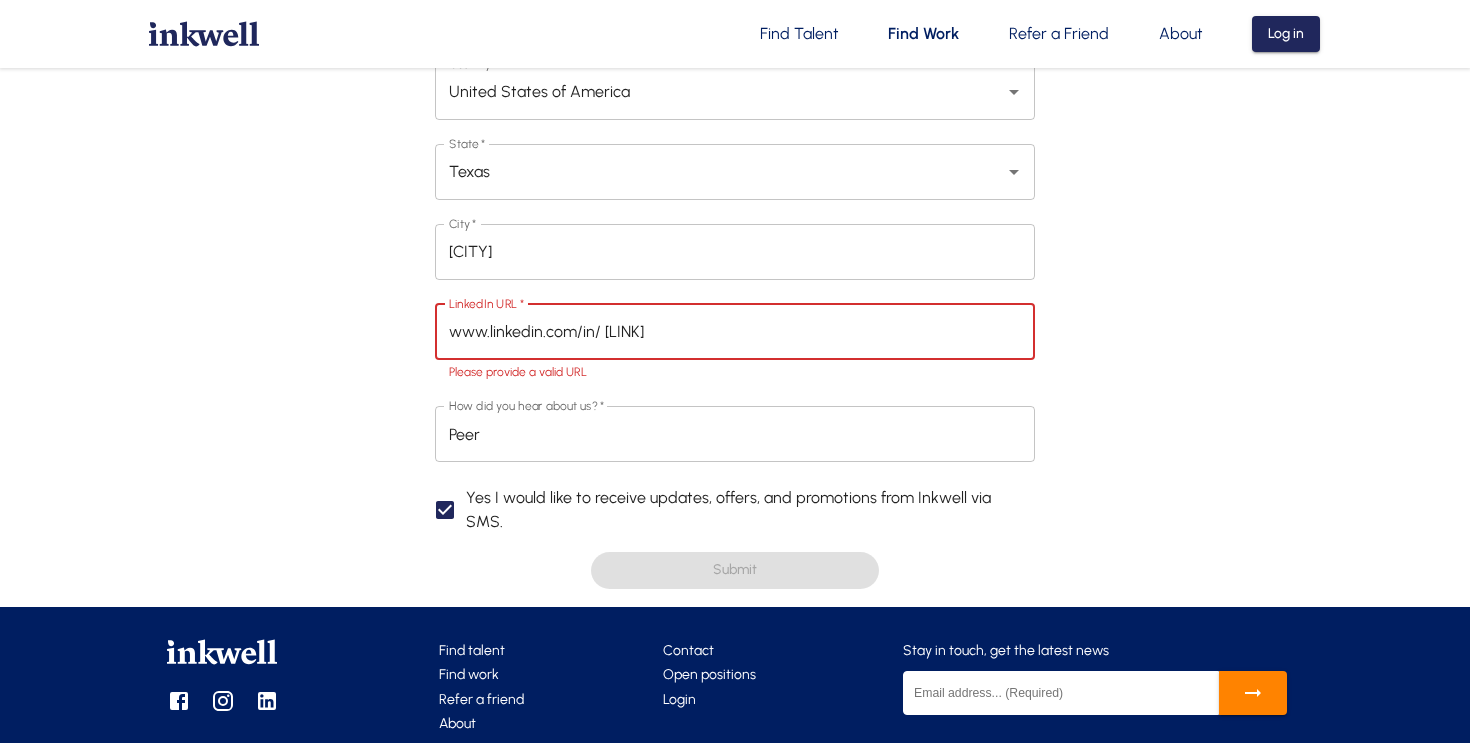 click on "www.linkedin.com/in/ vanessaafernandes" at bounding box center [735, 332] 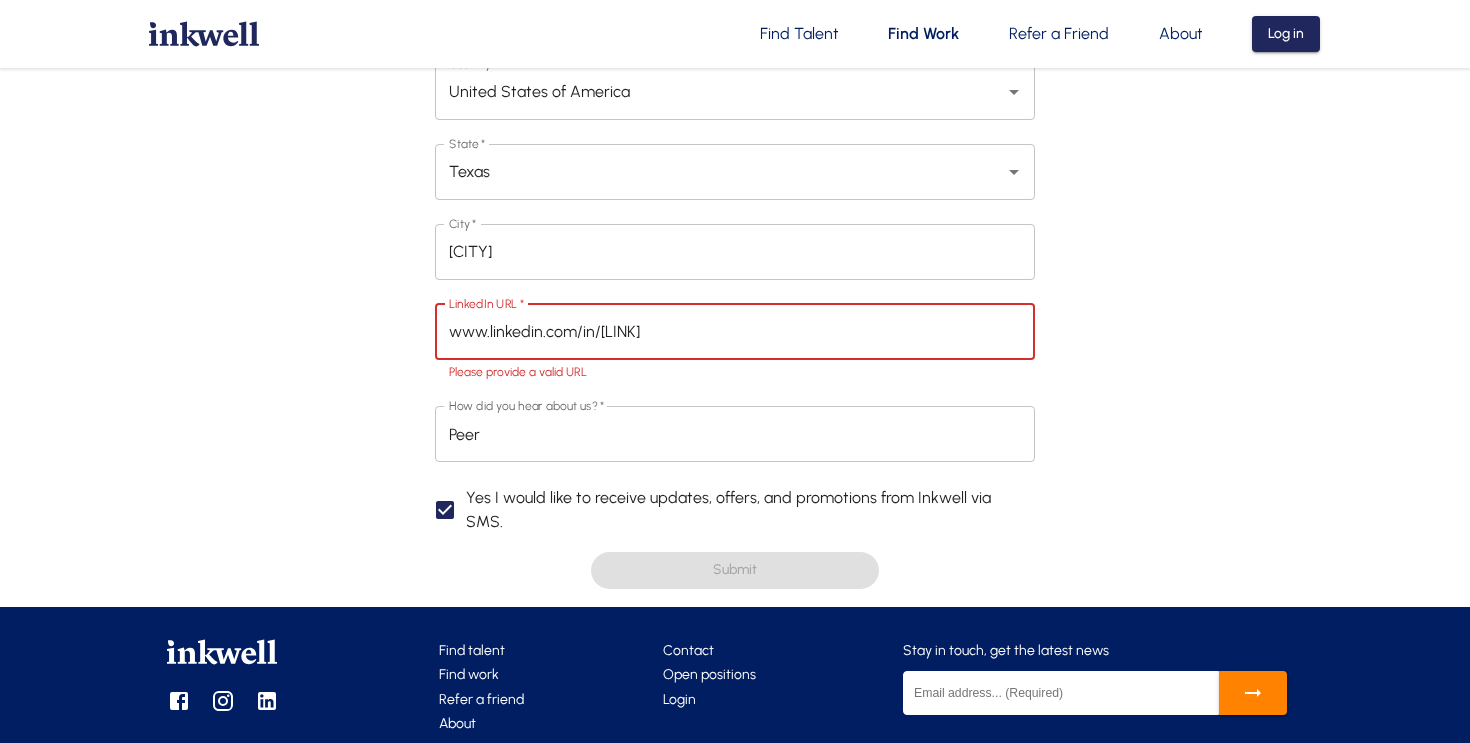 click on "www.linkedin.com/in/vanessaafernandes" at bounding box center (735, 332) 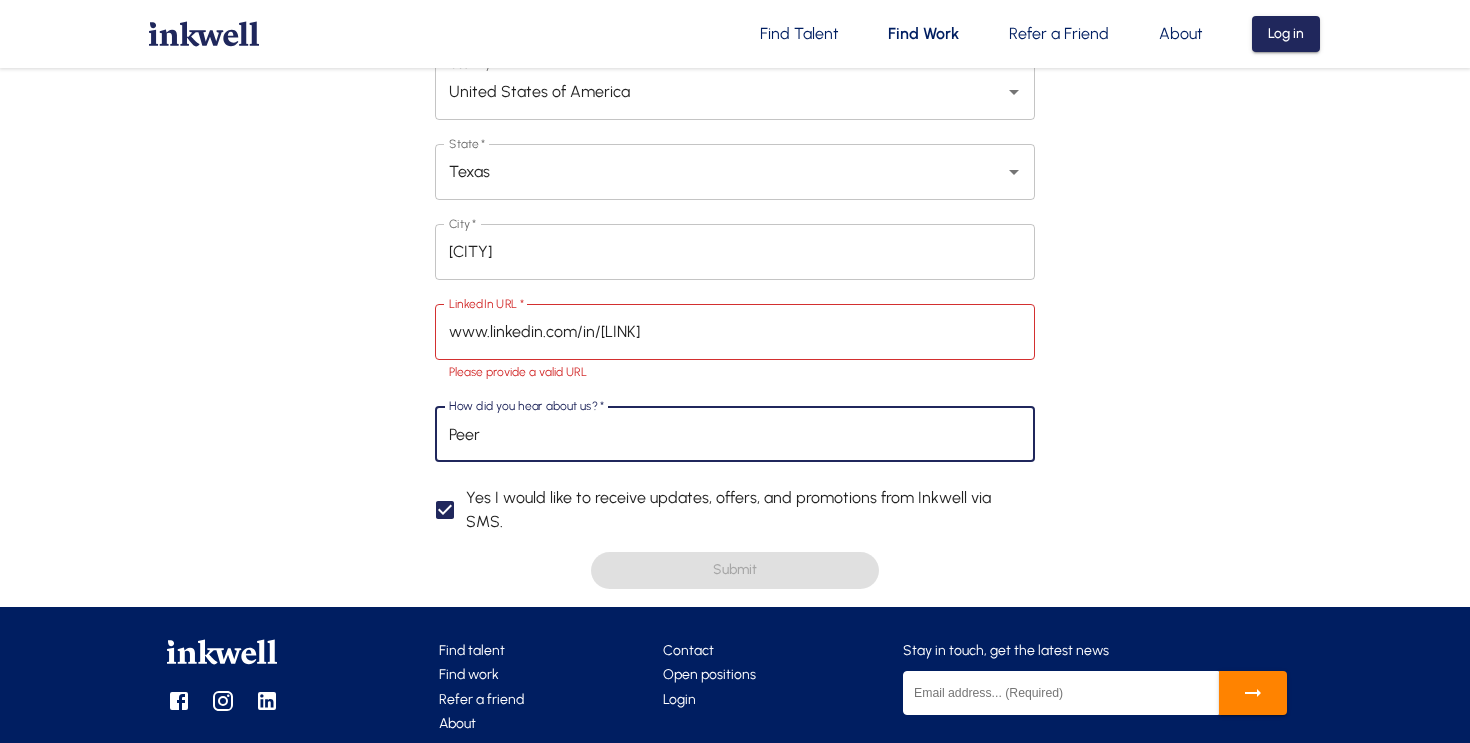 click on "Peer" at bounding box center [735, 434] 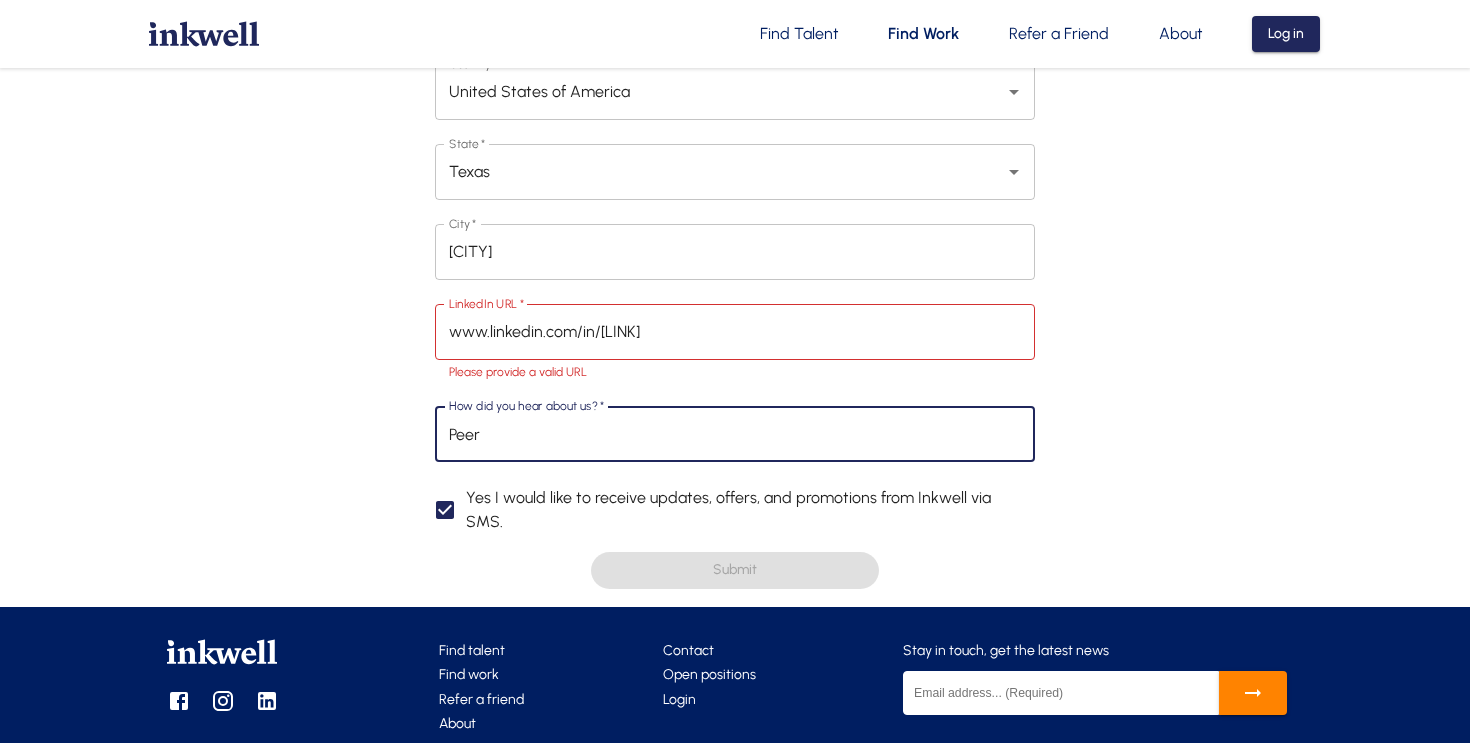 click on "www.linkedin.com/in/vanessaafernandes" at bounding box center [735, 332] 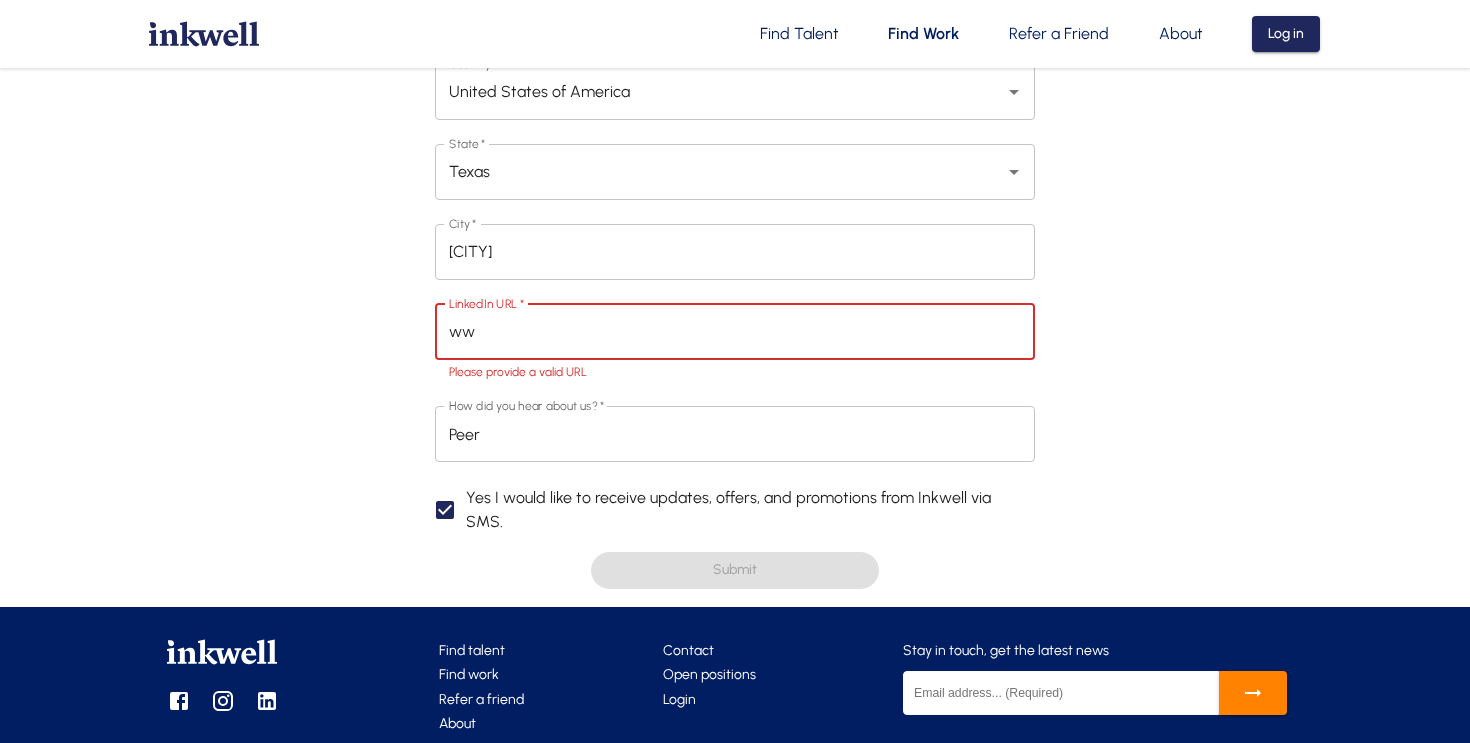 type on "w" 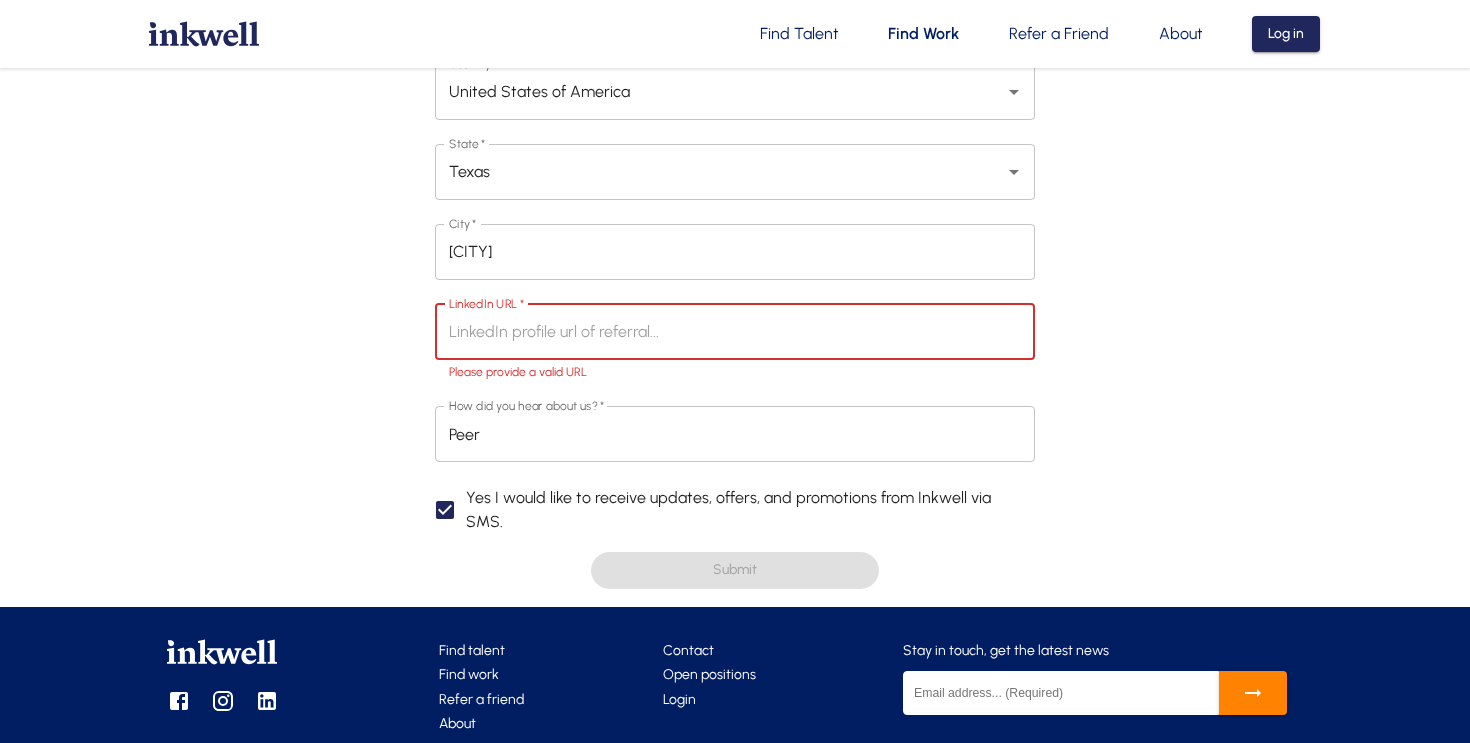 paste on "https://www.linkedin.com/in/[LAST]/" 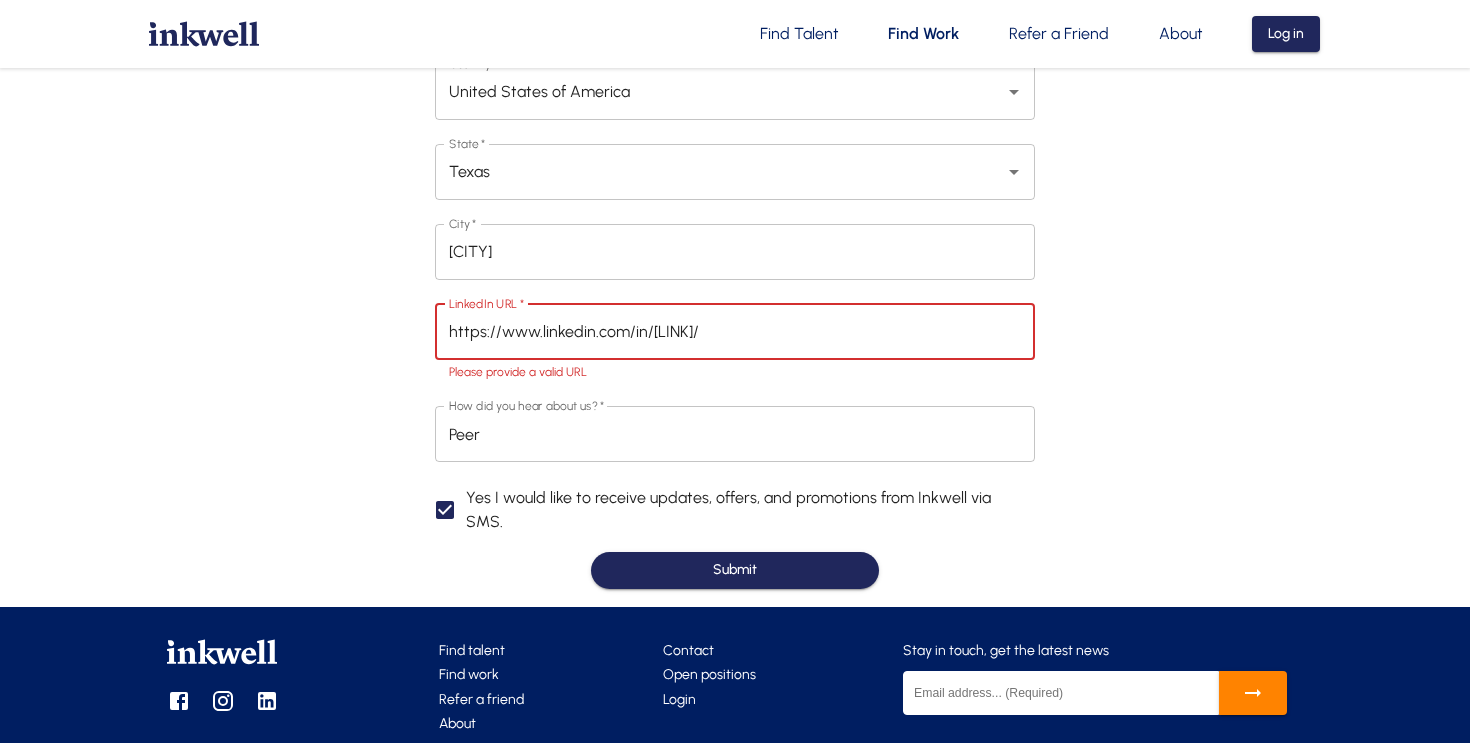 type on "https://www.linkedin.com/in/[LAST]/" 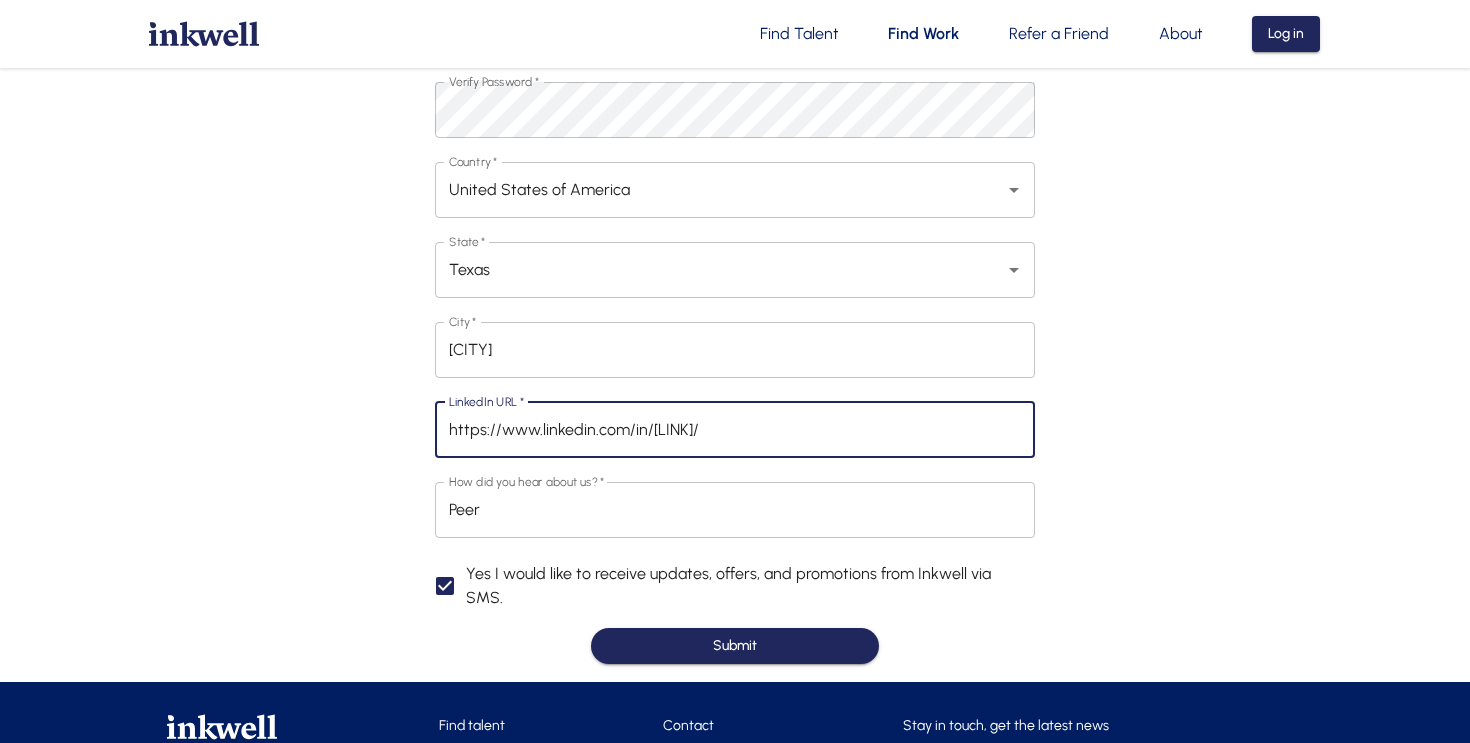 scroll, scrollTop: 547, scrollLeft: 0, axis: vertical 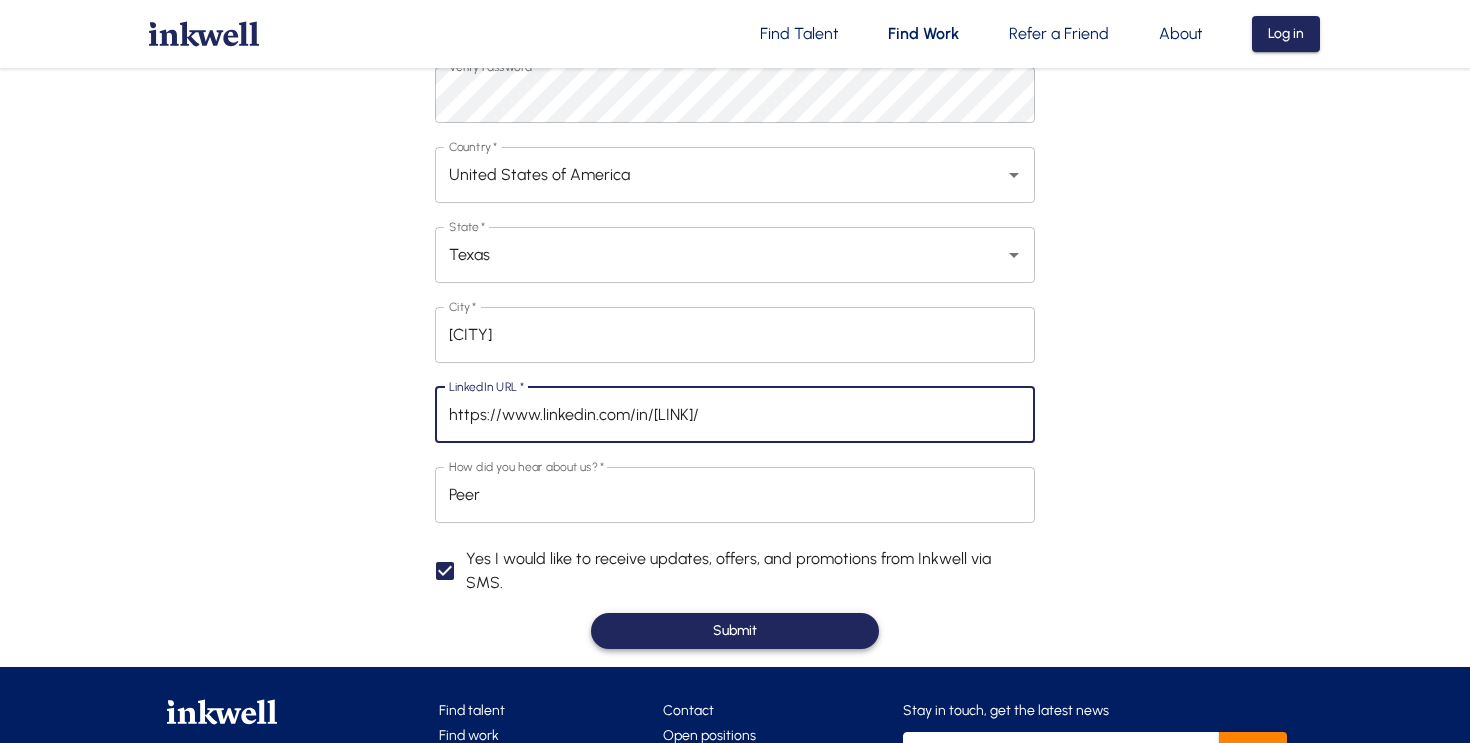 click on "Submit" at bounding box center [735, 631] 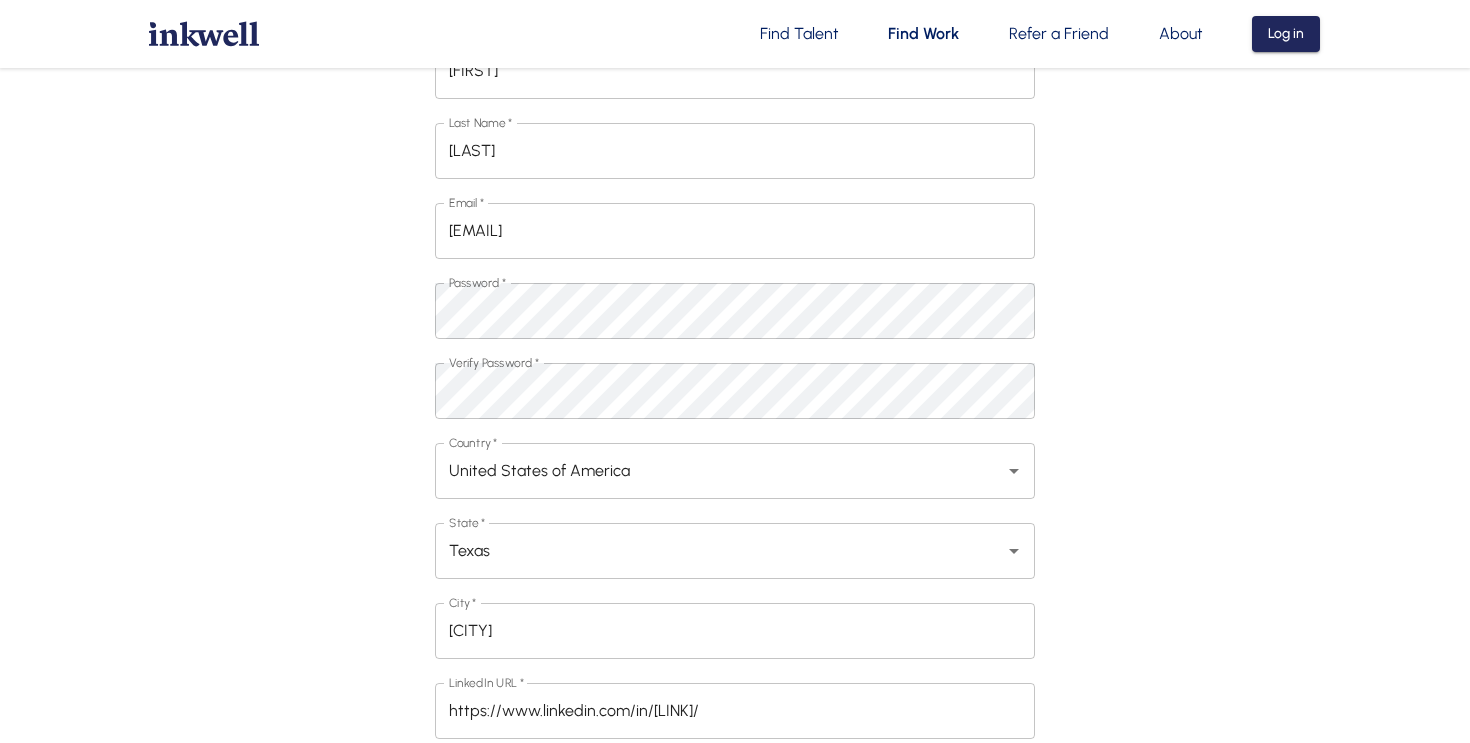 scroll, scrollTop: 149, scrollLeft: 0, axis: vertical 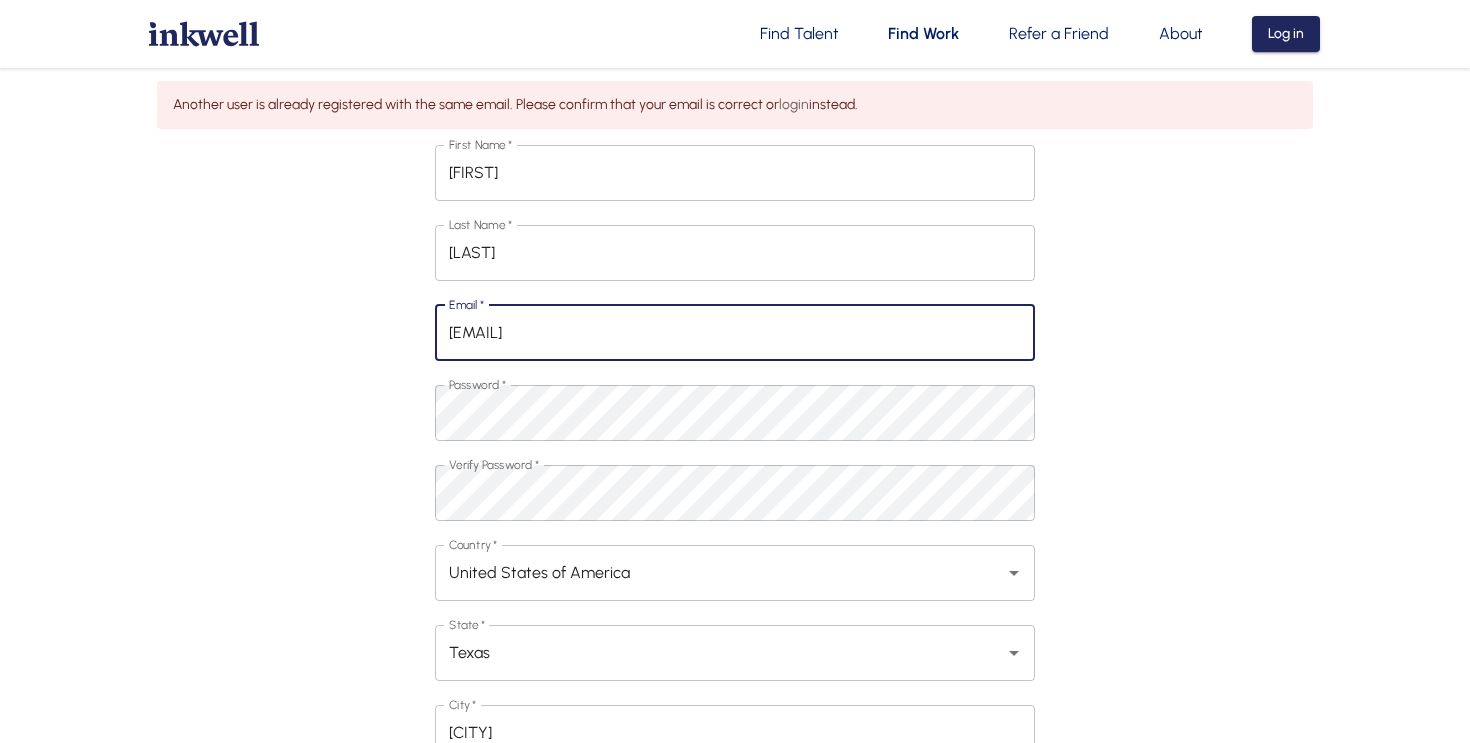 click on "[EMAIL]" at bounding box center [735, 333] 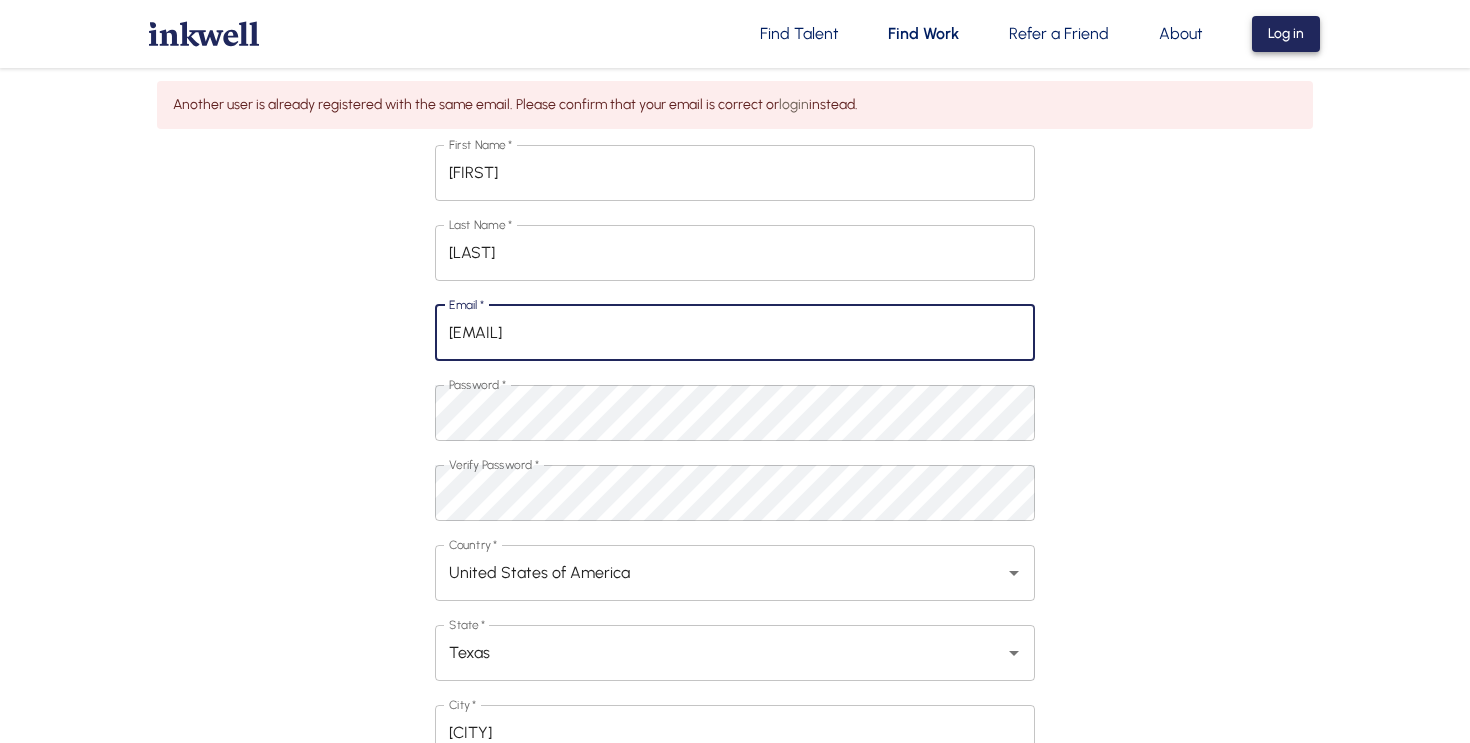 click on "Log in" at bounding box center [1286, 34] 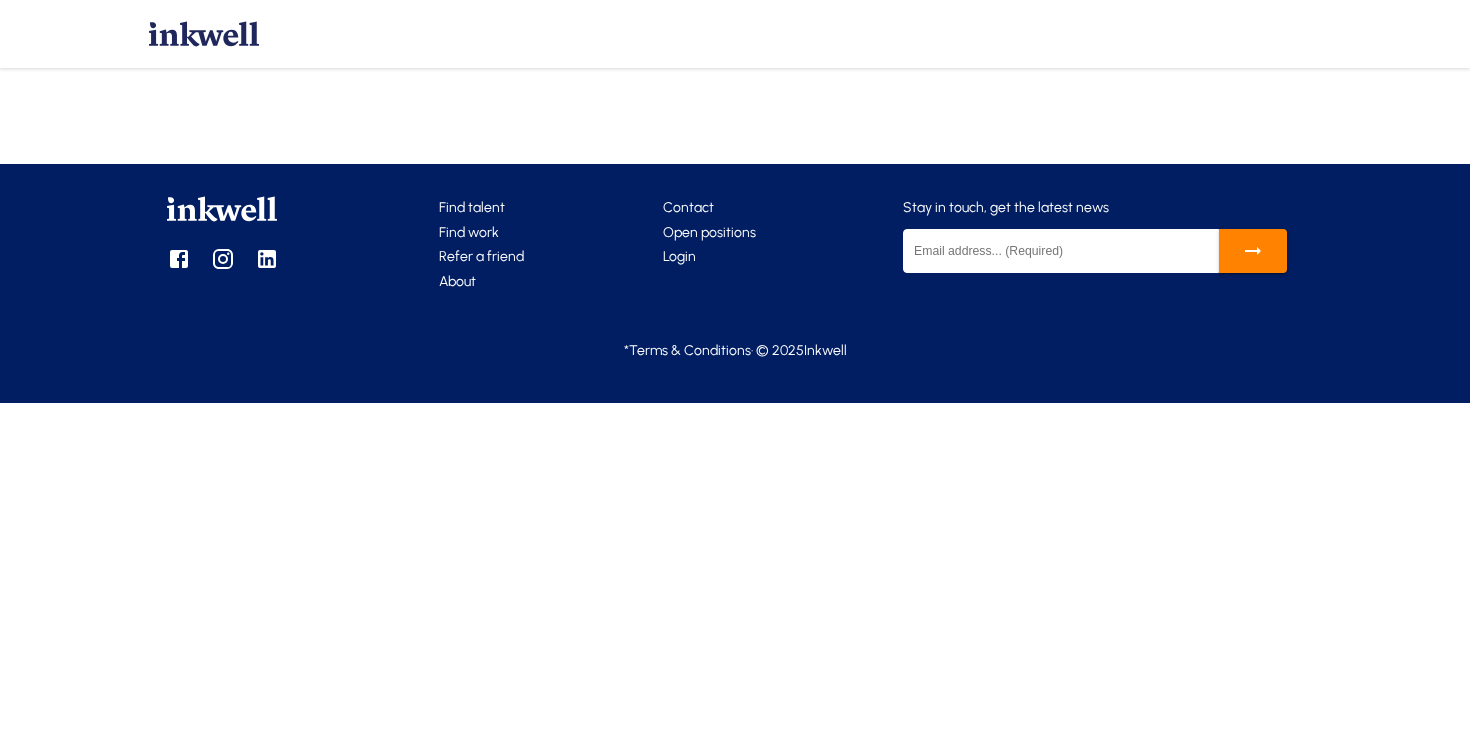 scroll, scrollTop: 0, scrollLeft: 0, axis: both 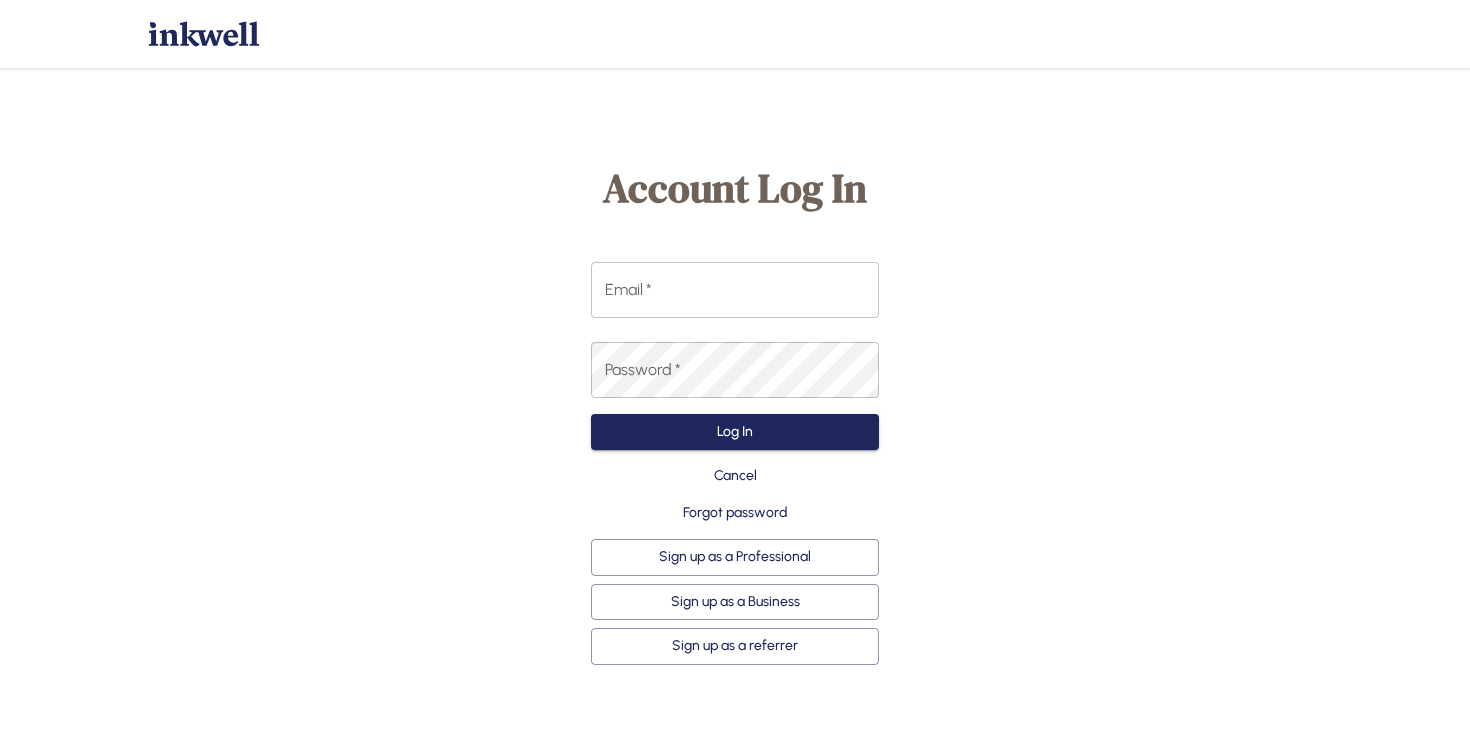 click on "Email   *" at bounding box center (735, 290) 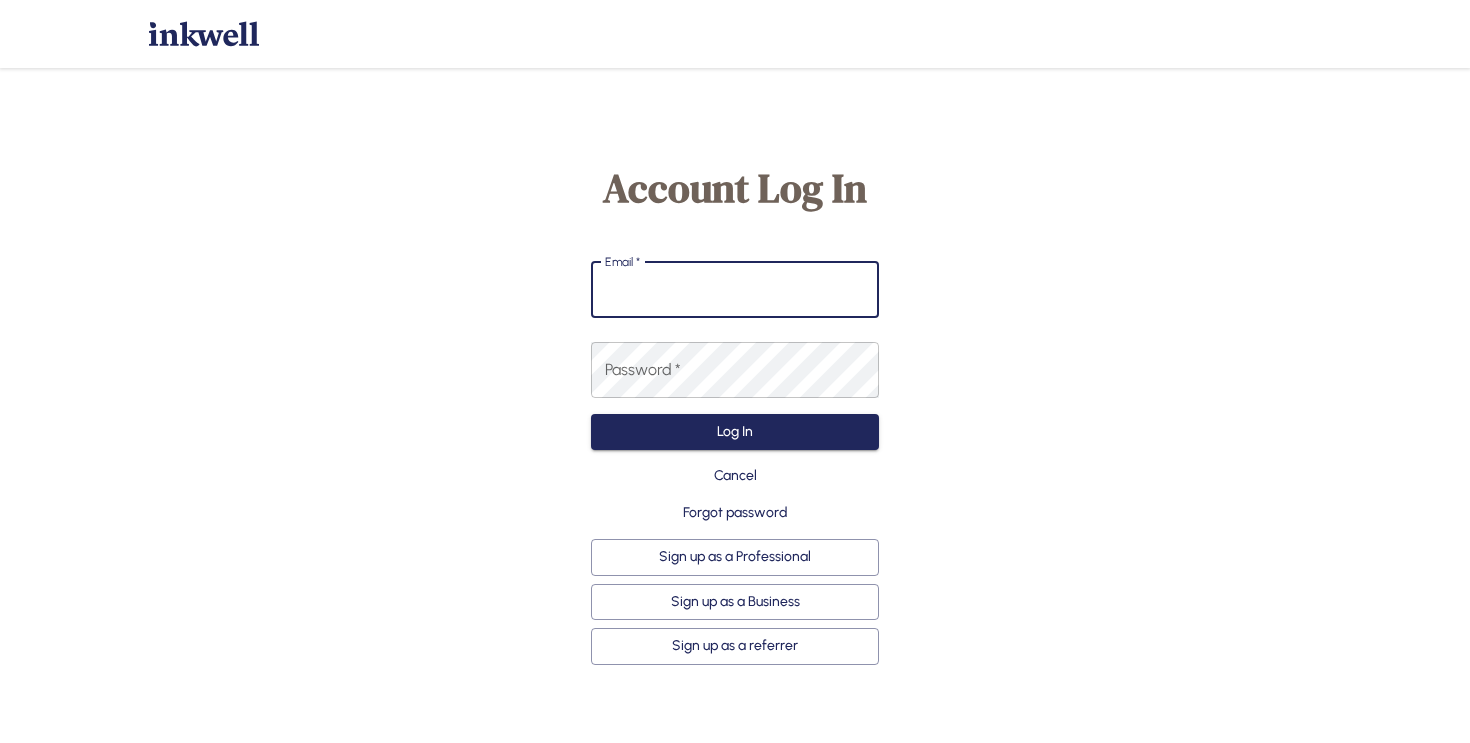 type on "[EMAIL]" 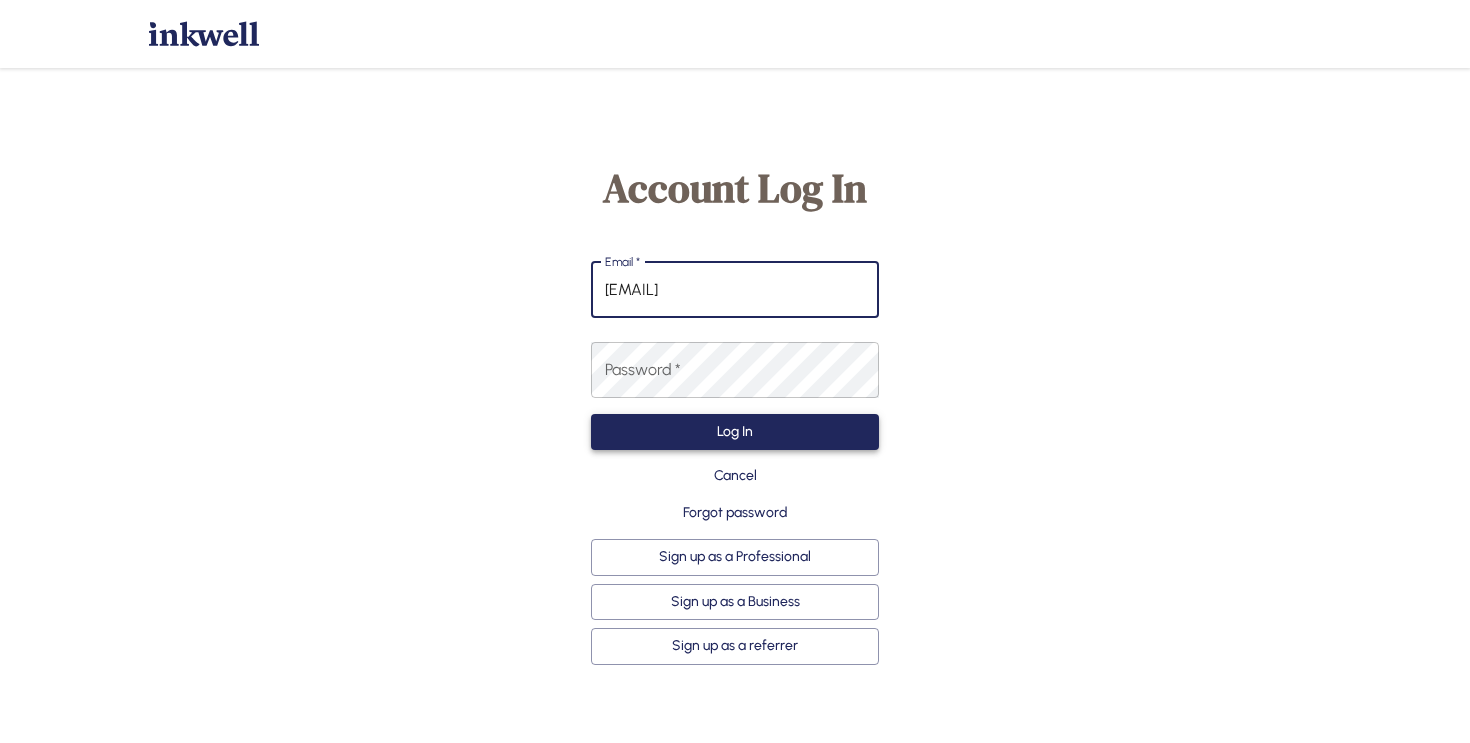 click on "Log In" at bounding box center [735, 432] 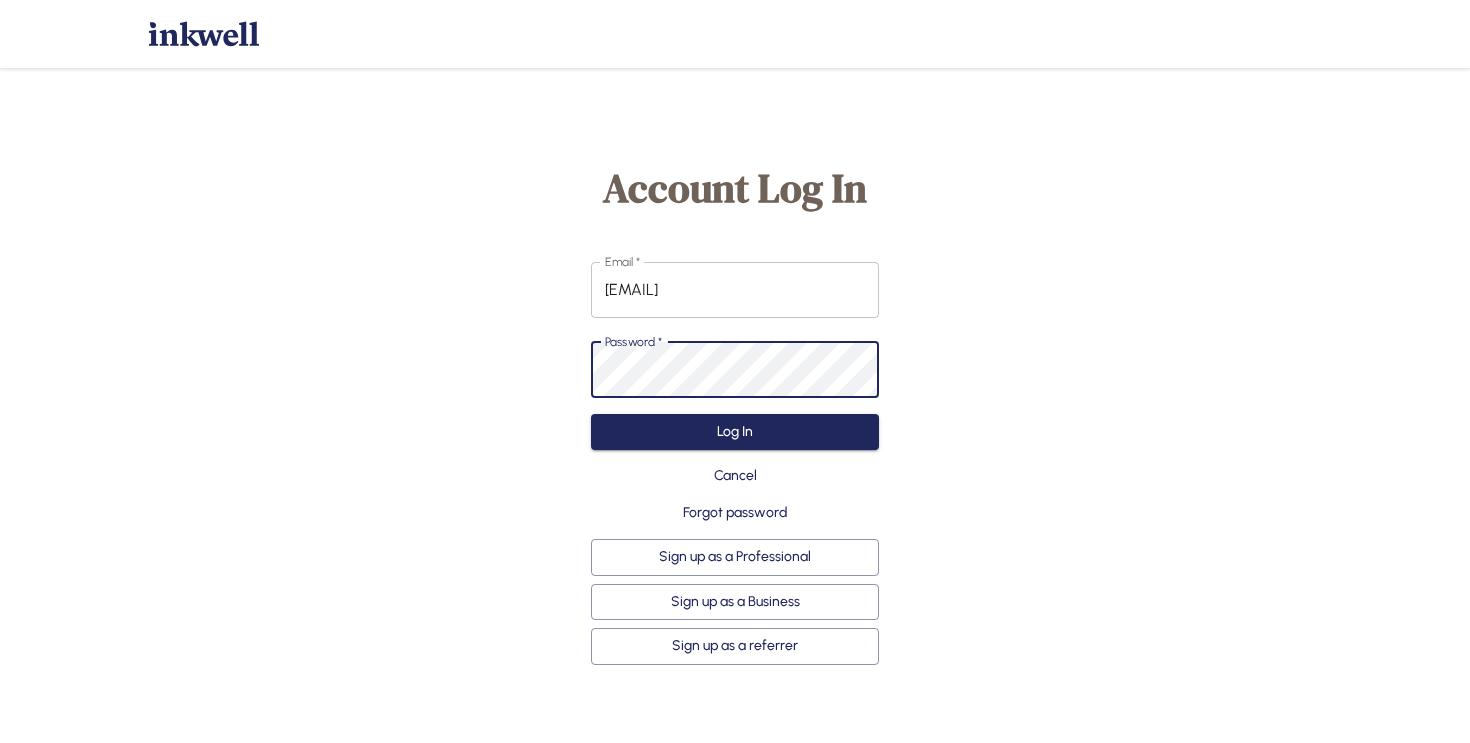click on "Forgot password" at bounding box center [735, 513] 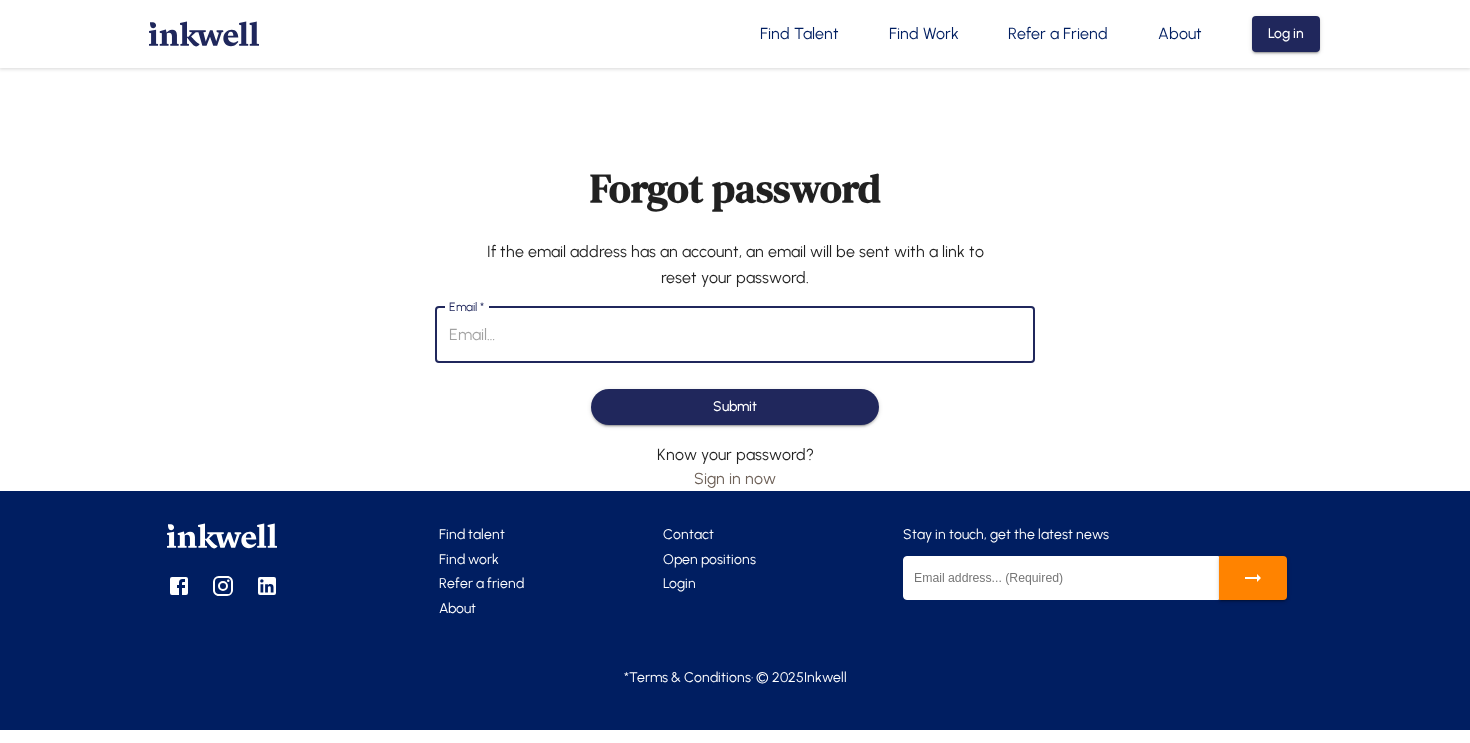 click on "Email   *" at bounding box center (735, 335) 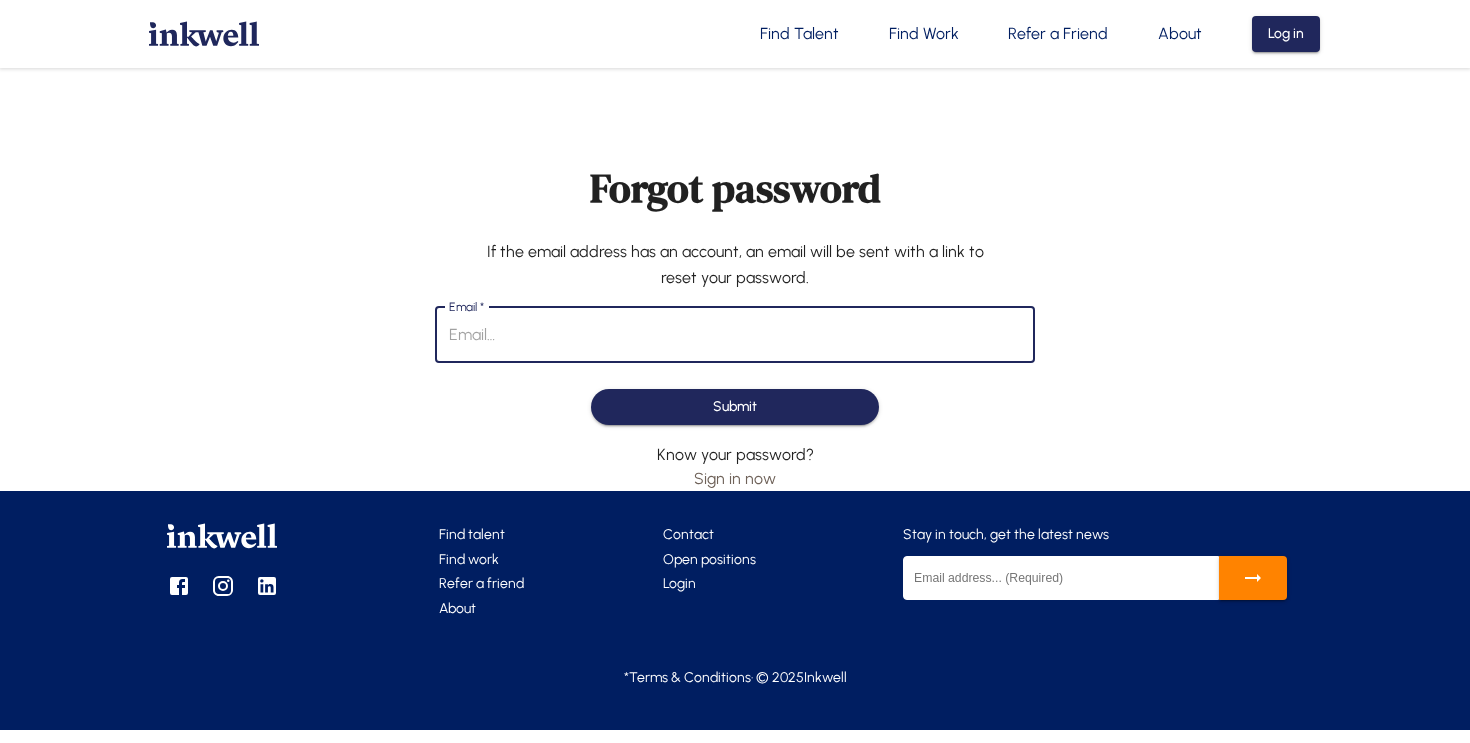 type on "[EMAIL]" 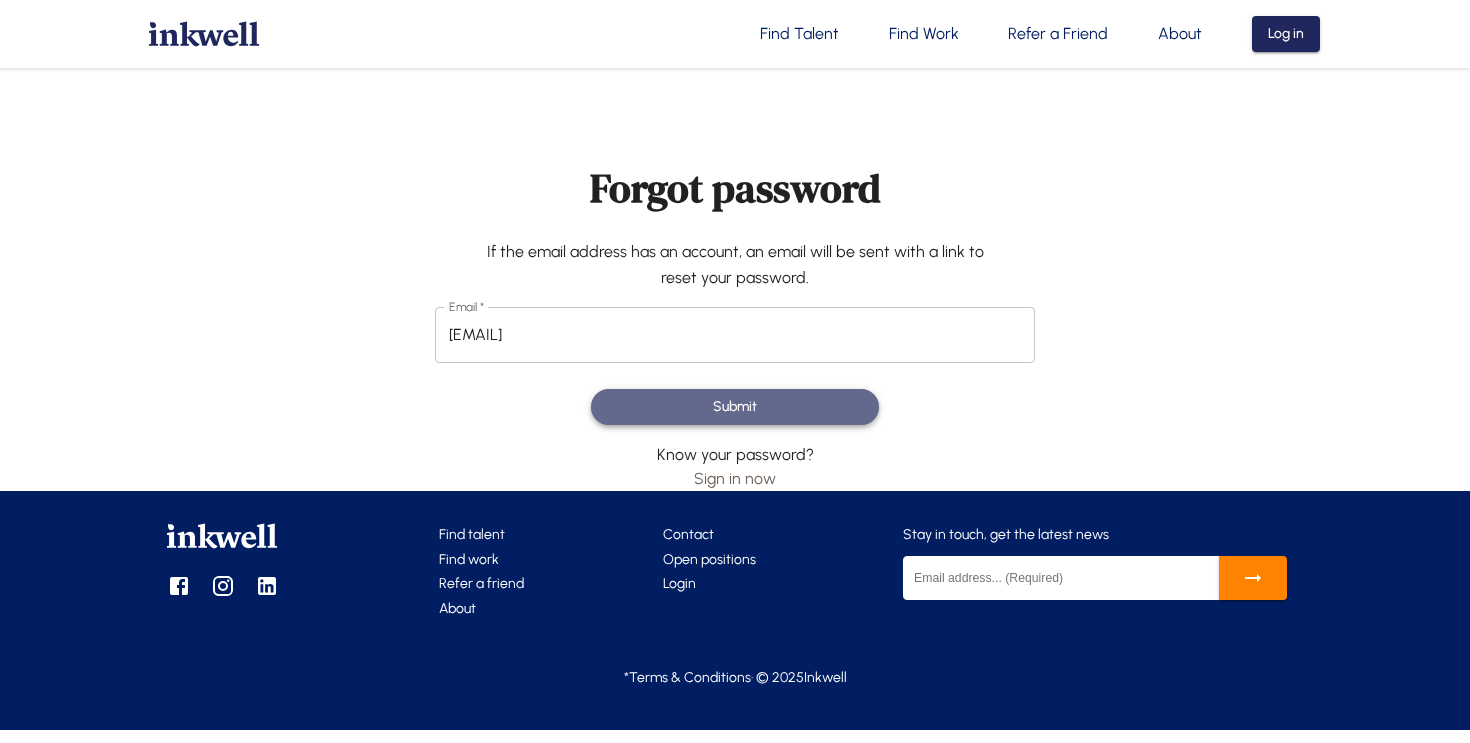 click on "Submit" at bounding box center (735, 407) 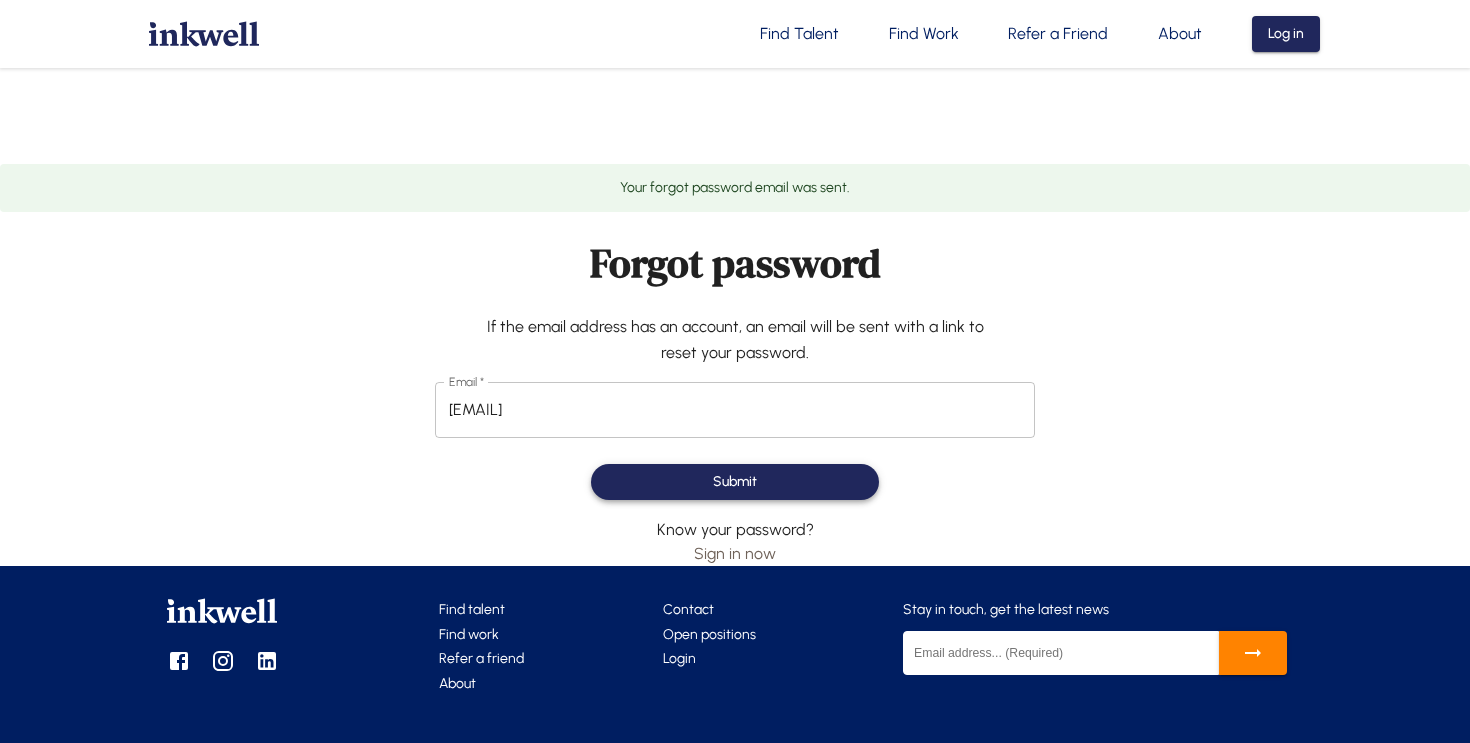 click on "Submit" at bounding box center (735, 482) 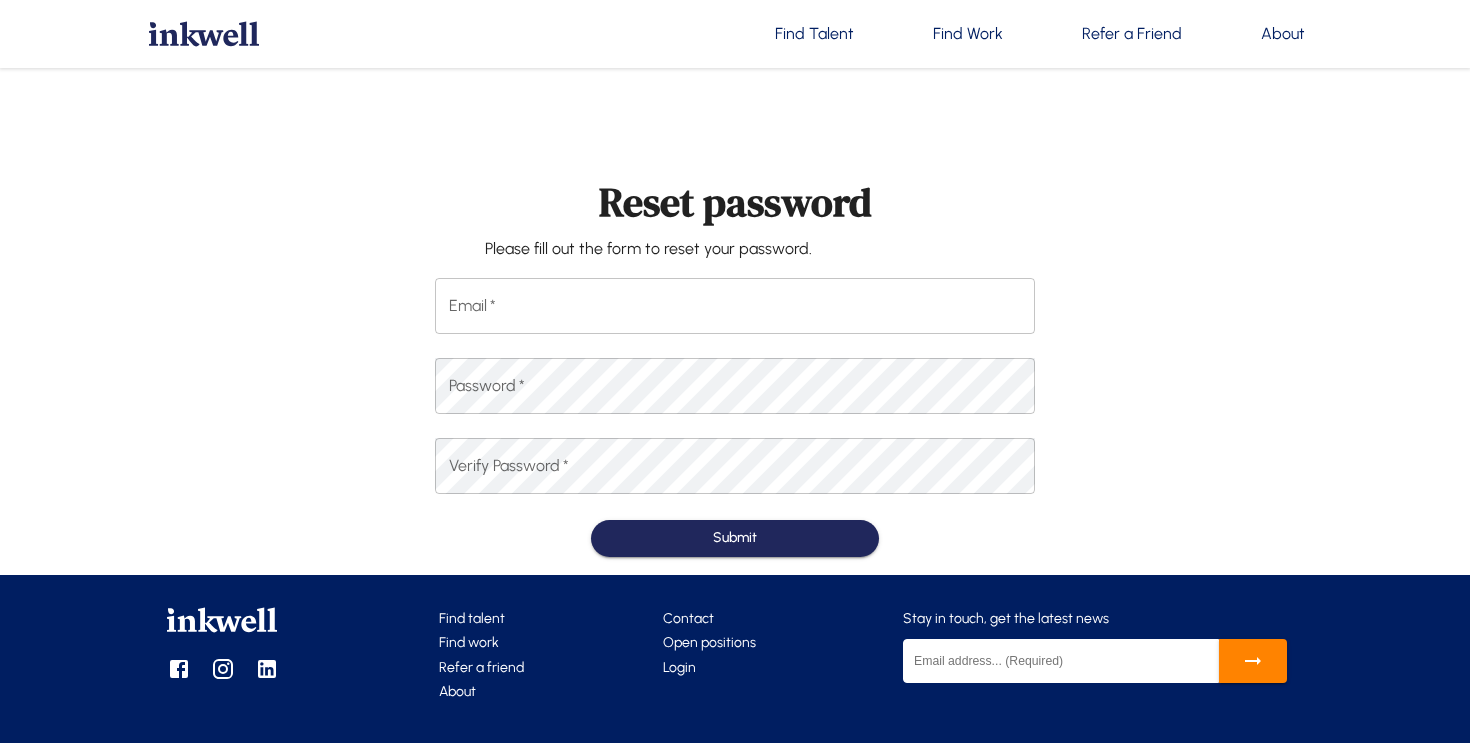 scroll, scrollTop: 0, scrollLeft: 0, axis: both 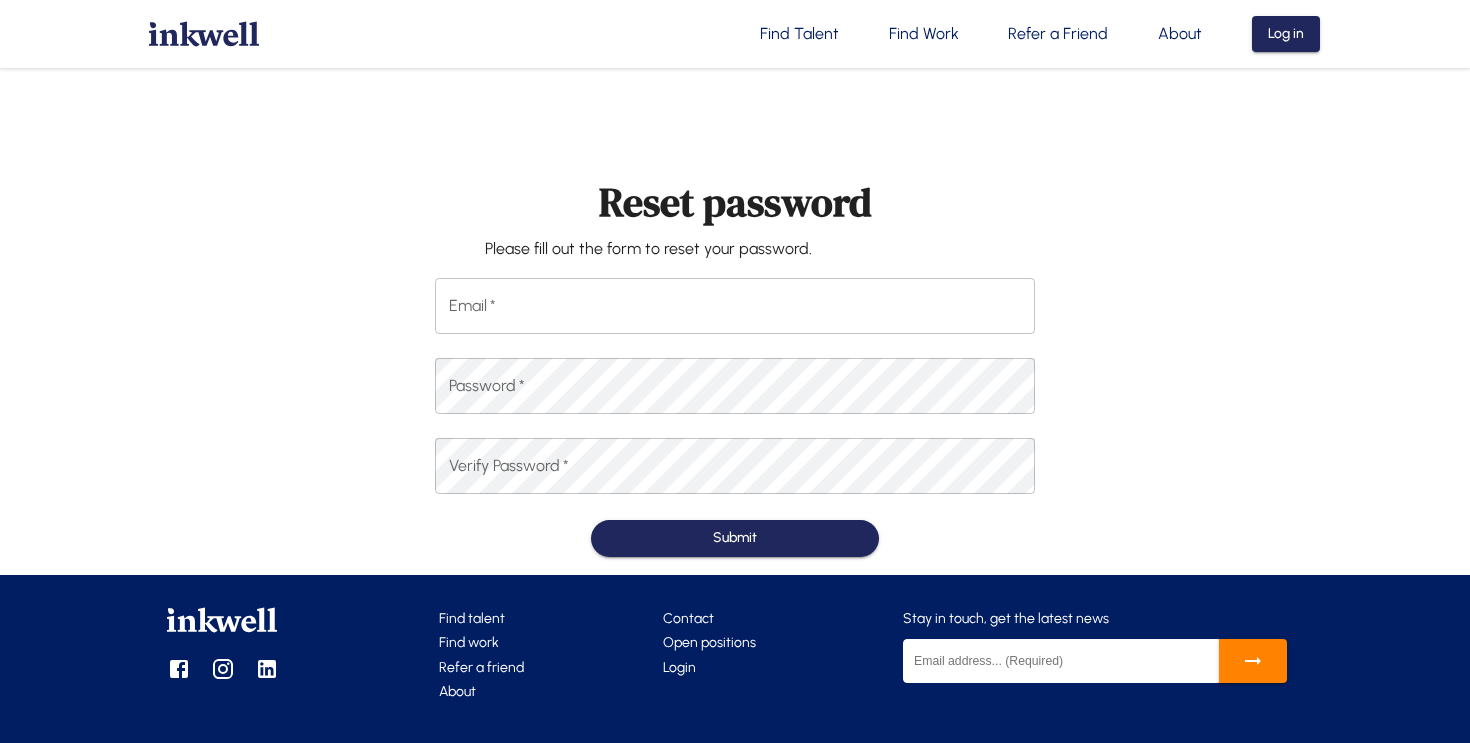 click on "Email   *" at bounding box center (735, 306) 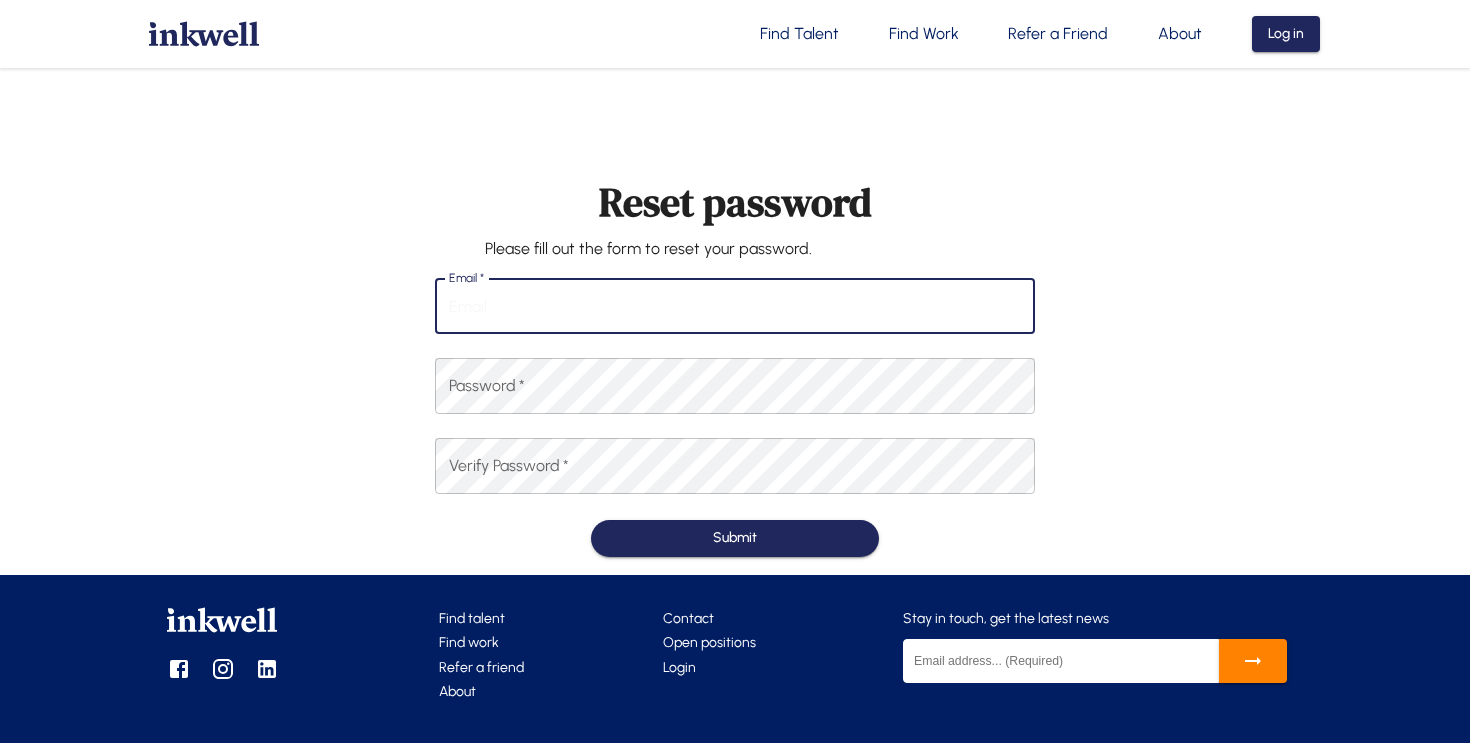 type on "[EMAIL]" 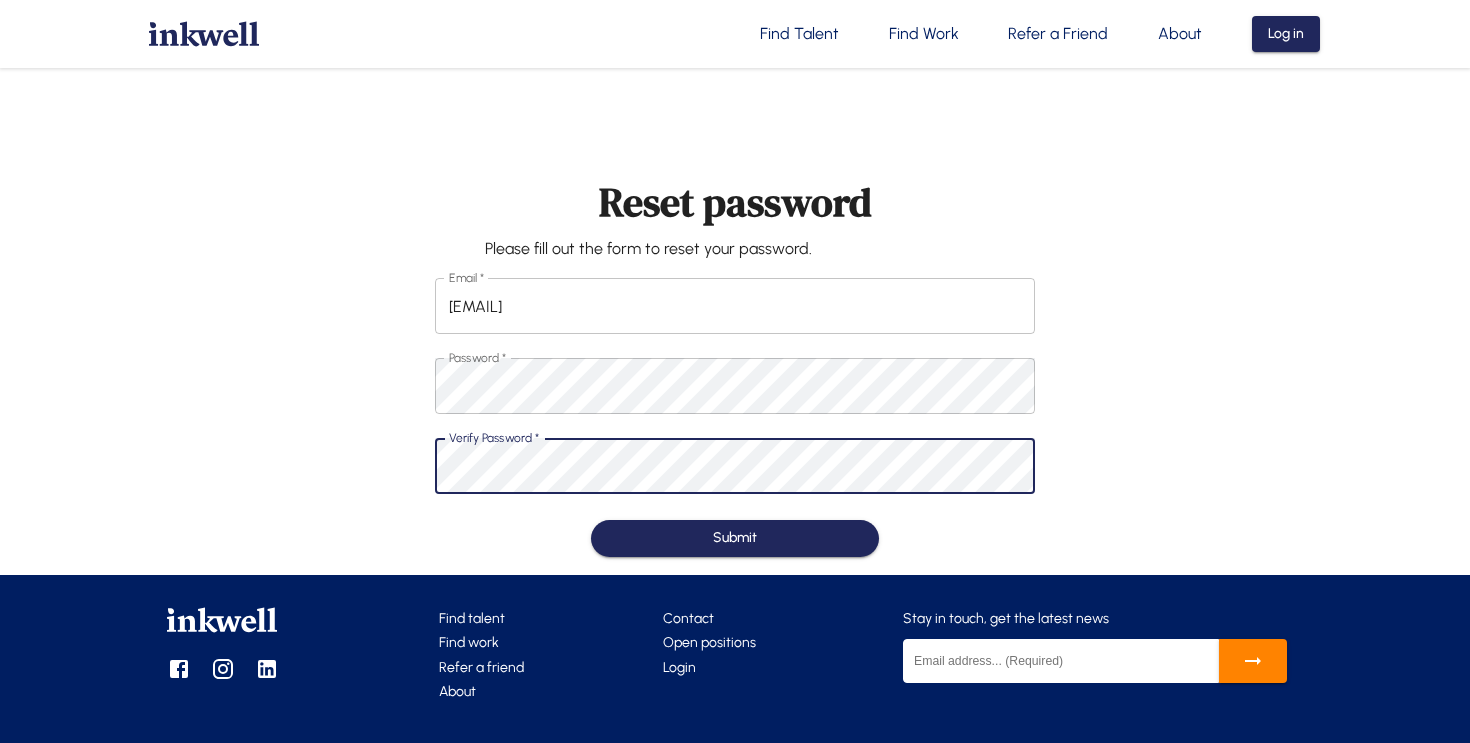 click on "Submit" at bounding box center [735, 538] 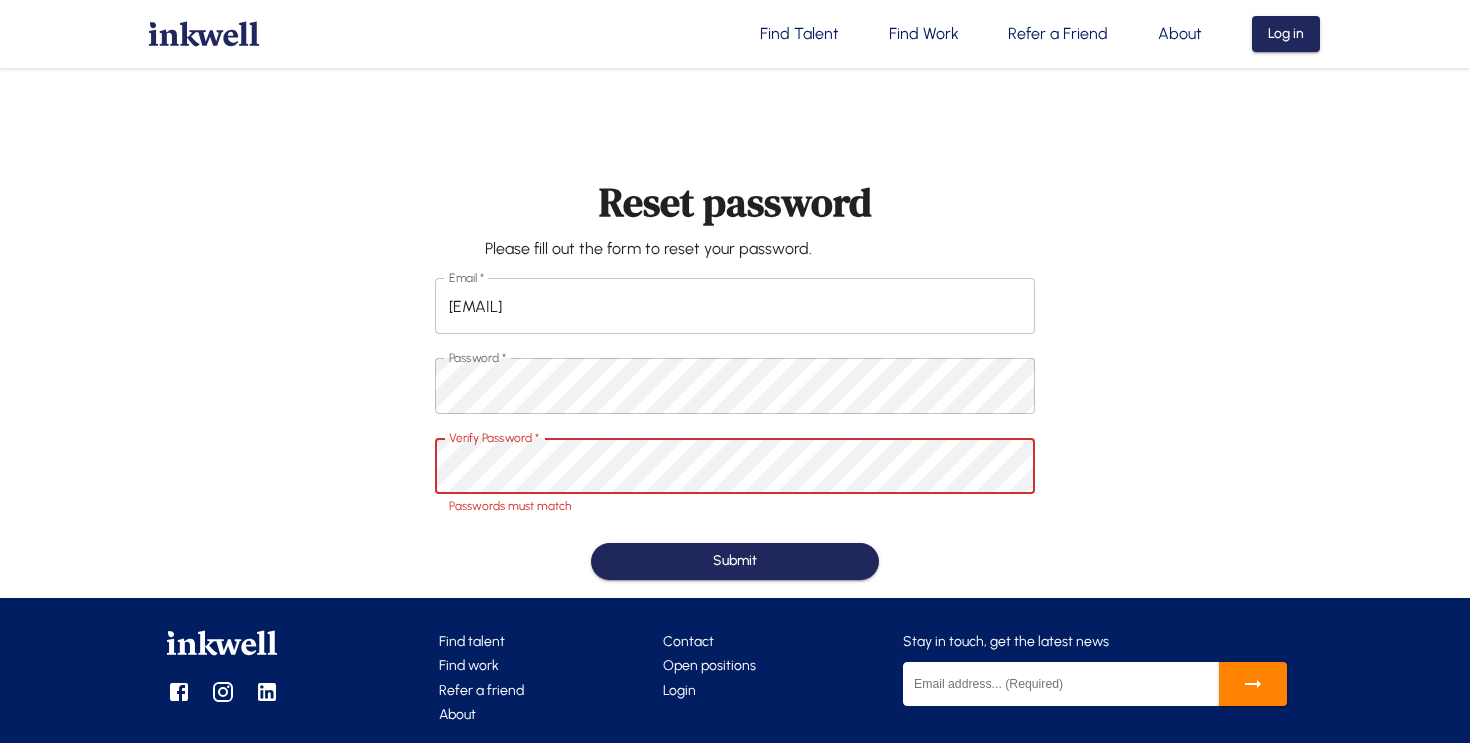 click on "Reset password Please fill out the form to reset your password. Email   * [EMAIL] Email   * Password   * Password   * Verify Password   * Verify Password   * Passwords must match Submit" at bounding box center (735, 388) 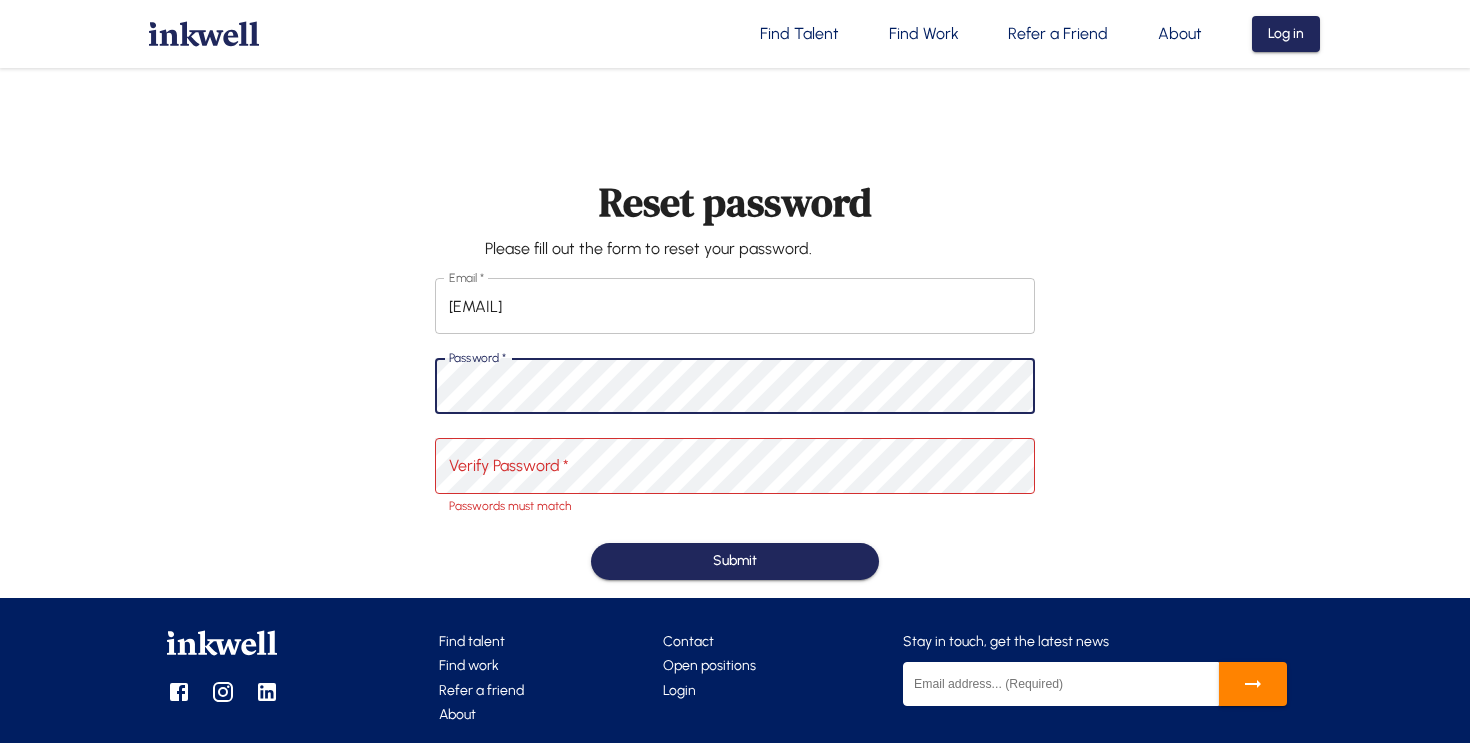 click on "Reset password Please fill out the form to reset your password. Email   * [EMAIL] Email   * Password   * Password   * Verify Password   * Verify Password   * Passwords must match Submit" at bounding box center (735, 388) 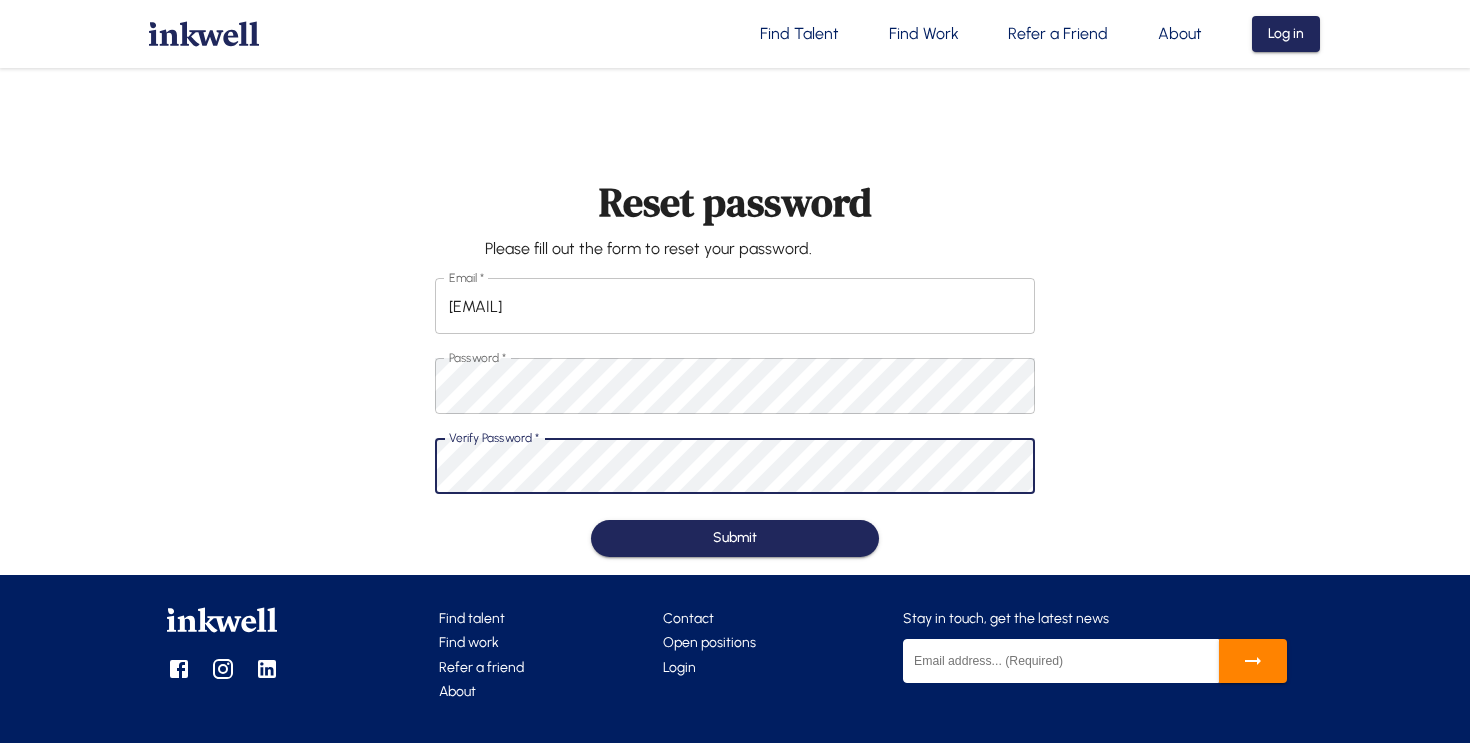 click on "Submit" at bounding box center [735, 538] 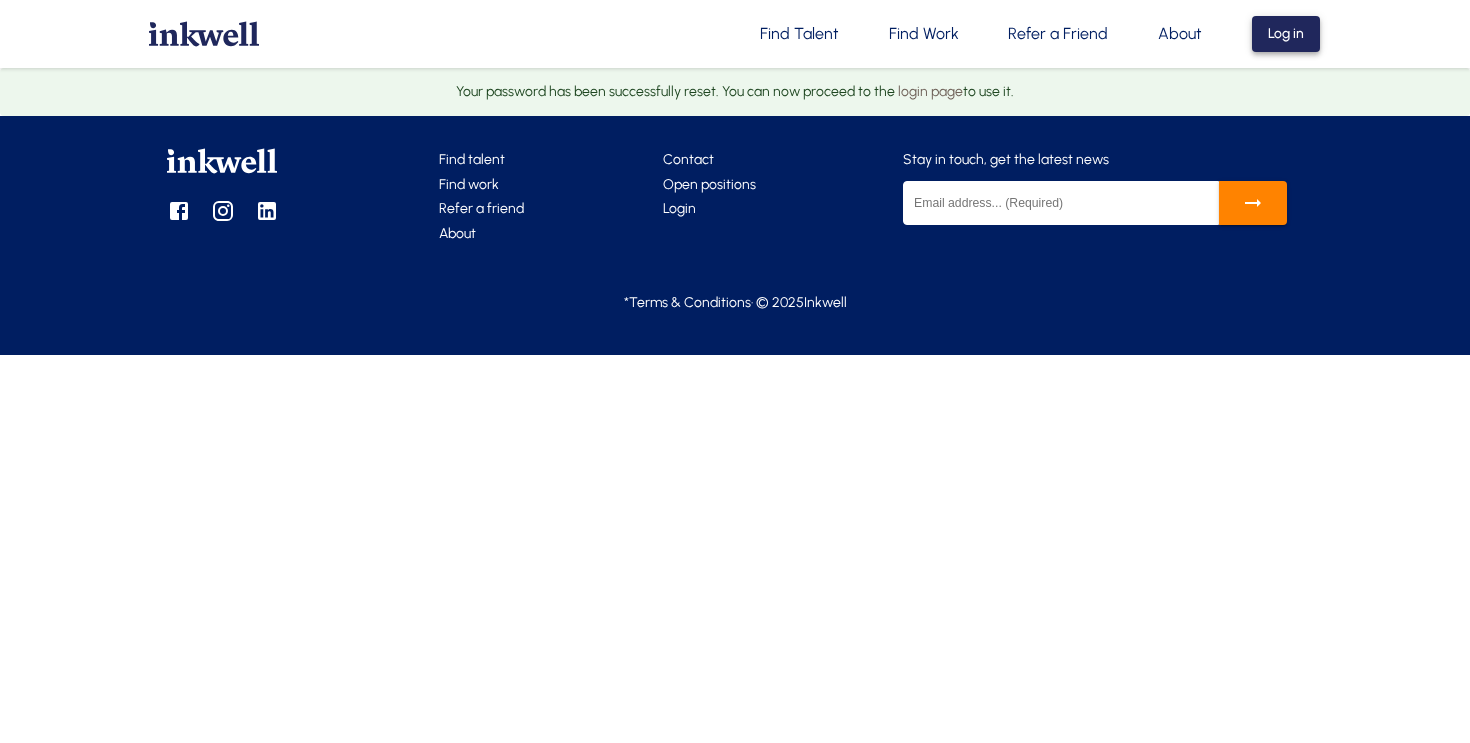 click on "Log in" at bounding box center [1286, 34] 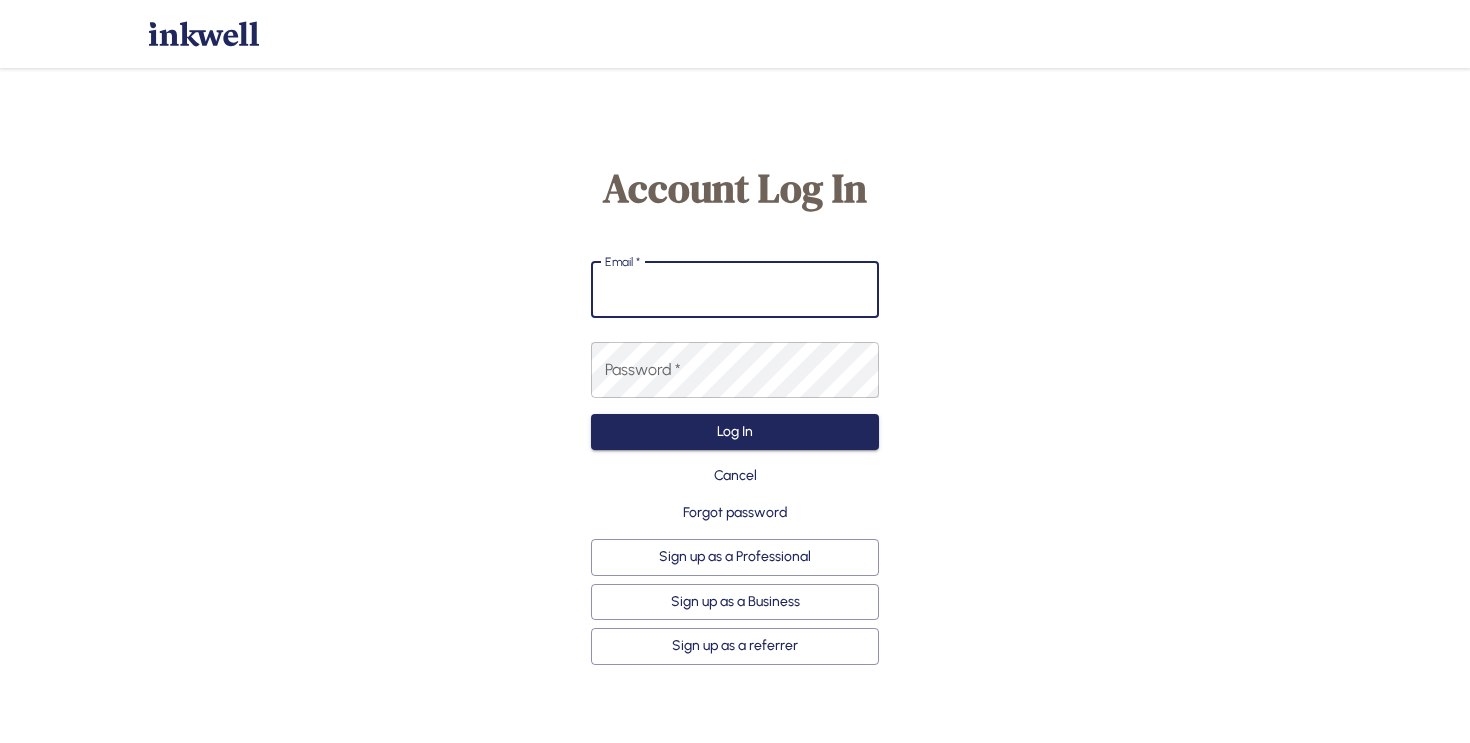 click on "Email   *" at bounding box center (735, 290) 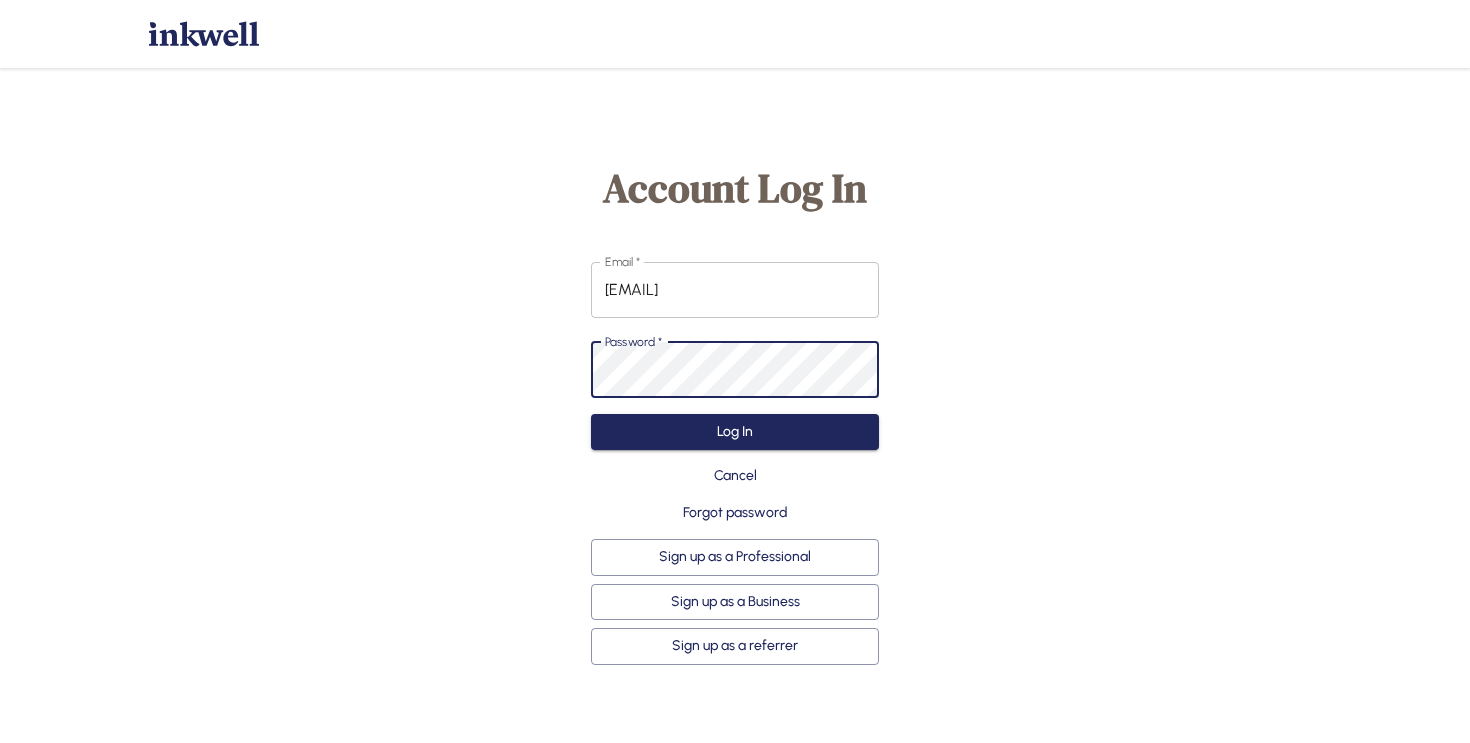 click on "Log In" at bounding box center (735, 432) 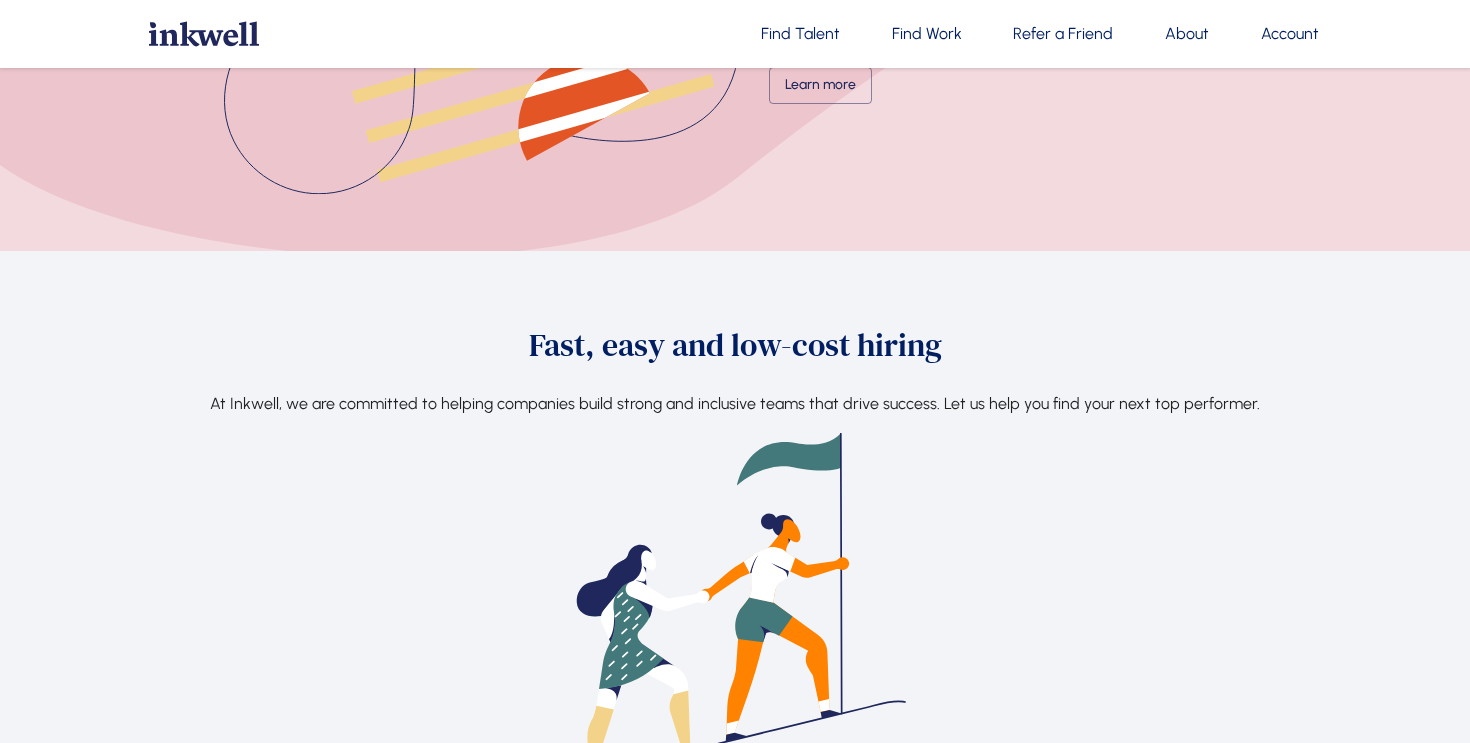 scroll, scrollTop: 437, scrollLeft: 0, axis: vertical 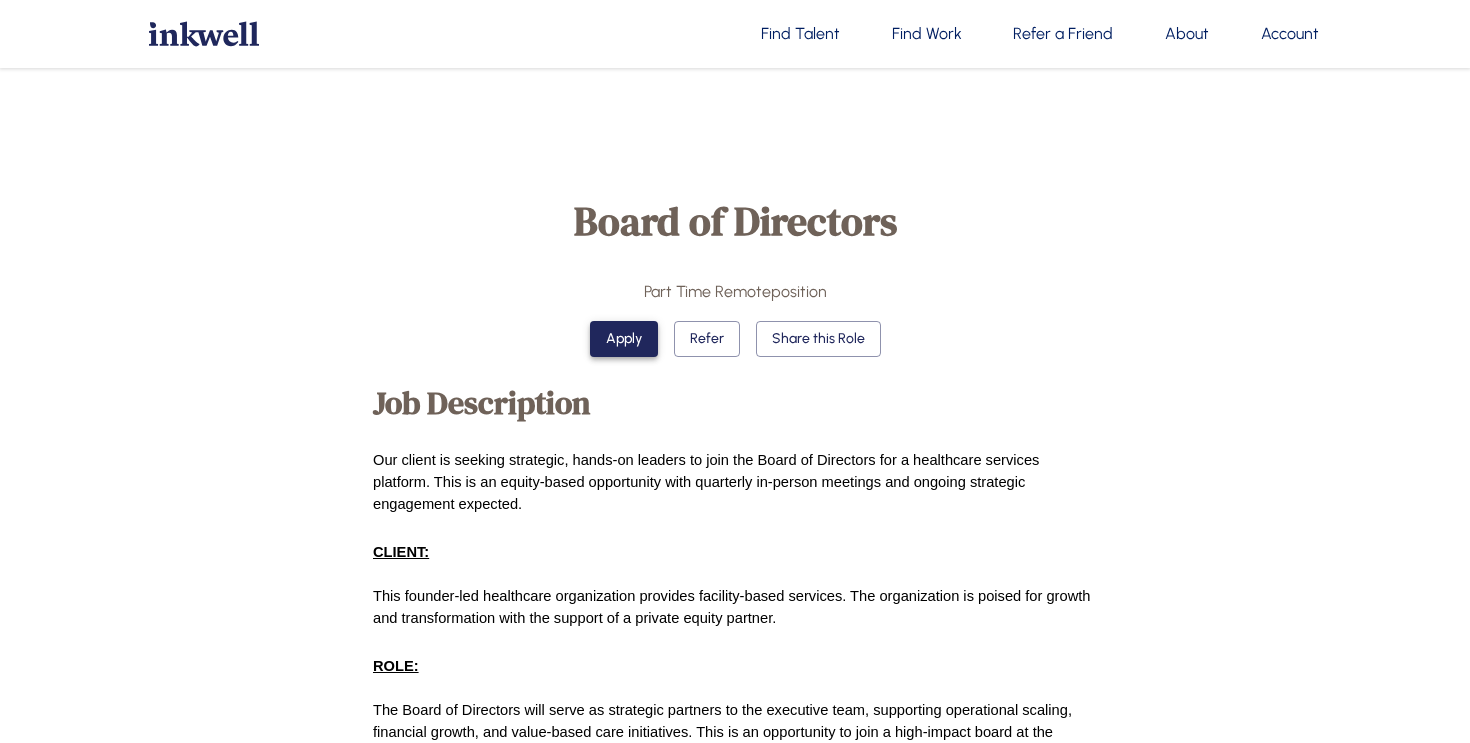click on "Apply" at bounding box center [624, 339] 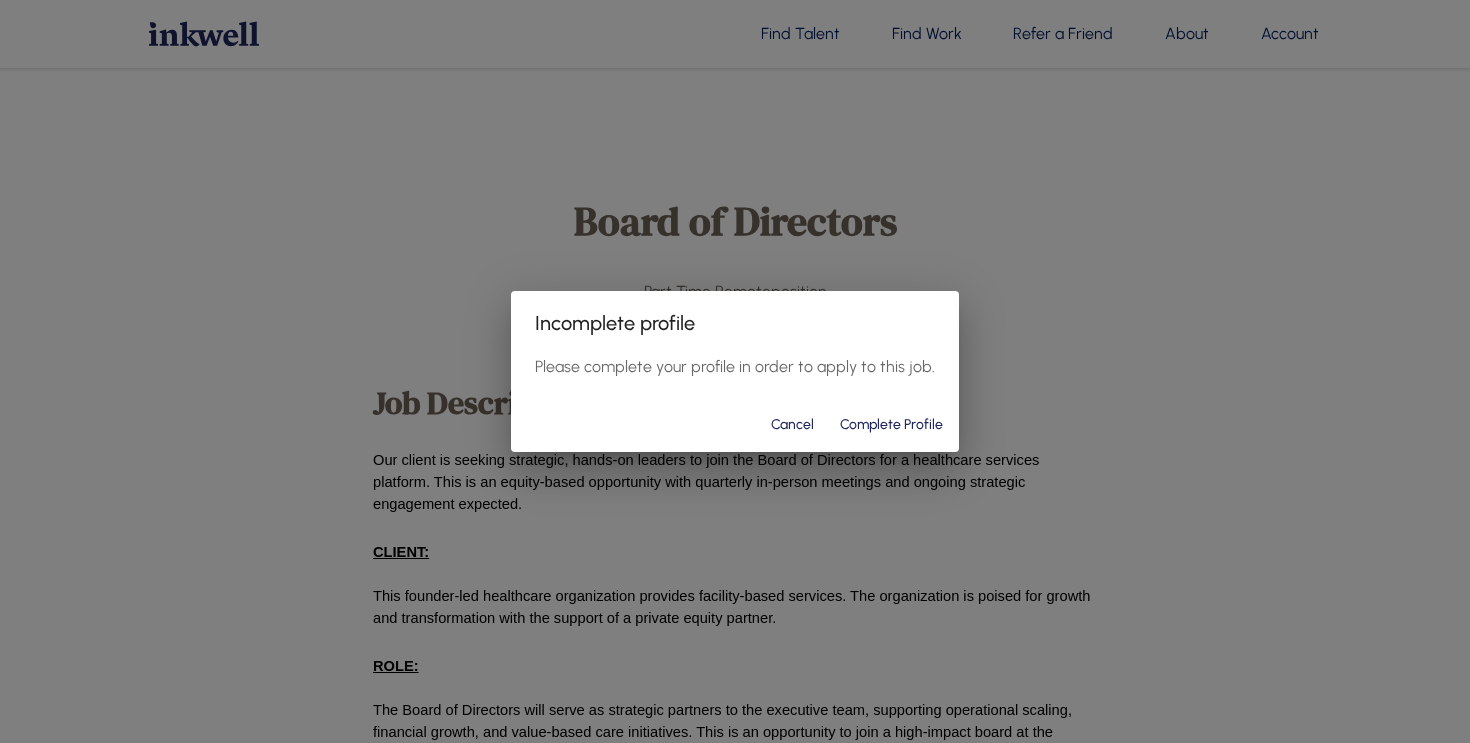click on "Complete Profile" at bounding box center [891, 425] 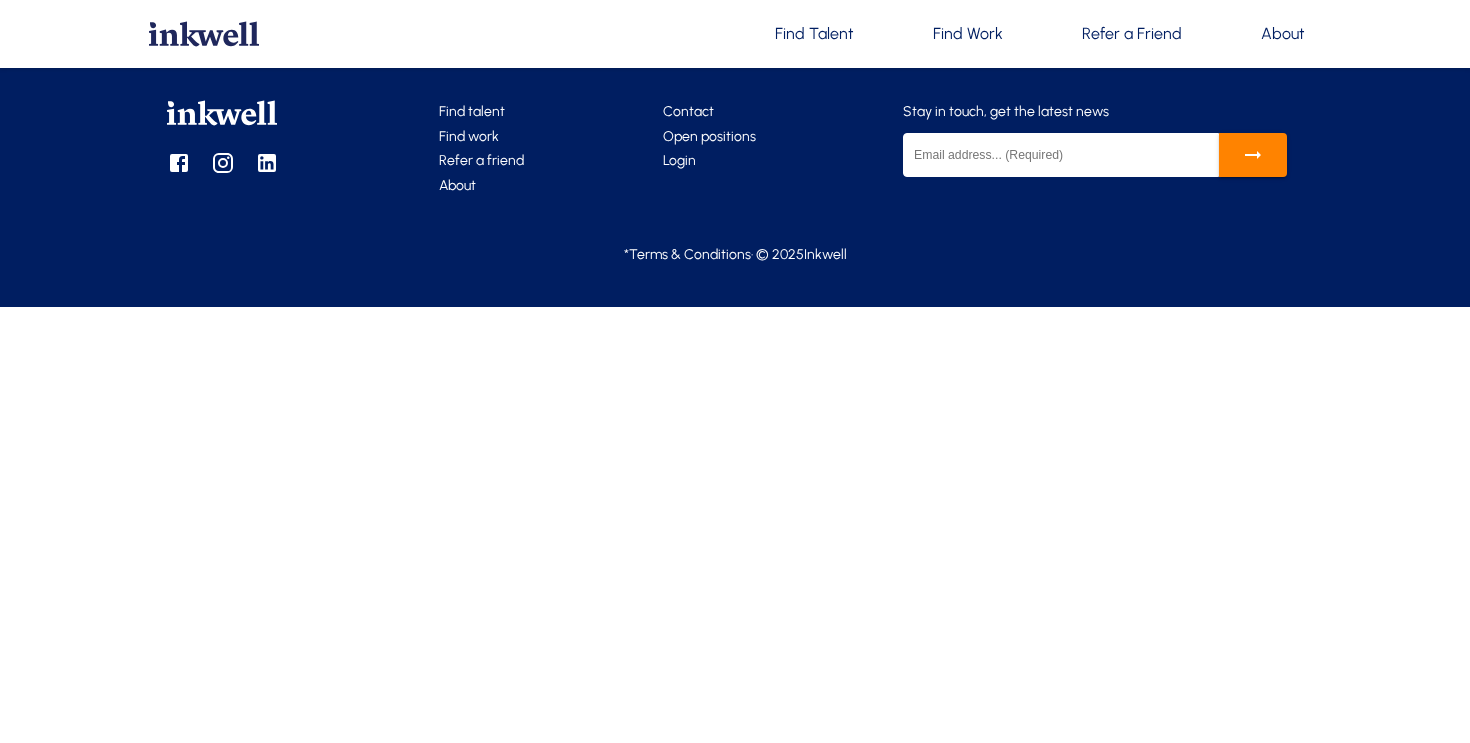 scroll, scrollTop: 0, scrollLeft: 0, axis: both 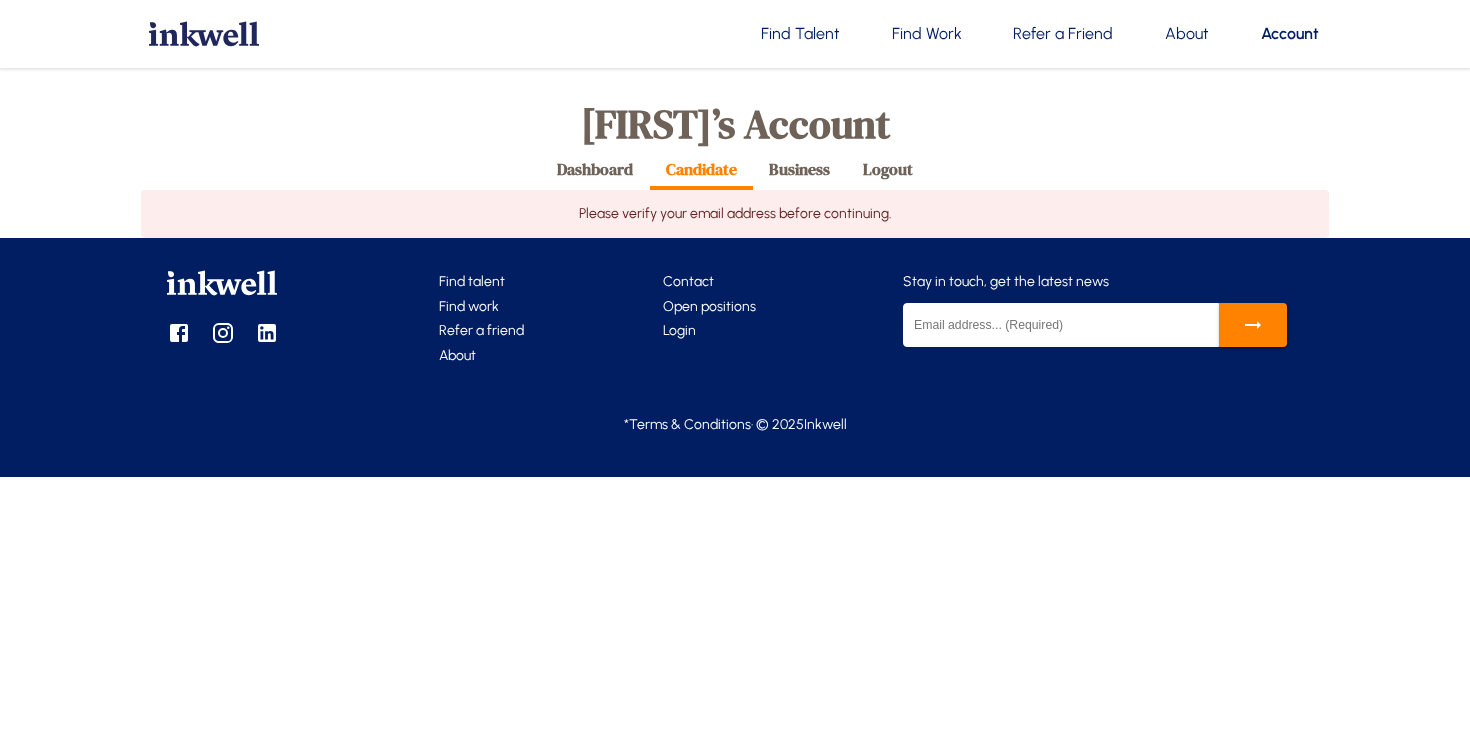 click at bounding box center [1061, 325] 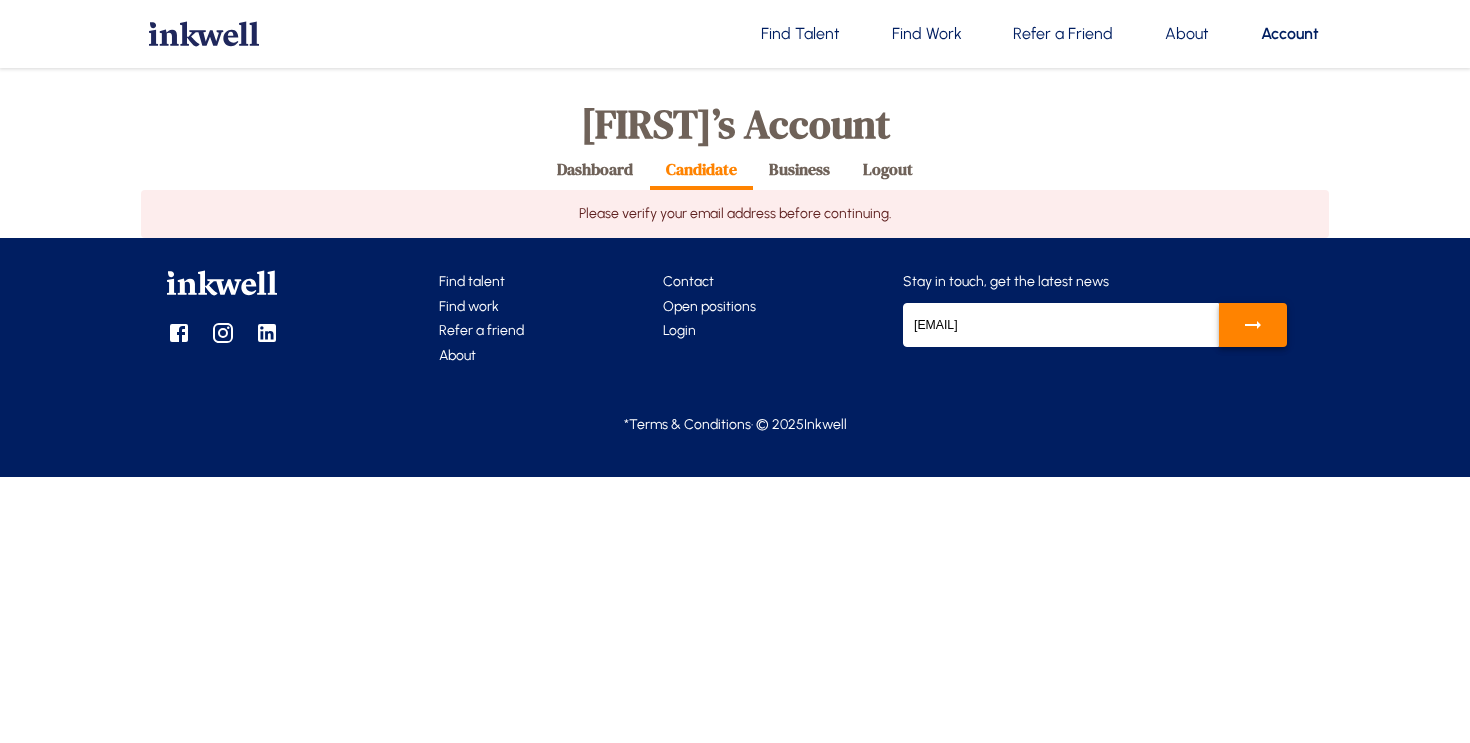 click 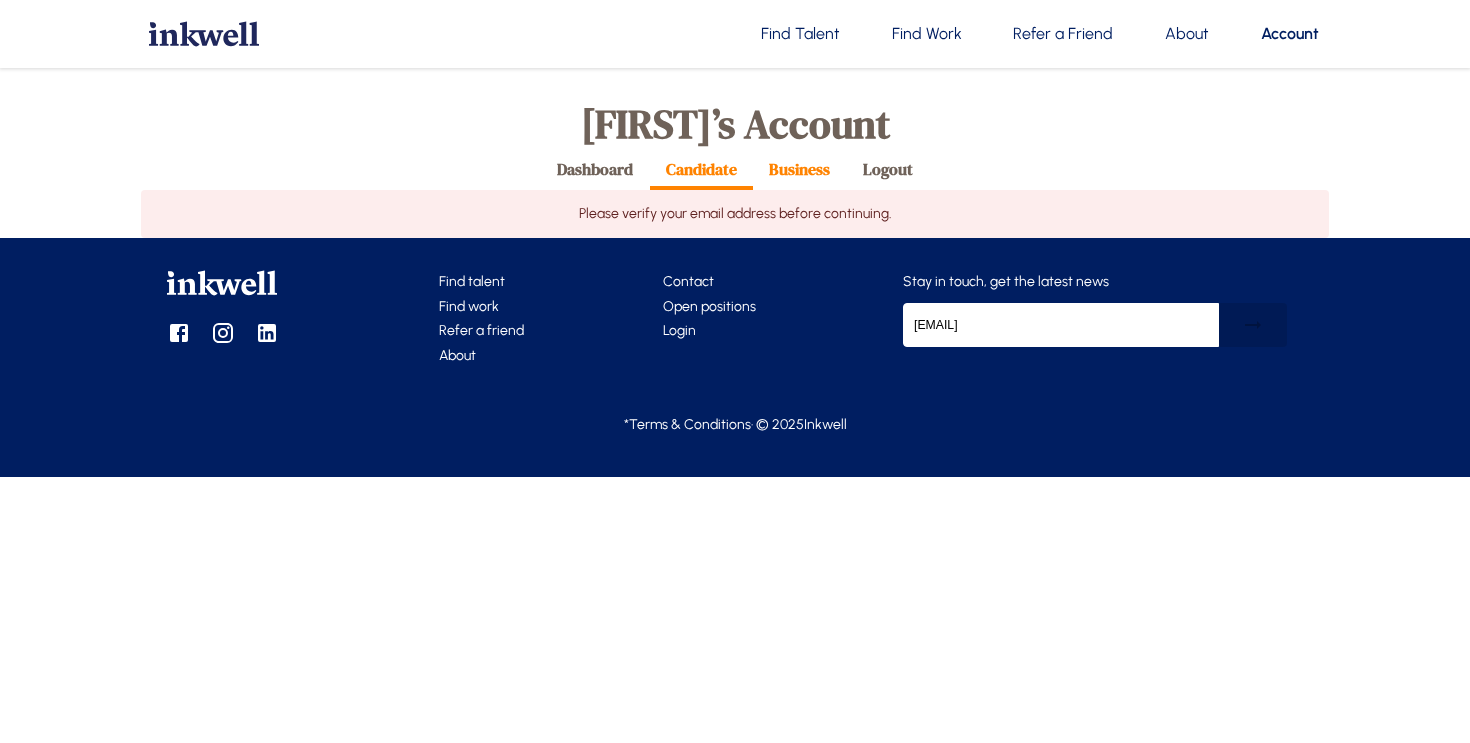 click on "Business" at bounding box center (799, 169) 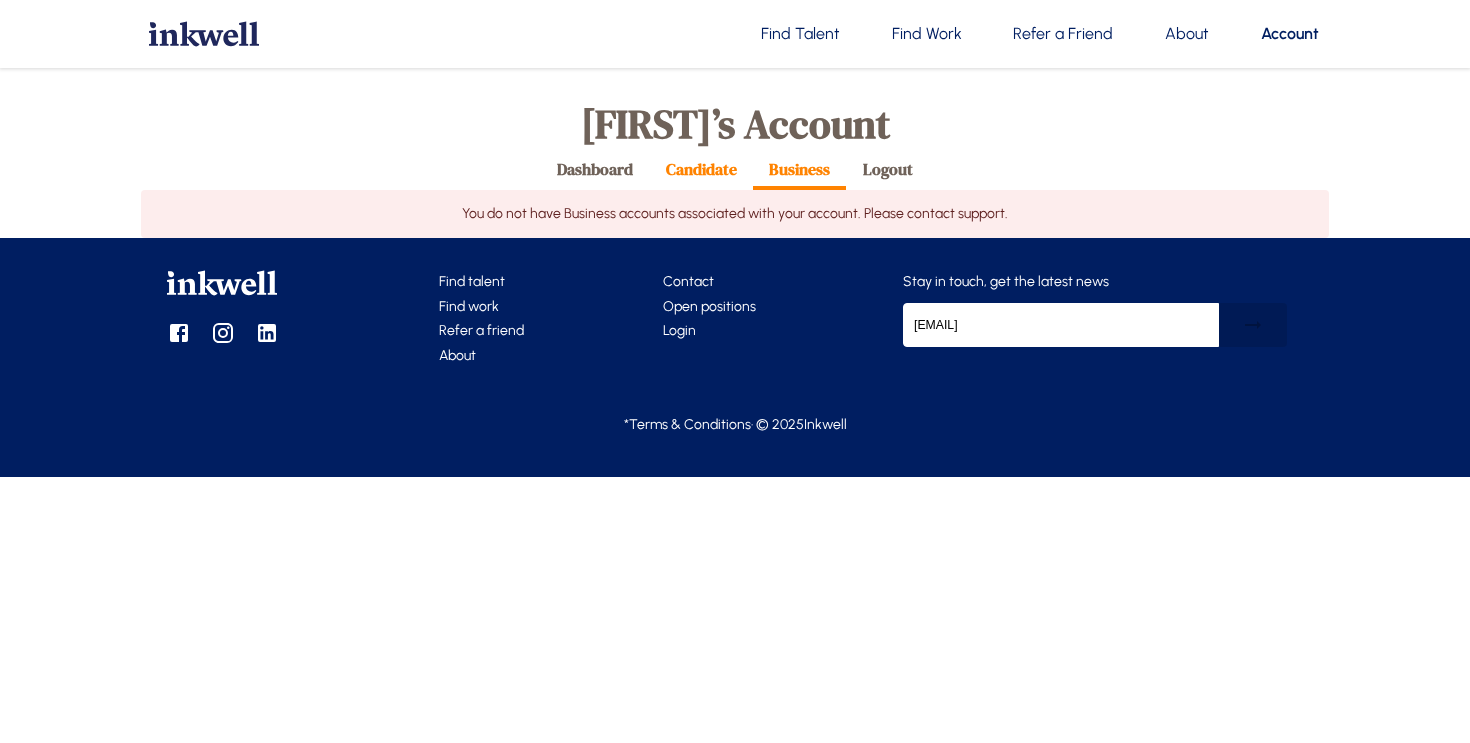 click on "Candidate" at bounding box center (701, 169) 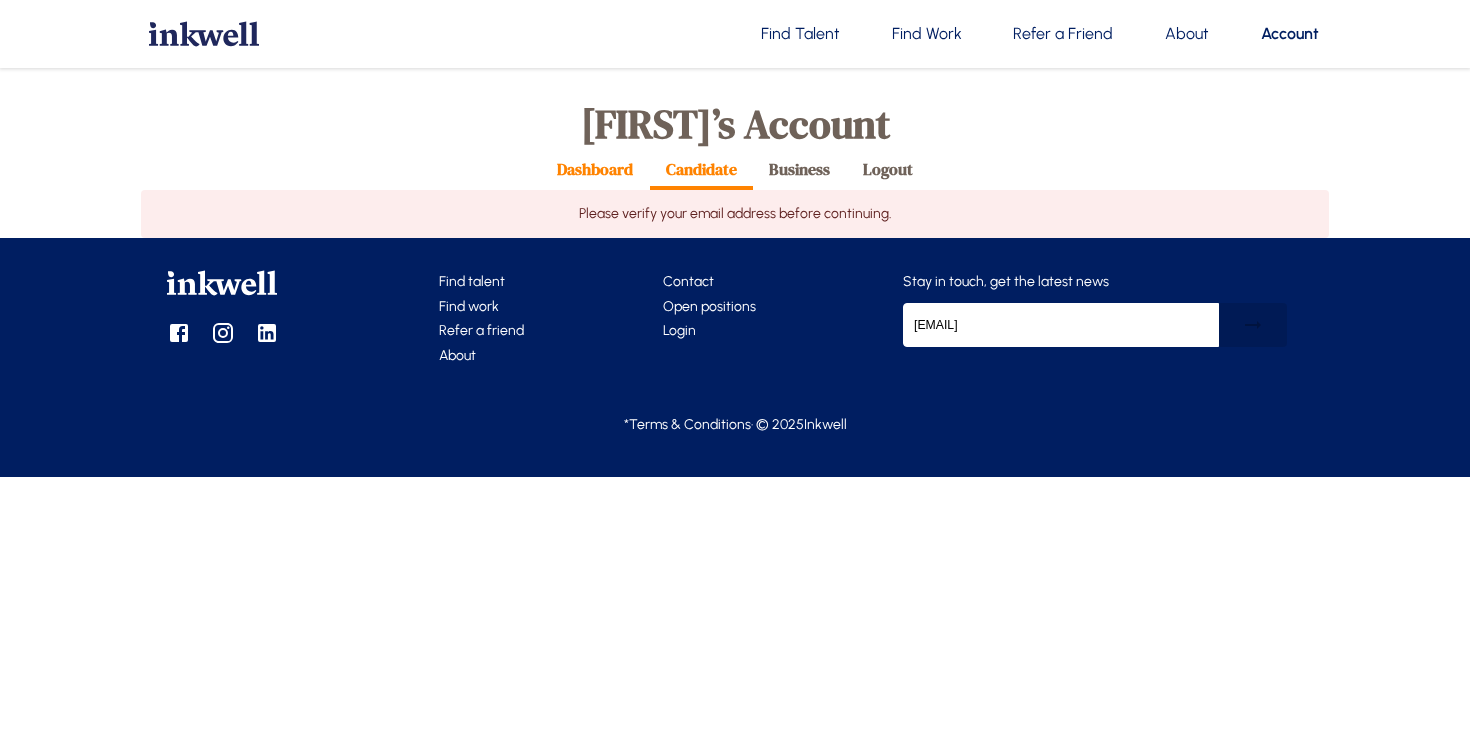 click on "Dashboard" at bounding box center (595, 169) 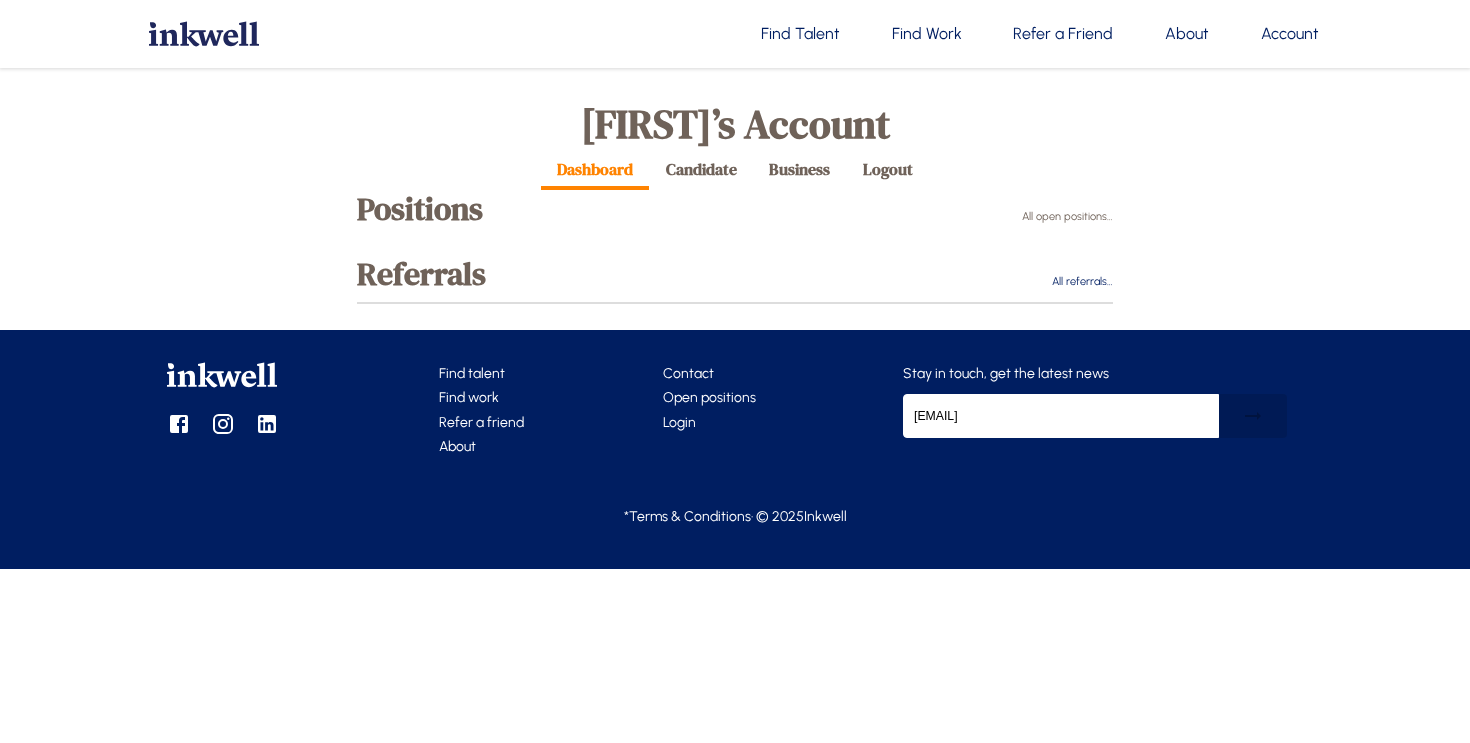 click on "All open positions…" at bounding box center (1067, 217) 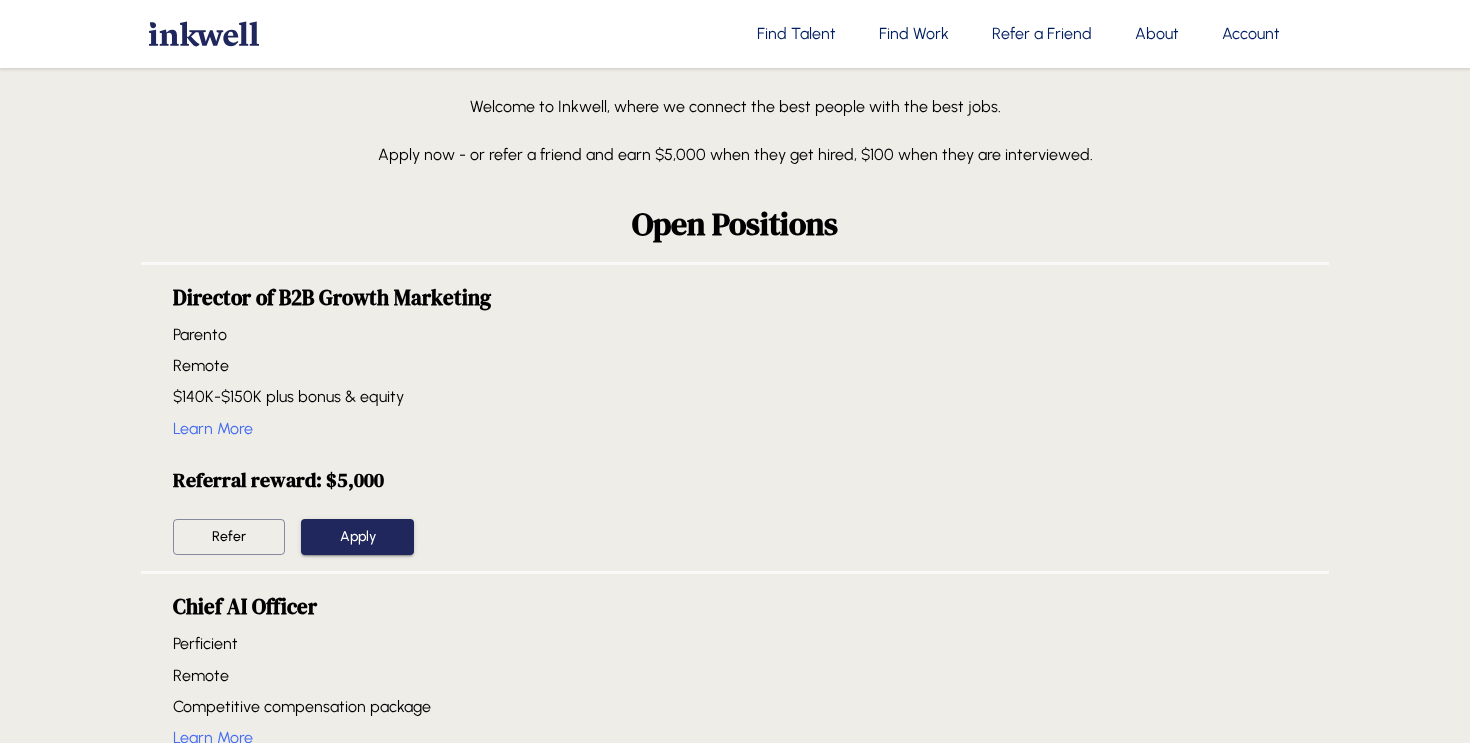 scroll, scrollTop: 0, scrollLeft: 0, axis: both 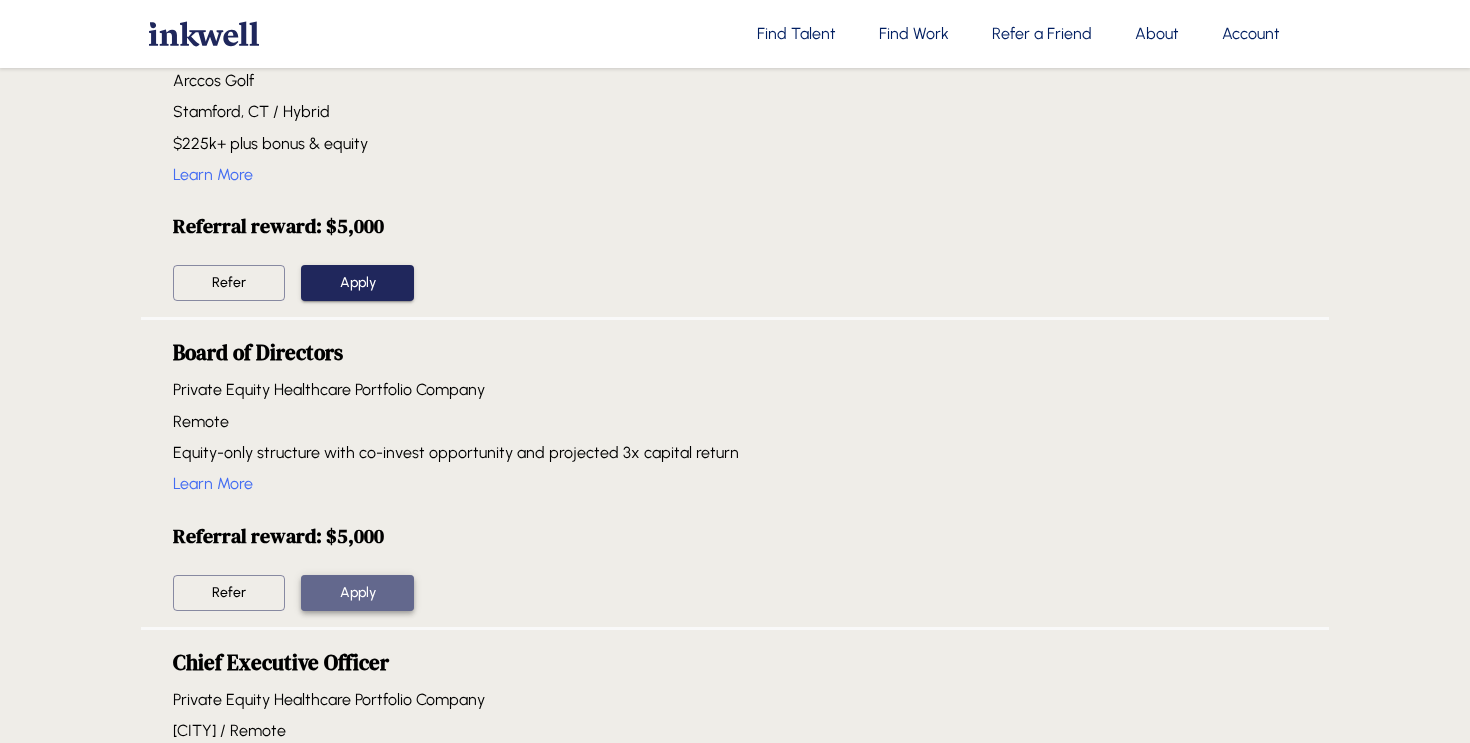 click on "Apply" at bounding box center (357, 593) 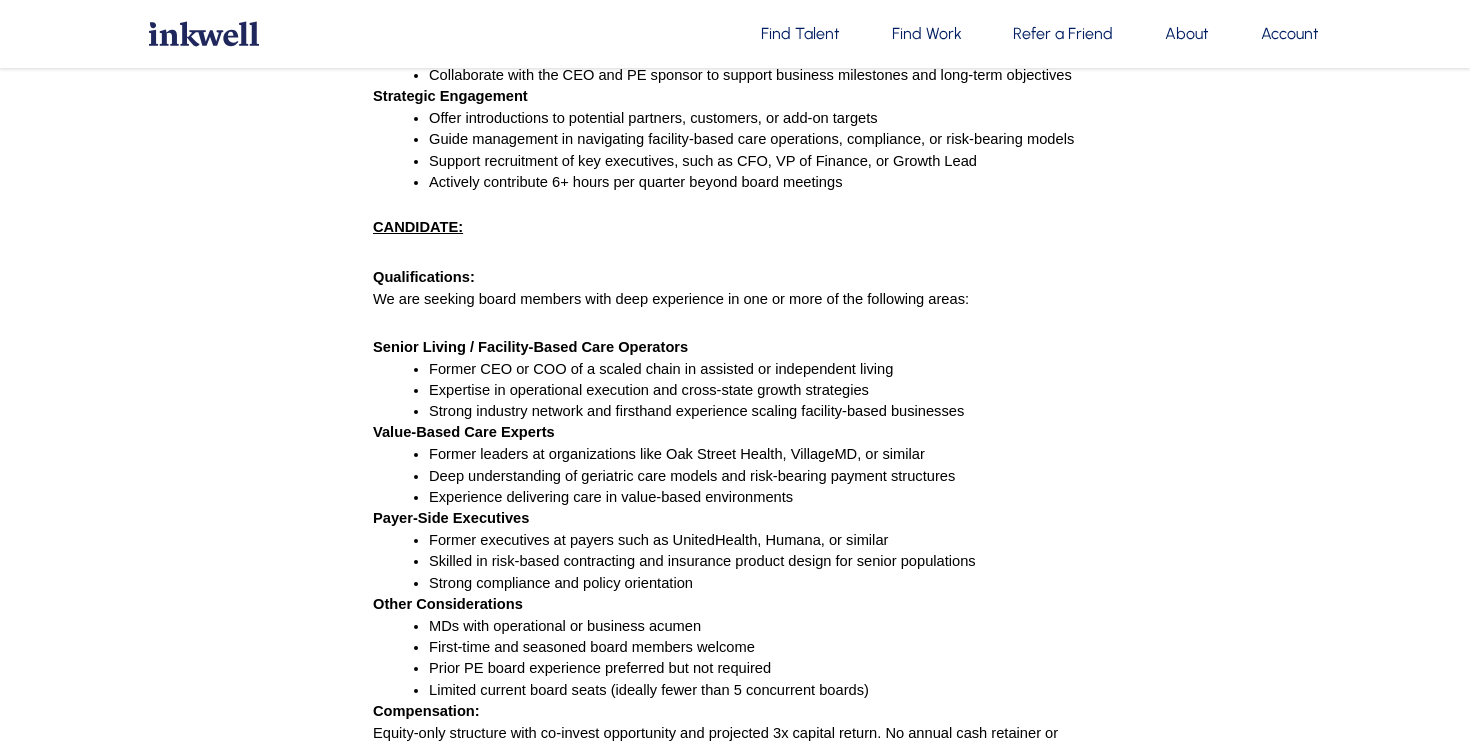 scroll, scrollTop: 0, scrollLeft: 0, axis: both 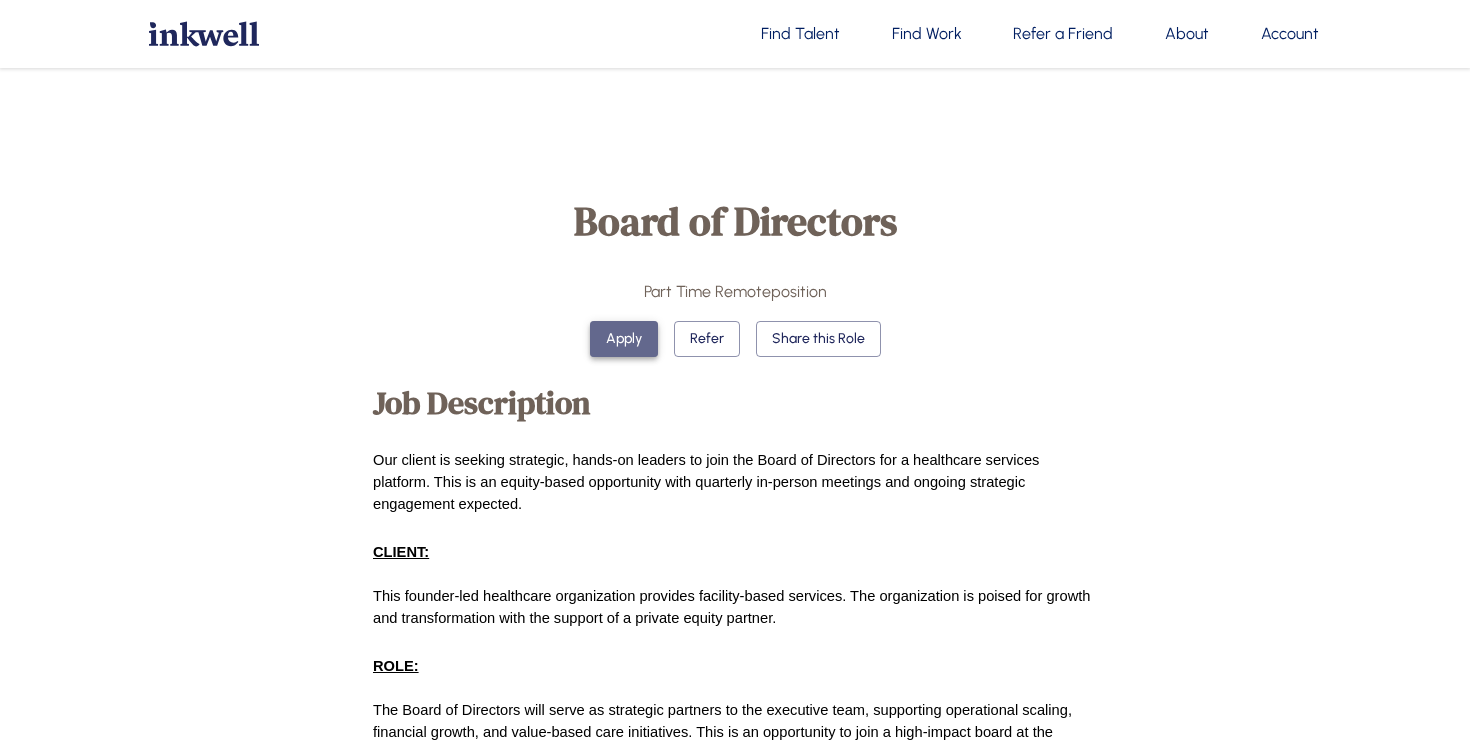 click on "Apply" at bounding box center (624, 339) 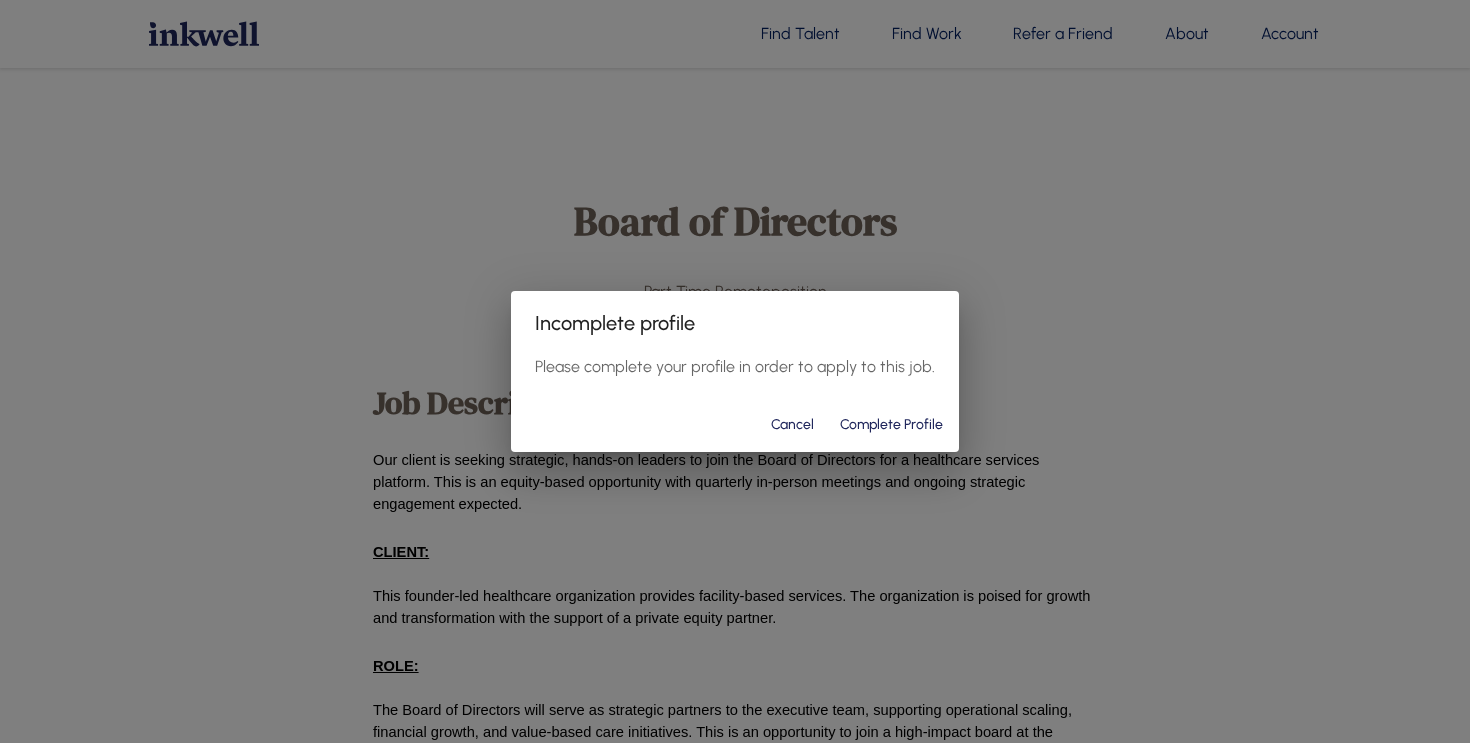 click on "Complete Profile" at bounding box center (891, 425) 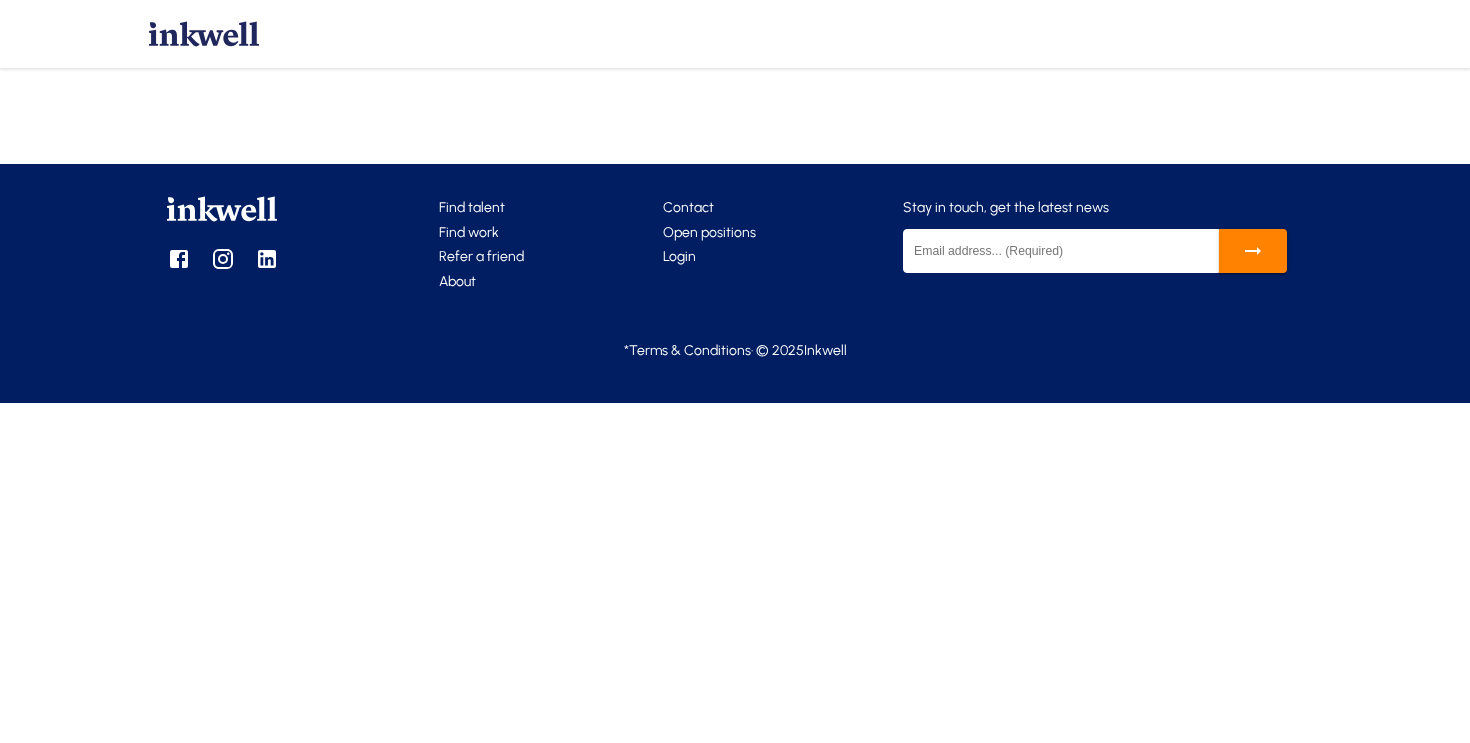 scroll, scrollTop: 0, scrollLeft: 0, axis: both 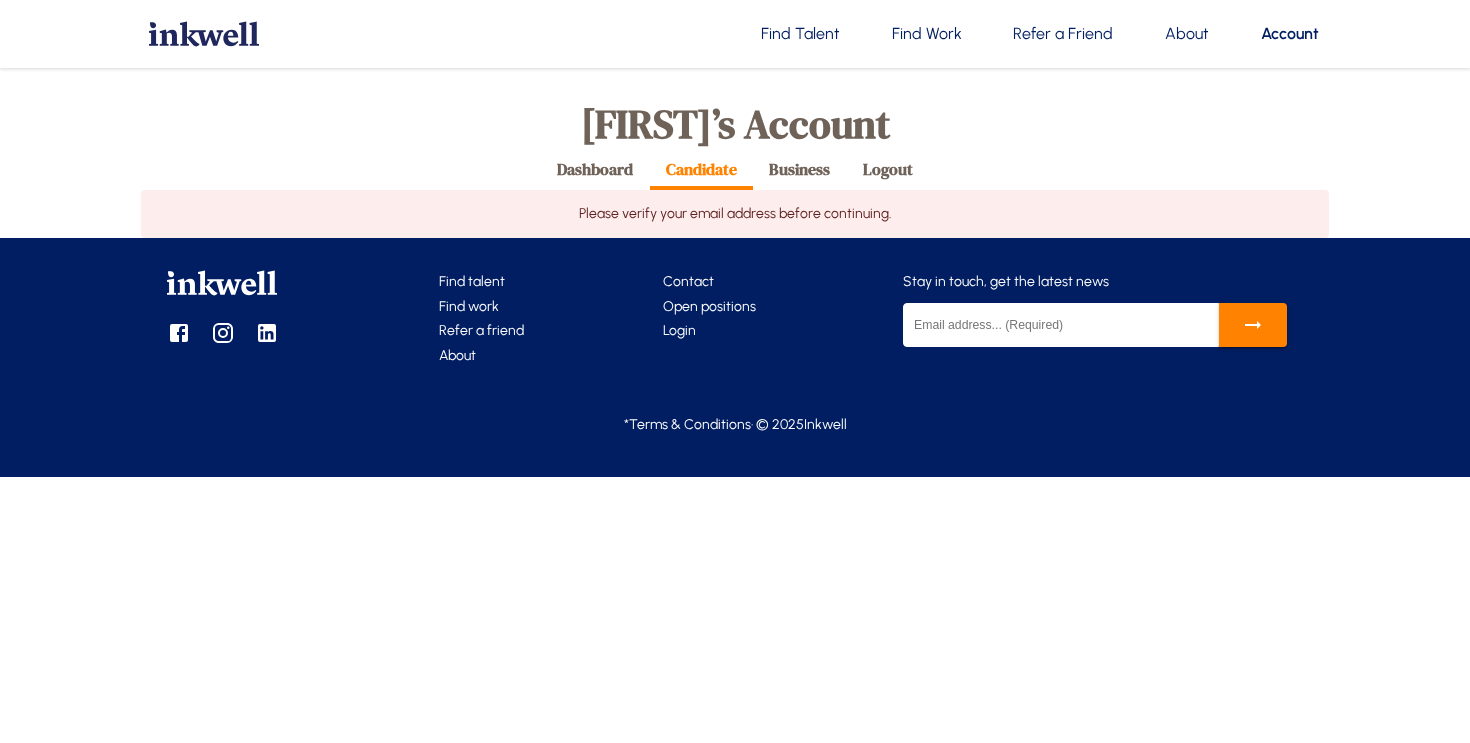 click on "Account" at bounding box center (1290, 34) 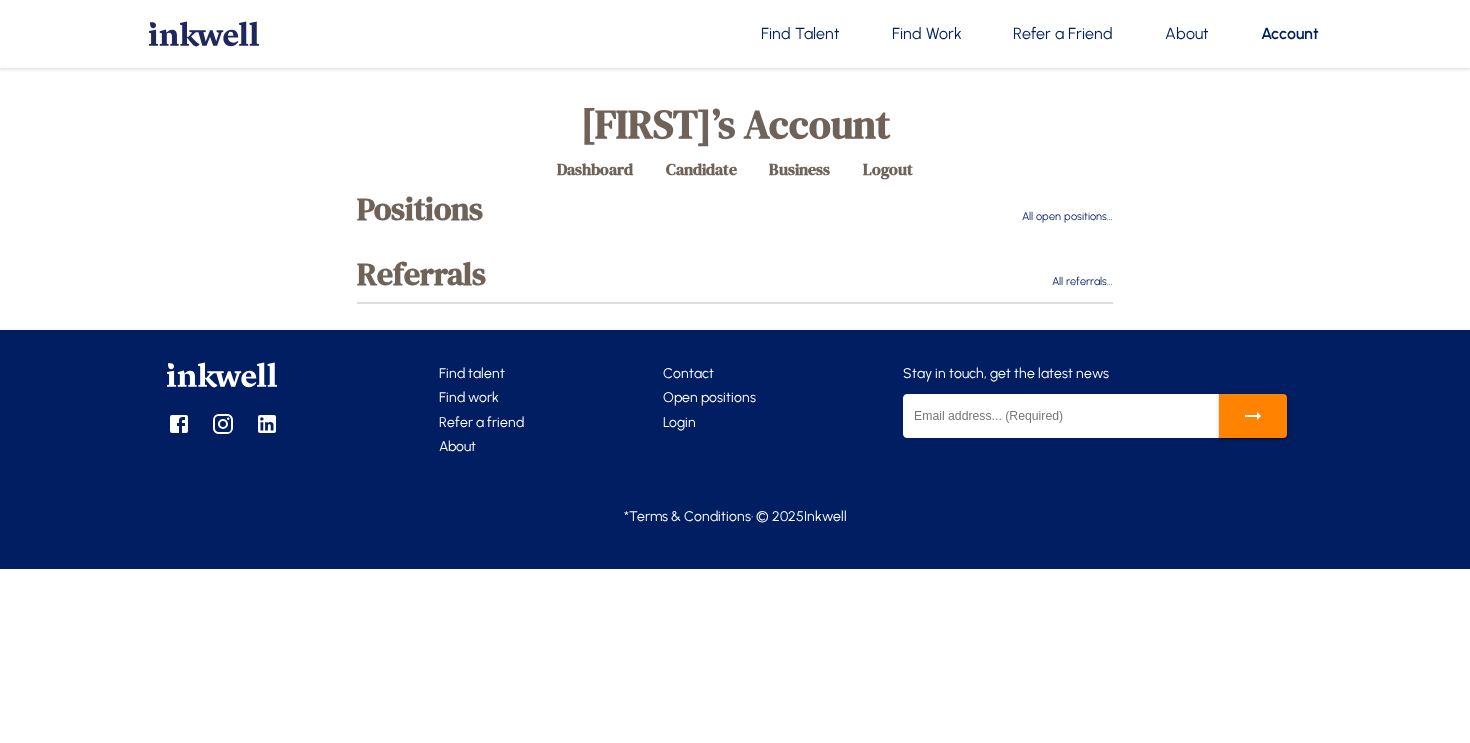 click on "About" at bounding box center (1187, 34) 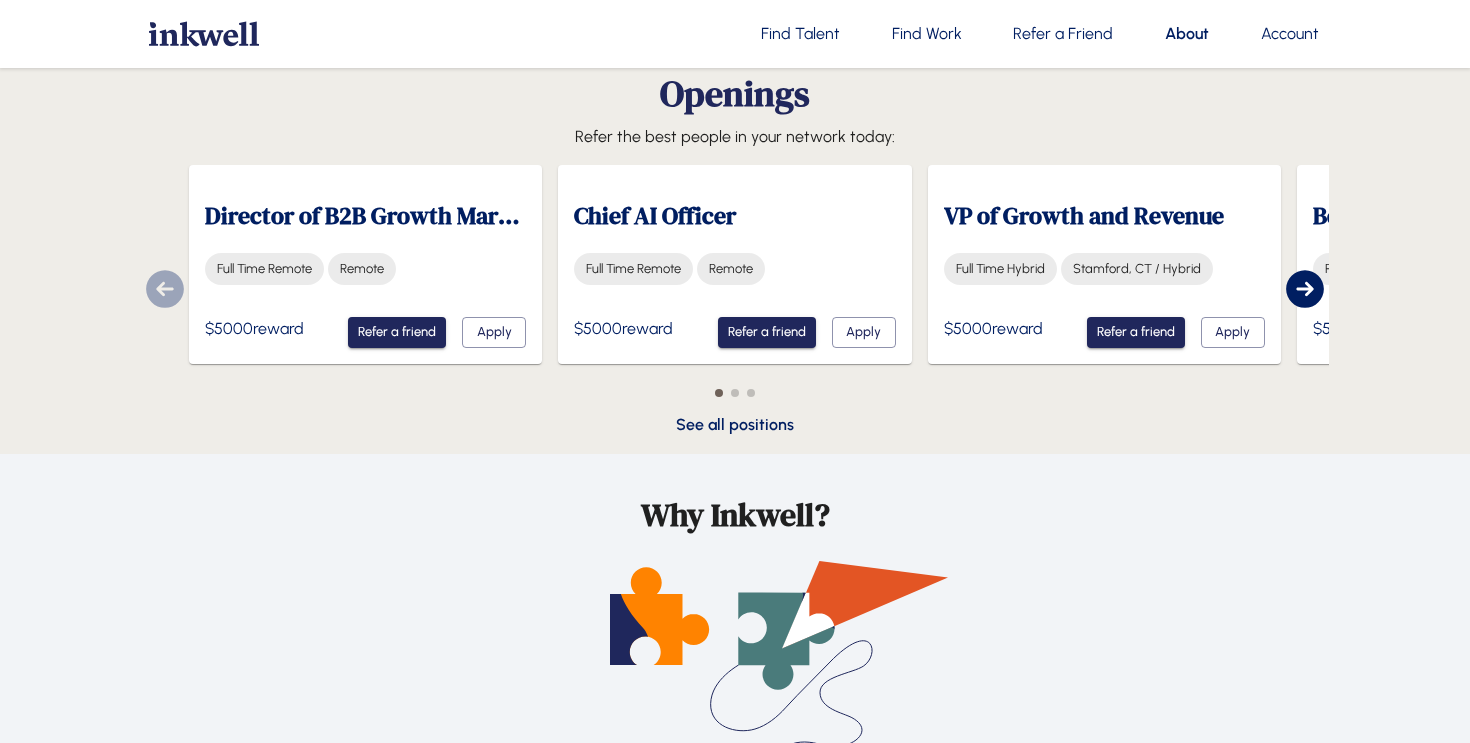 scroll, scrollTop: 1352, scrollLeft: 0, axis: vertical 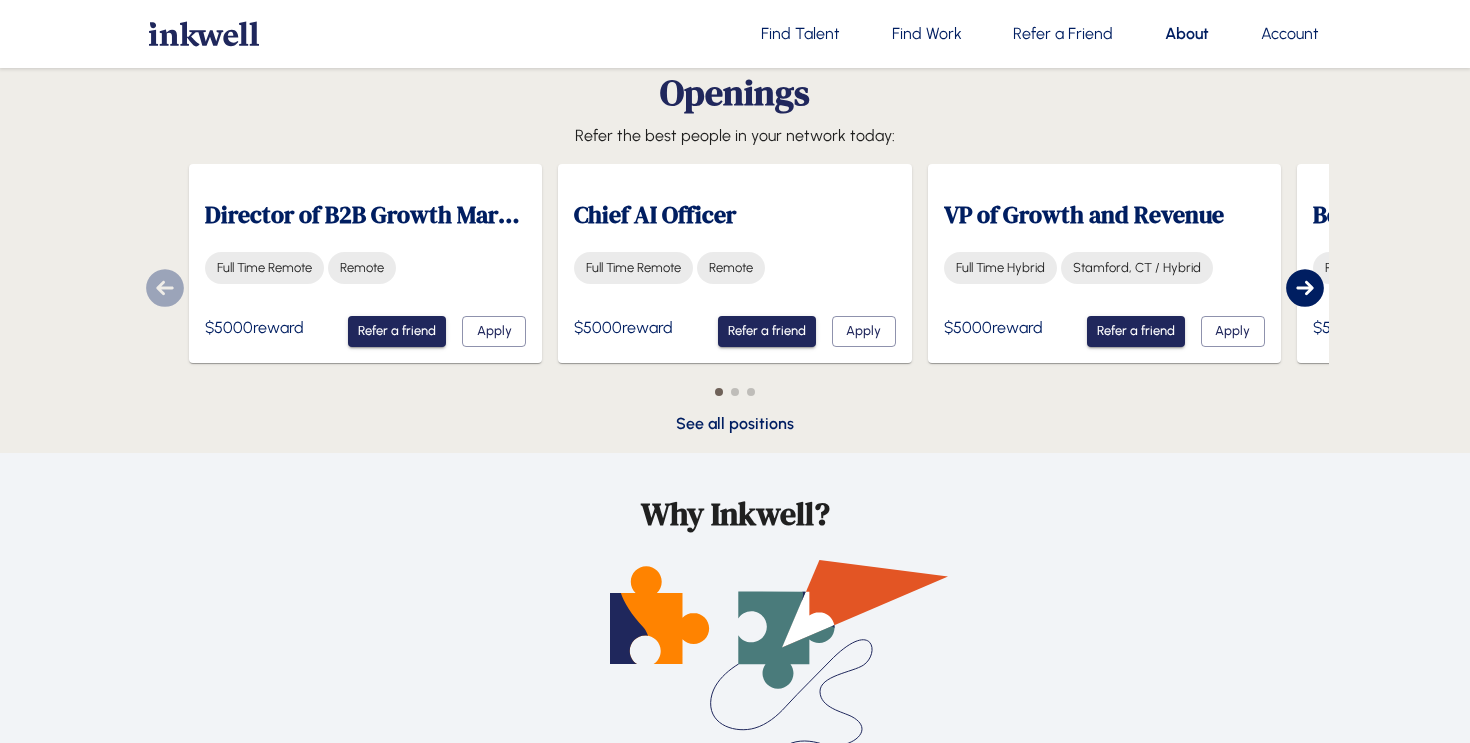 click at bounding box center (1305, 288) 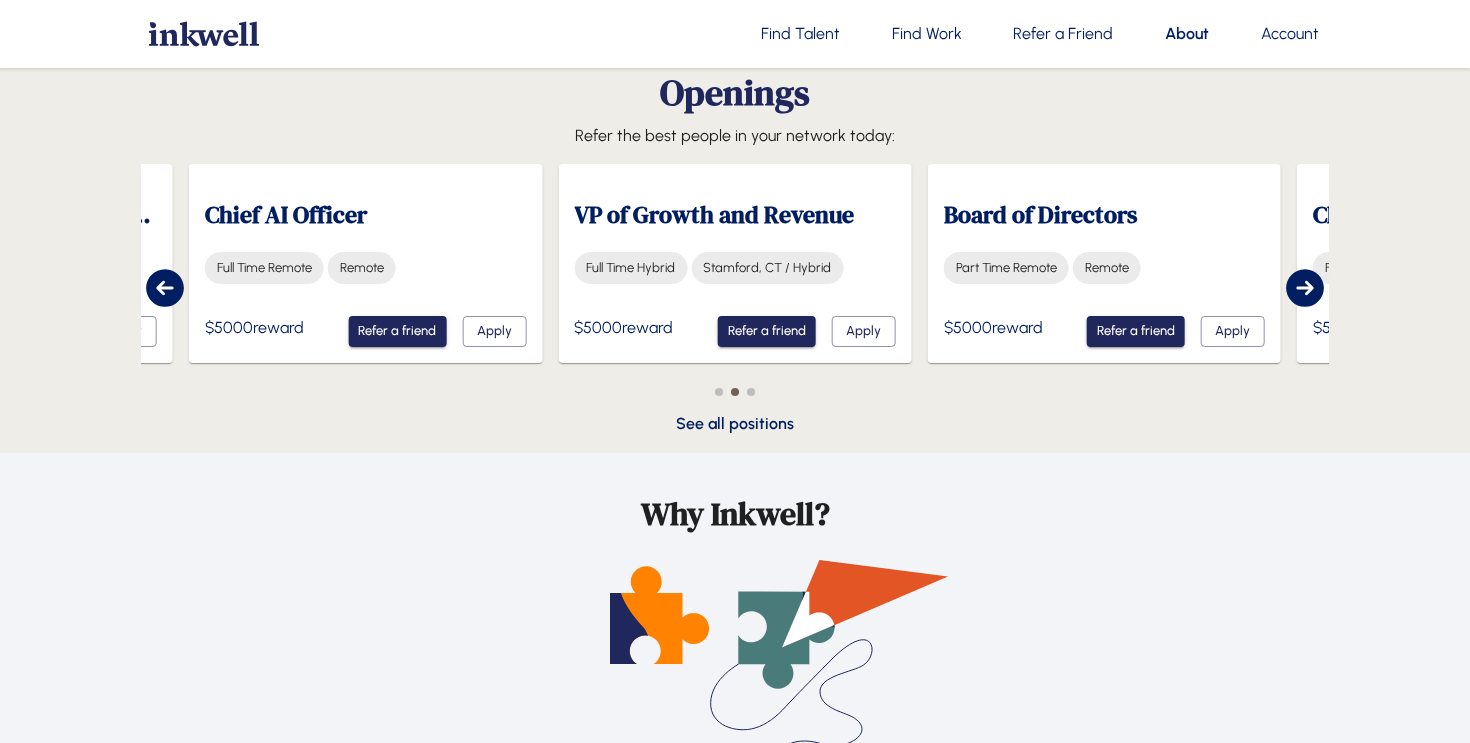click at bounding box center (1305, 288) 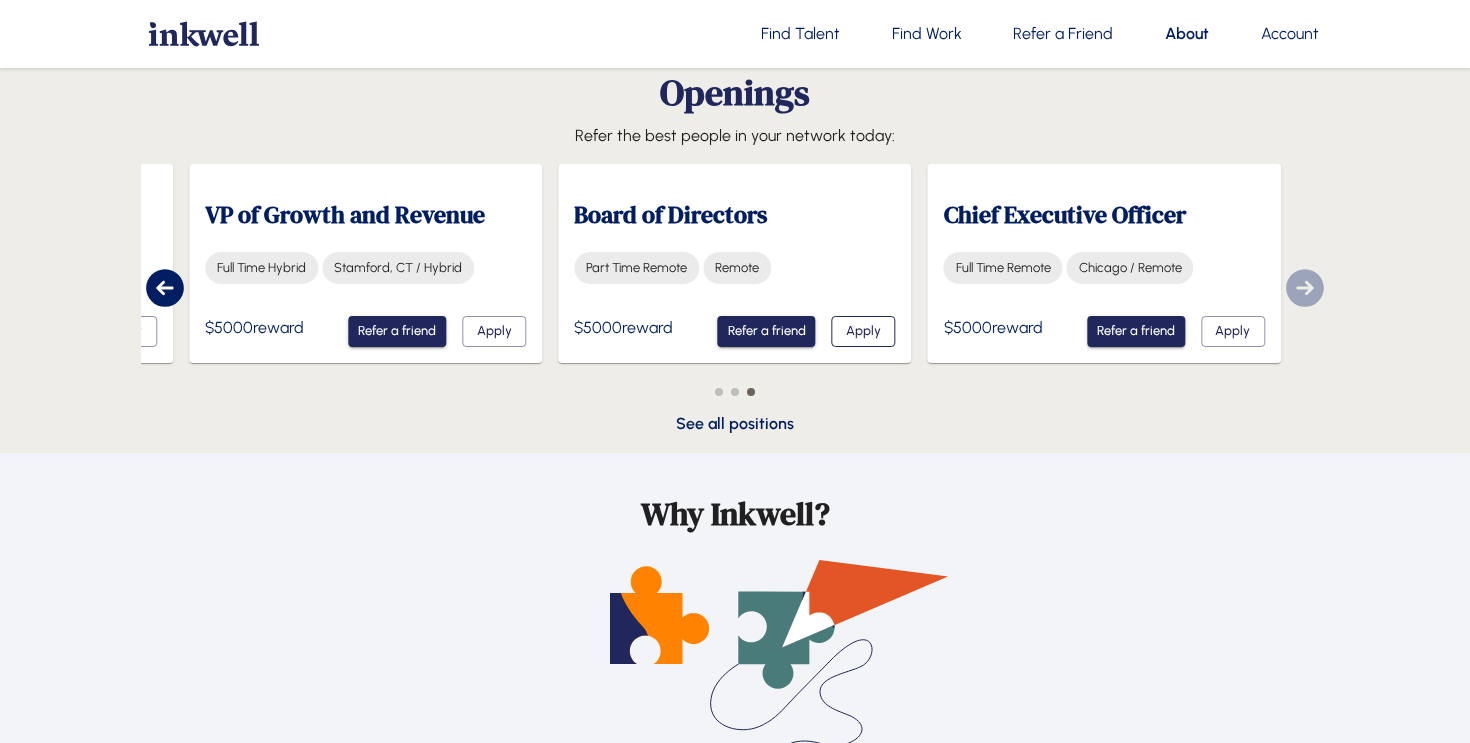 click on "Apply" at bounding box center [864, 331] 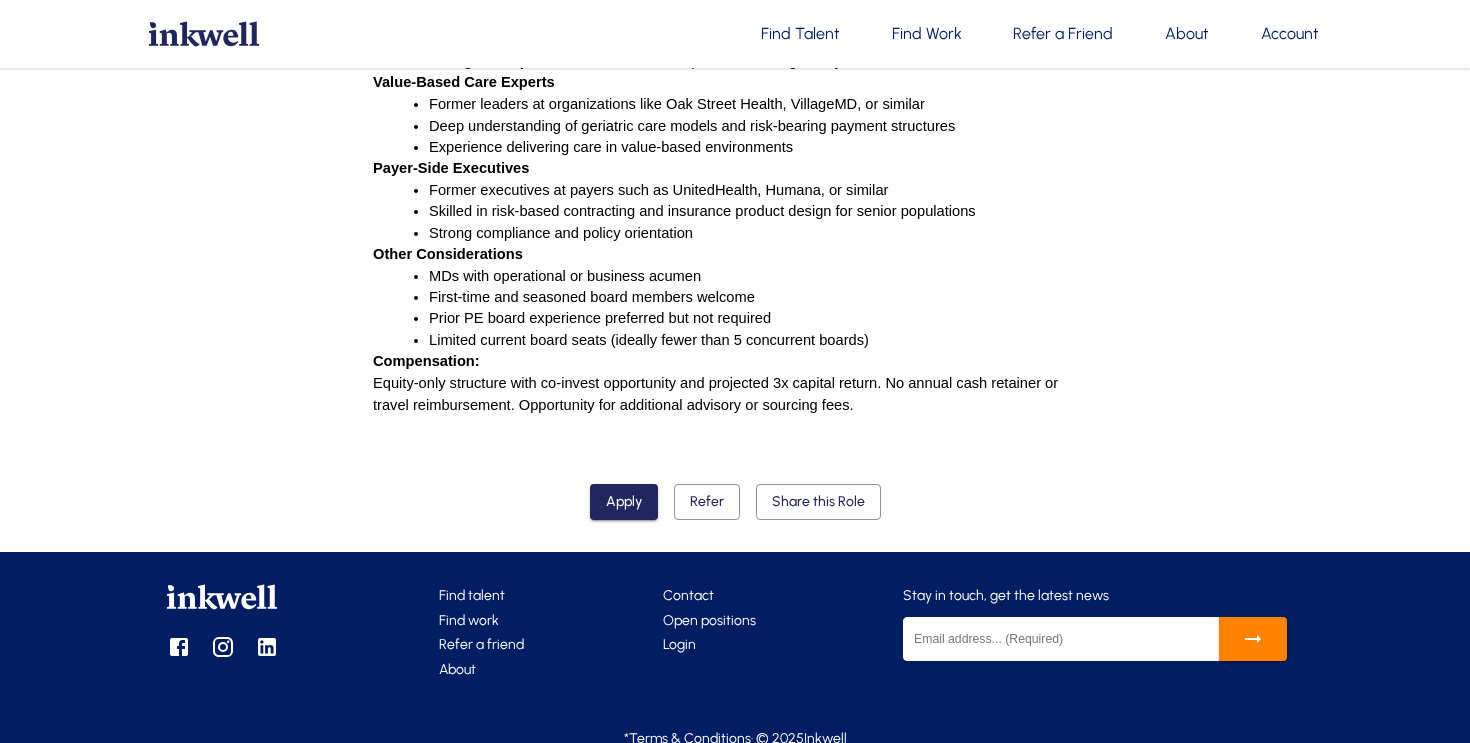 scroll, scrollTop: 1346, scrollLeft: 0, axis: vertical 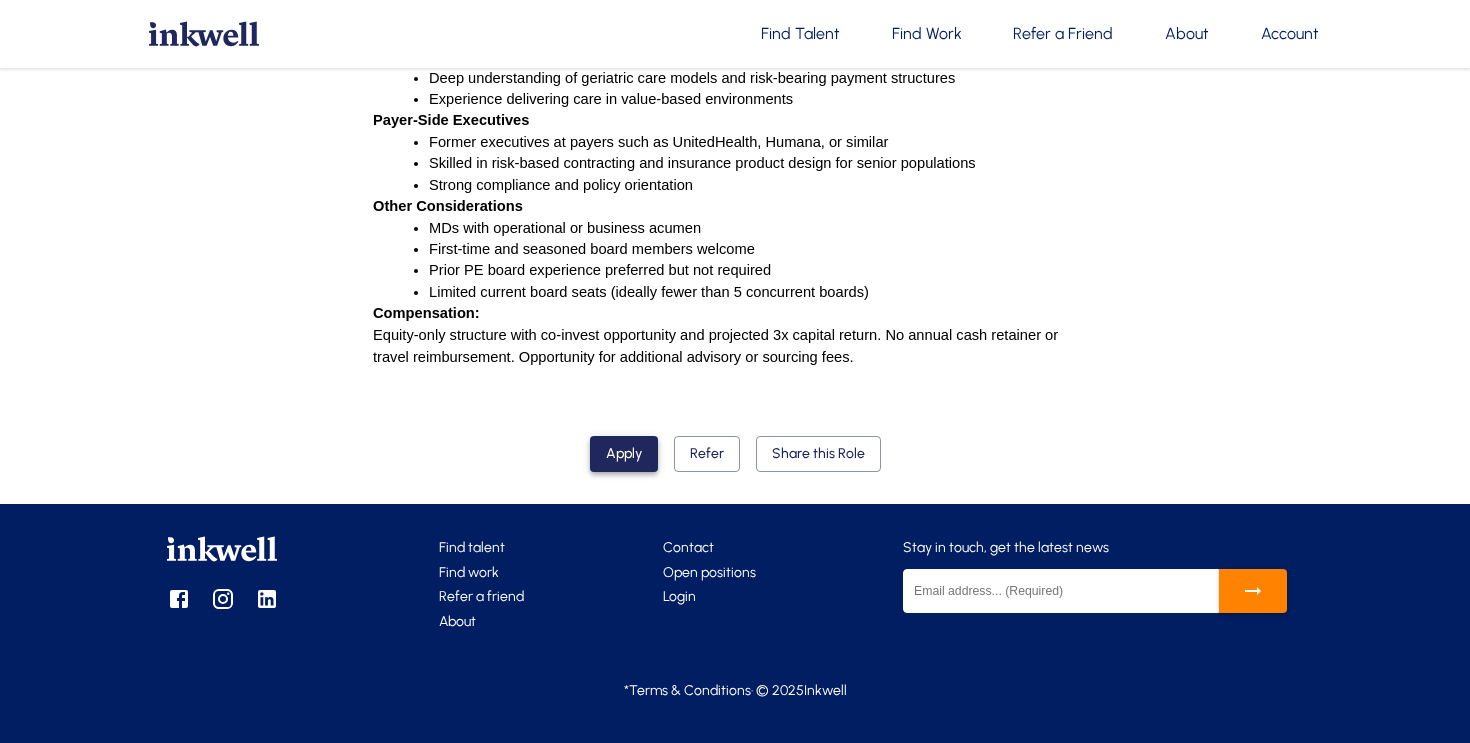 click on "Apply" at bounding box center [624, 454] 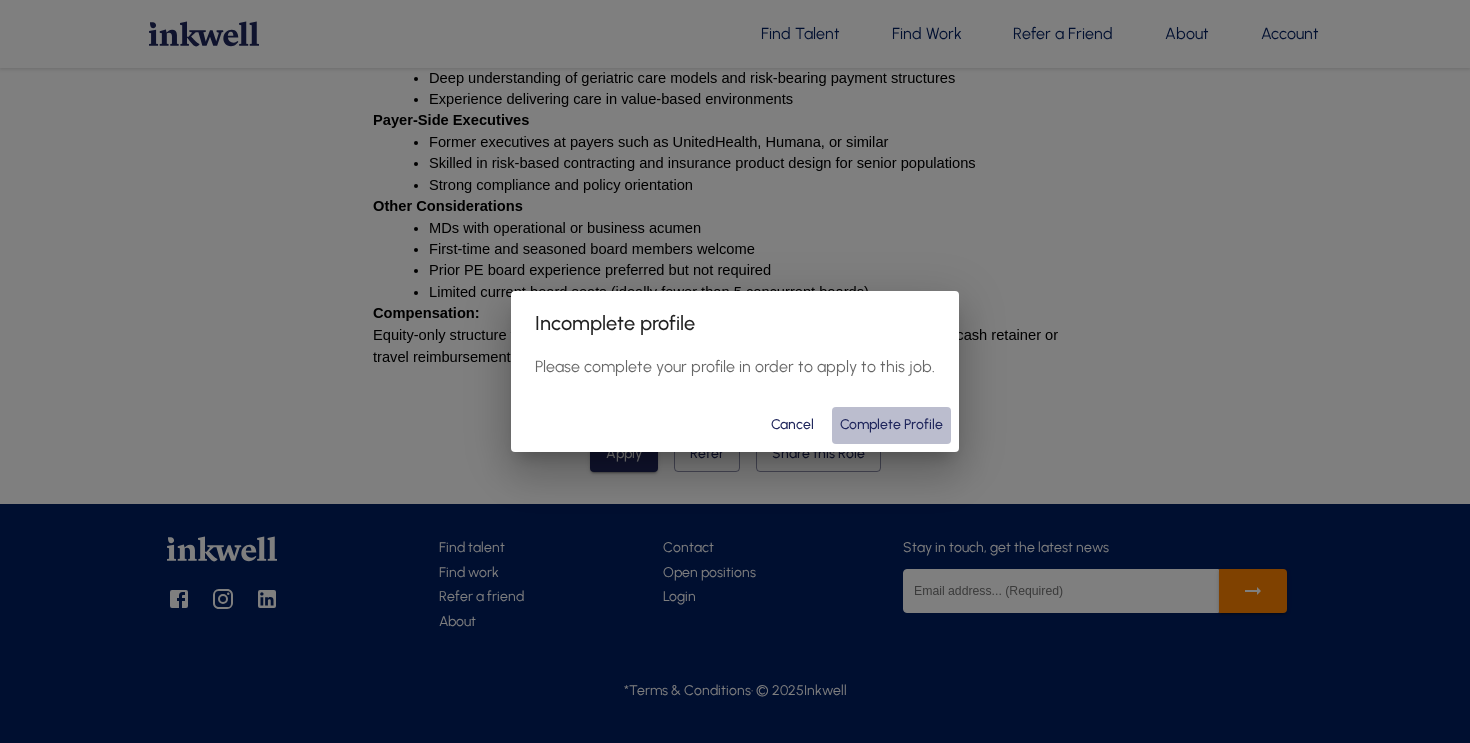click on "Complete Profile" at bounding box center [891, 425] 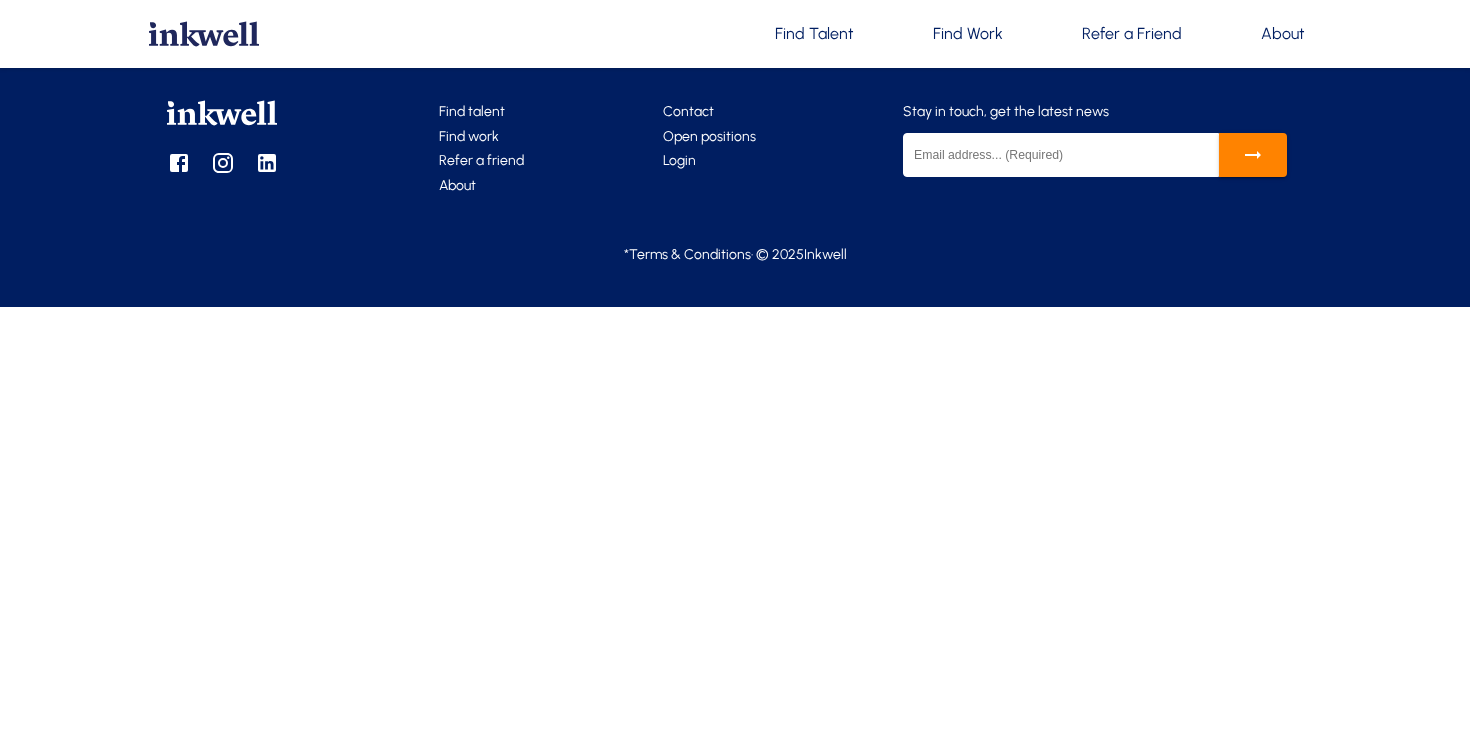 scroll, scrollTop: 0, scrollLeft: 0, axis: both 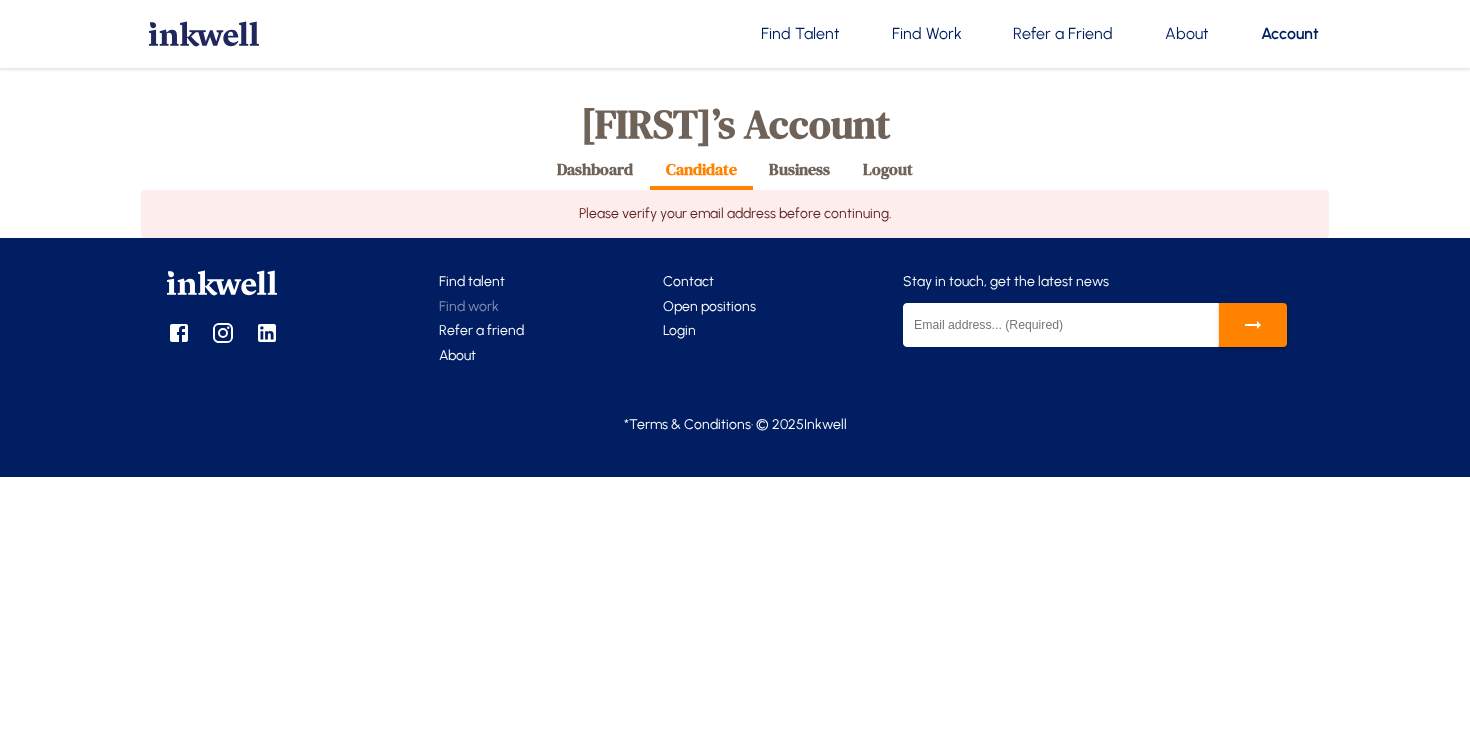 click on "Find work" at bounding box center (469, 306) 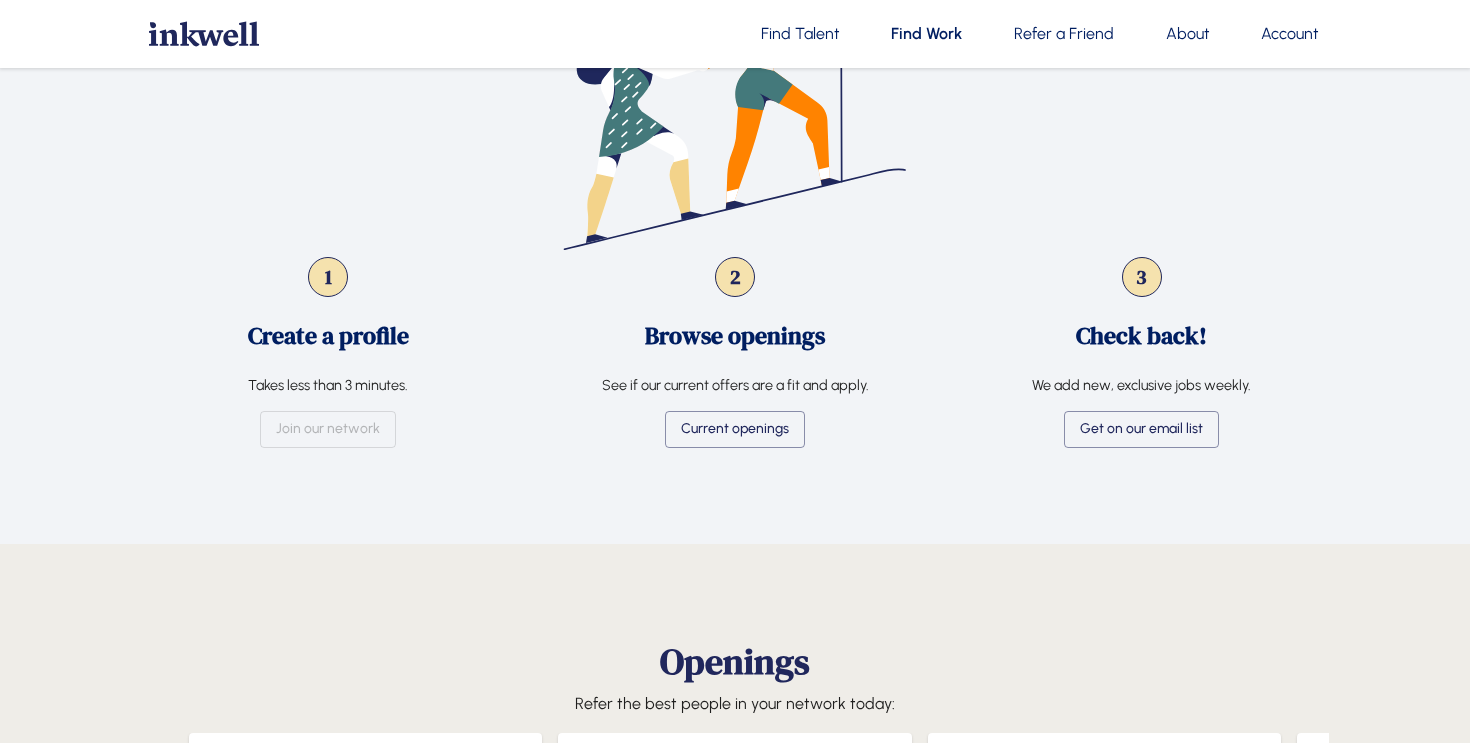 scroll, scrollTop: 879, scrollLeft: 0, axis: vertical 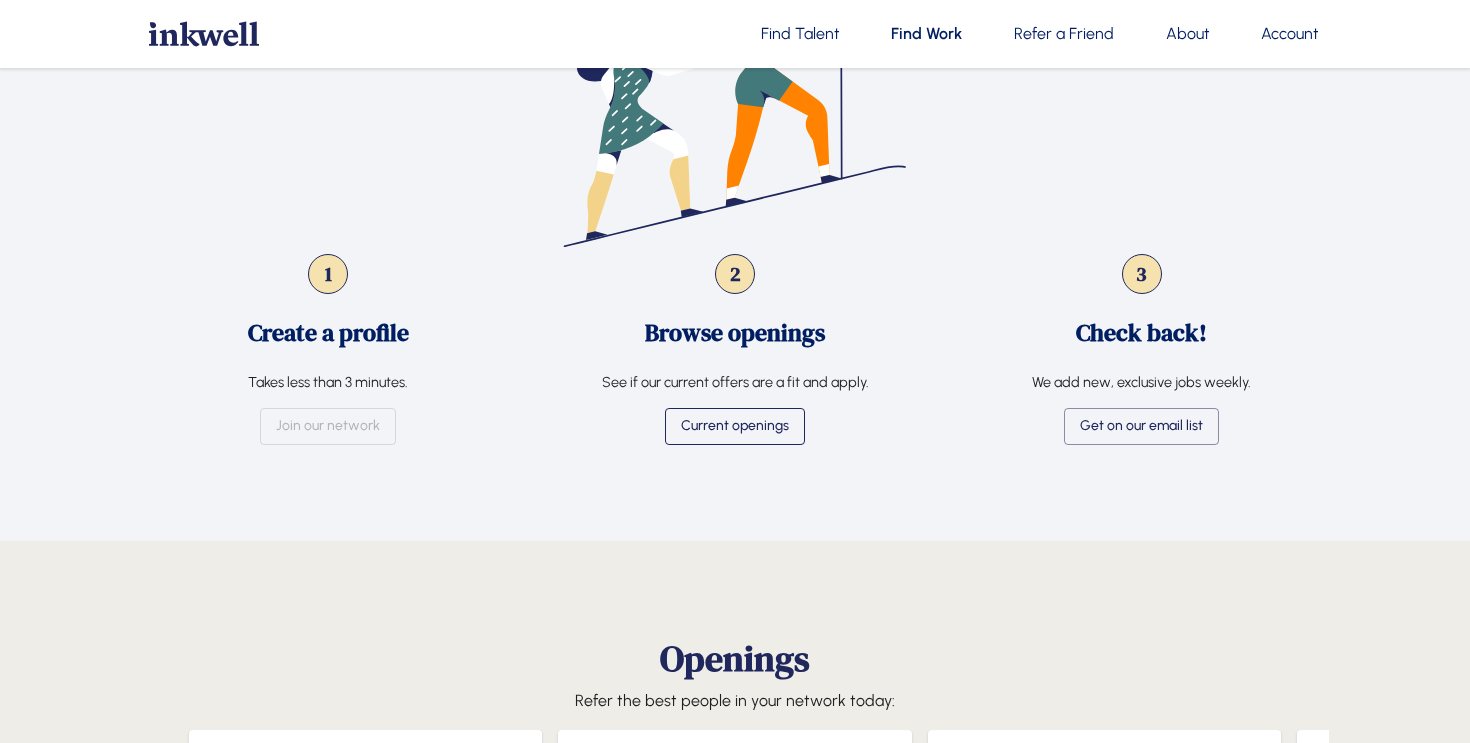 click on "Current openings" at bounding box center (735, 426) 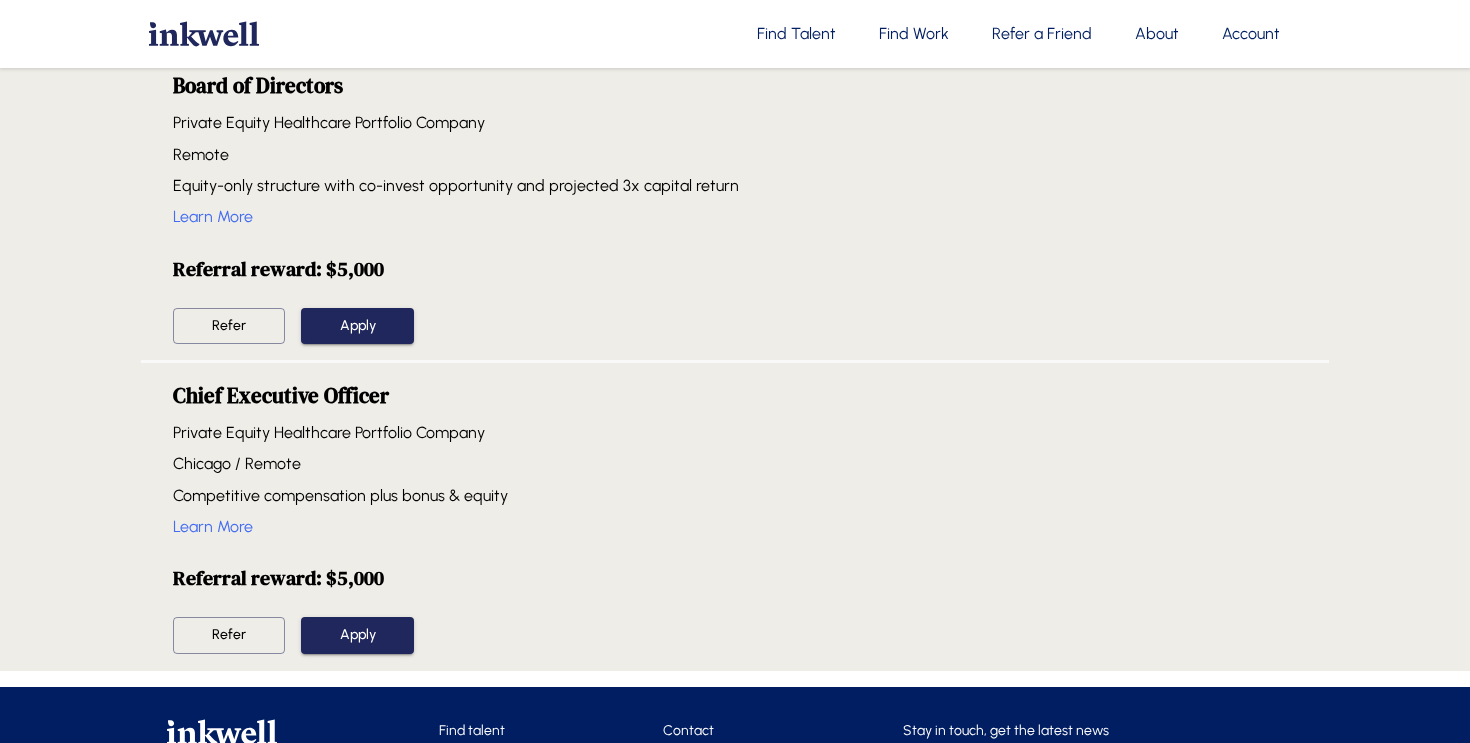 scroll, scrollTop: 1163, scrollLeft: 0, axis: vertical 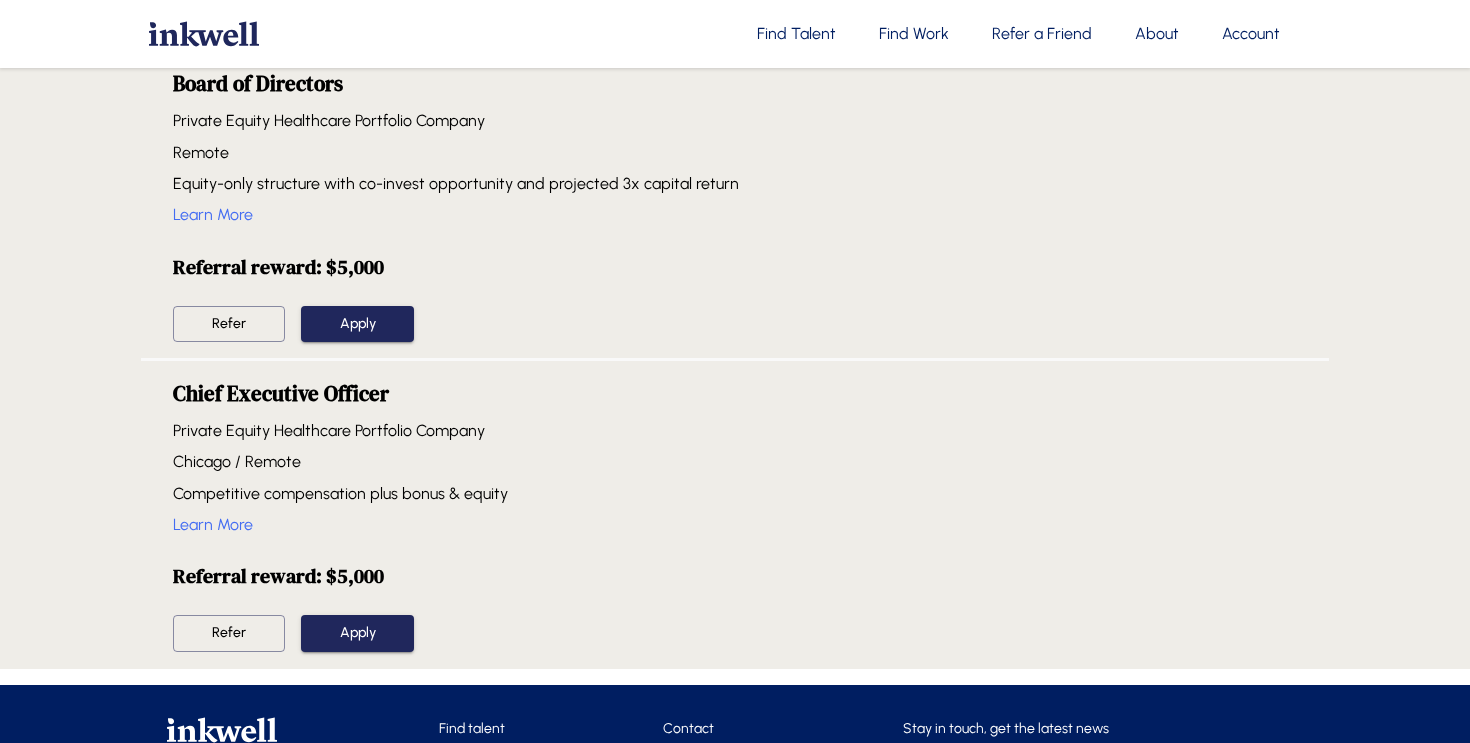 click on "Learn More" at bounding box center (213, 524) 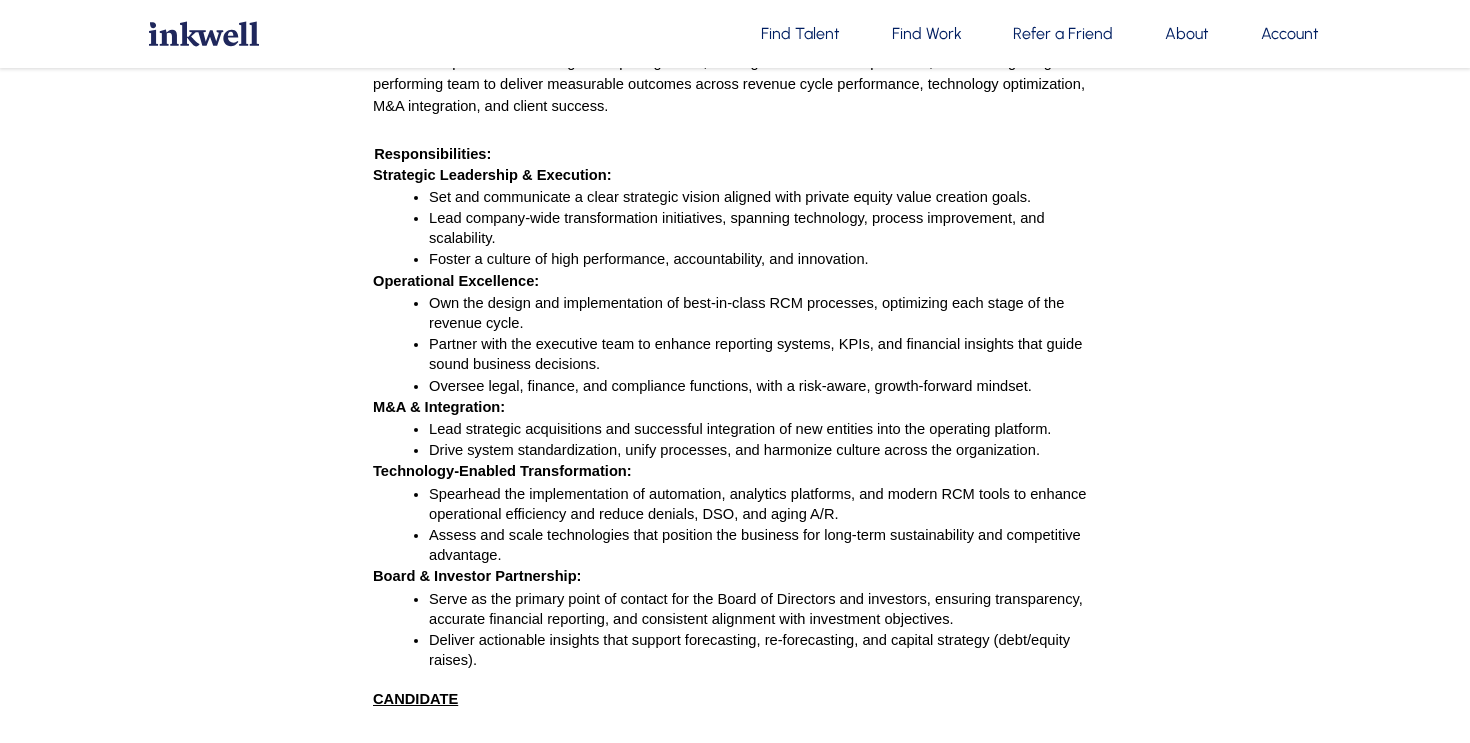 scroll, scrollTop: 0, scrollLeft: 0, axis: both 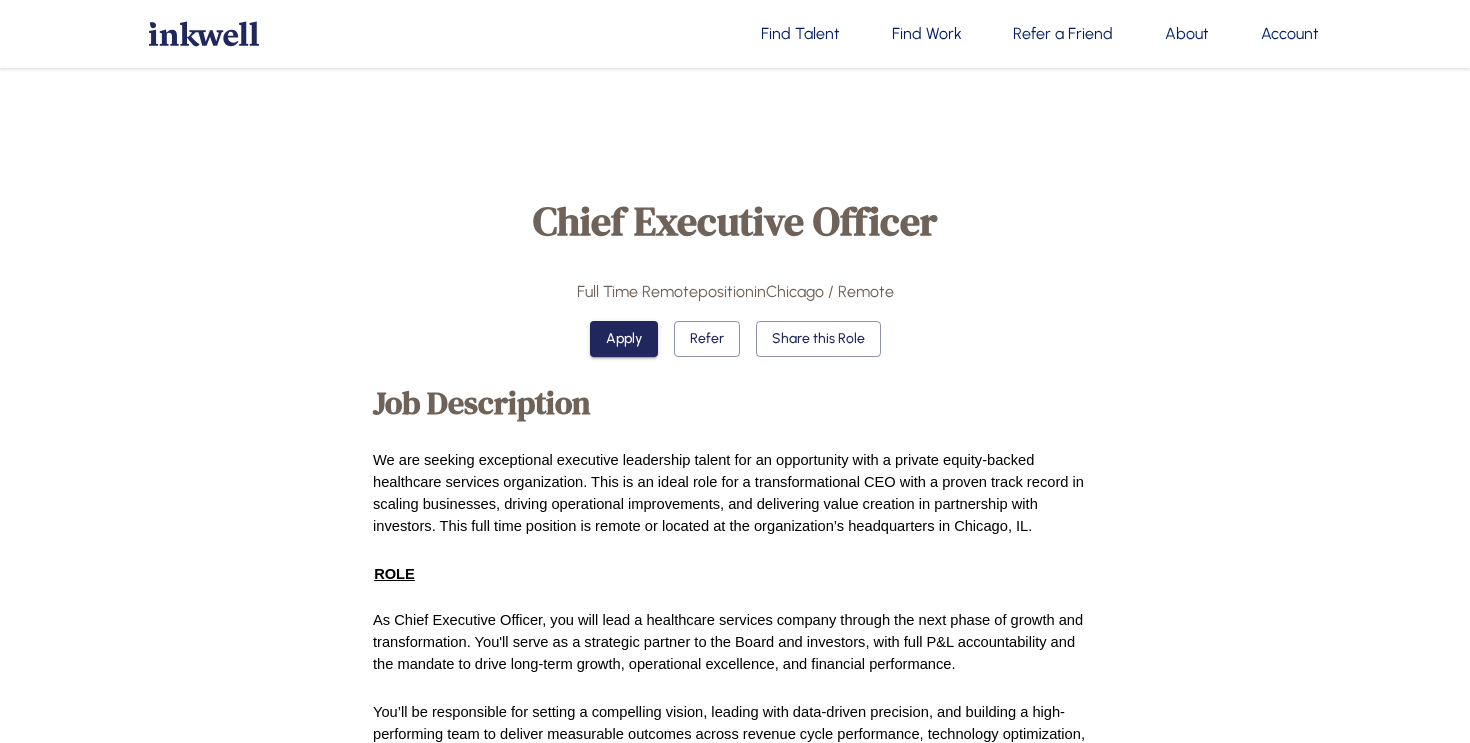 click on "Find Work" at bounding box center (927, 34) 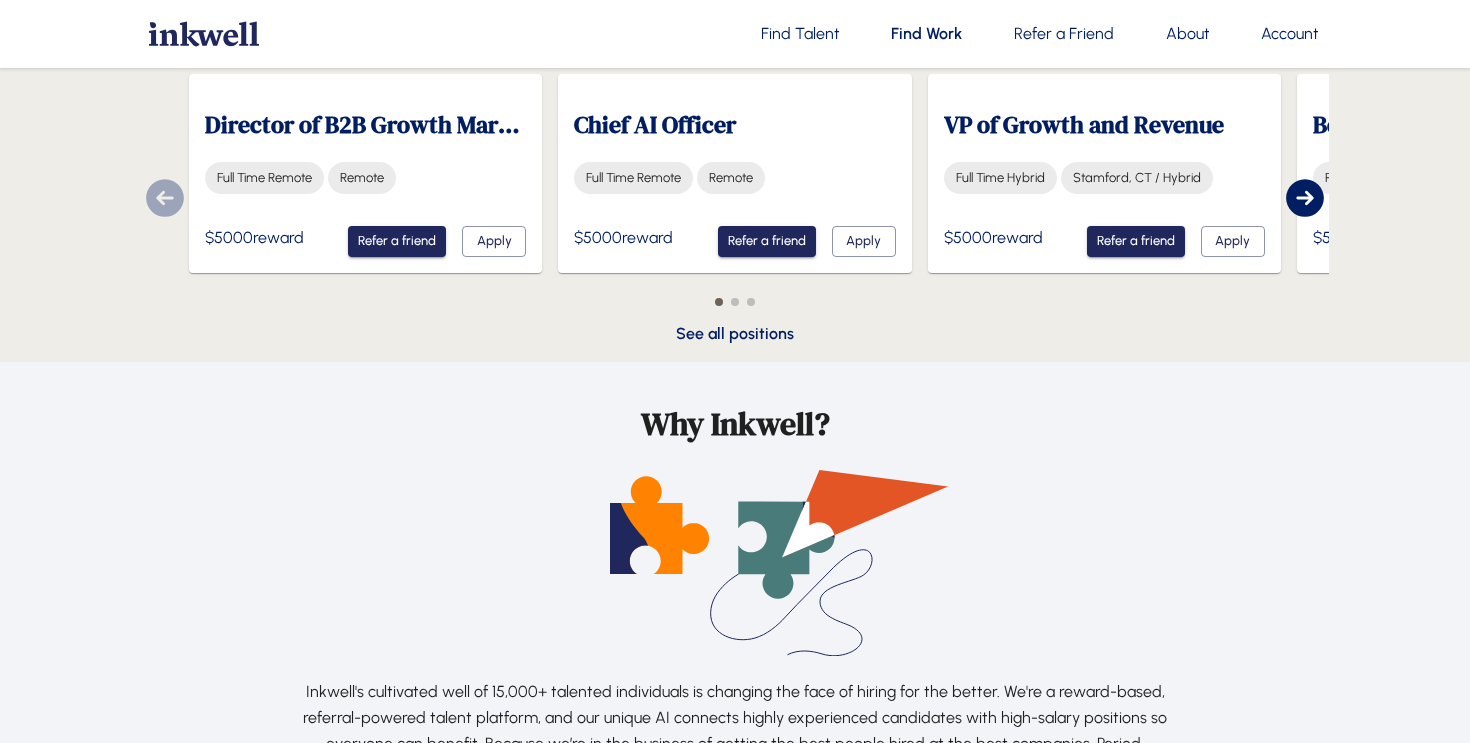 scroll, scrollTop: 1543, scrollLeft: 0, axis: vertical 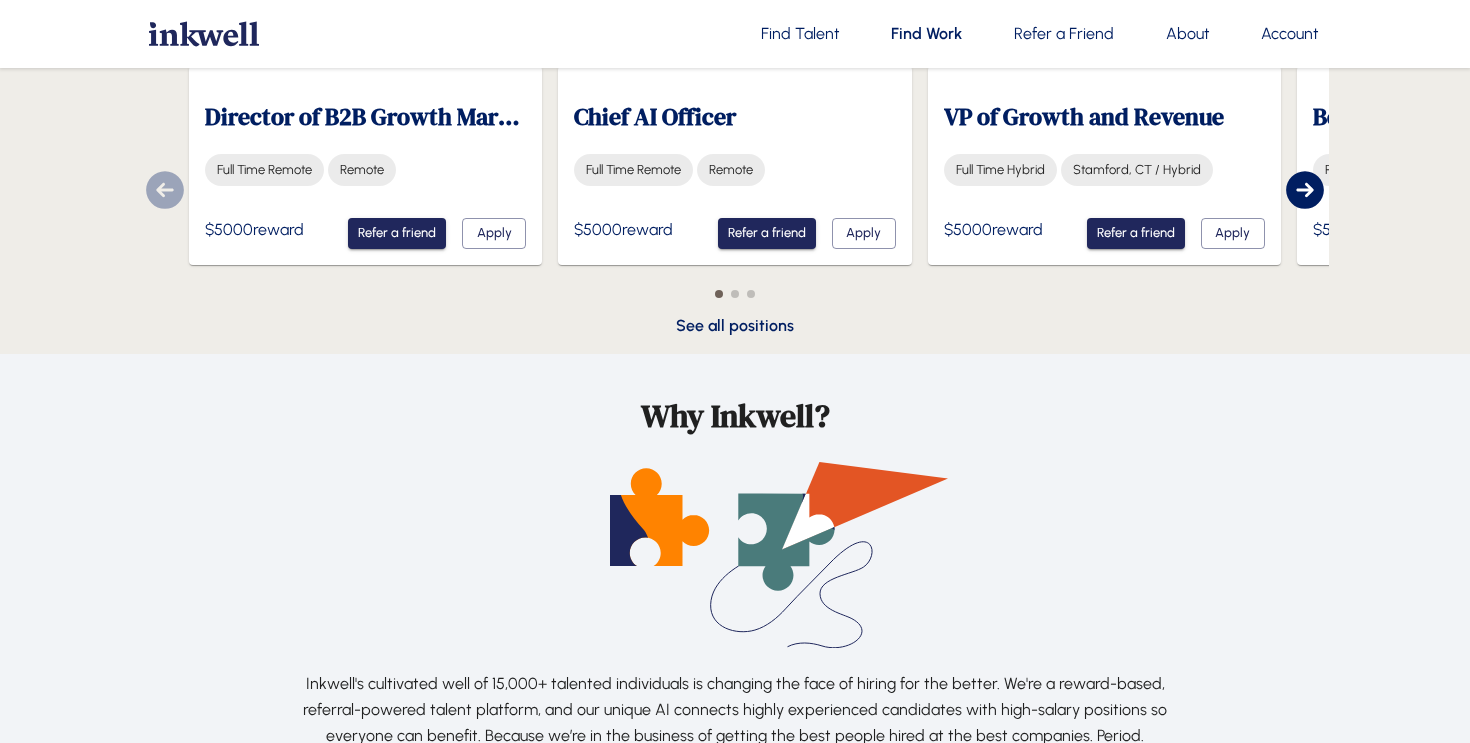 click at bounding box center [1305, 189] 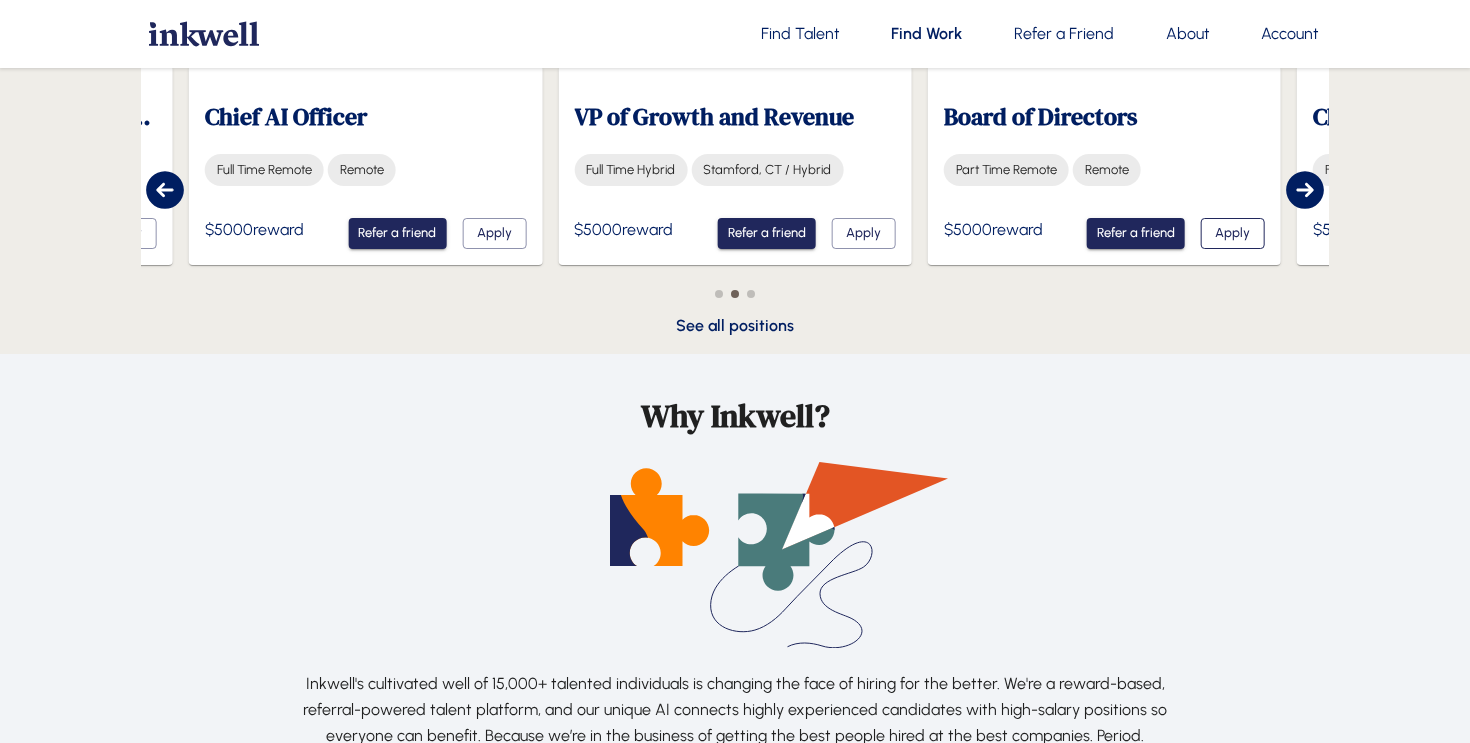 click on "Apply" at bounding box center (1233, 233) 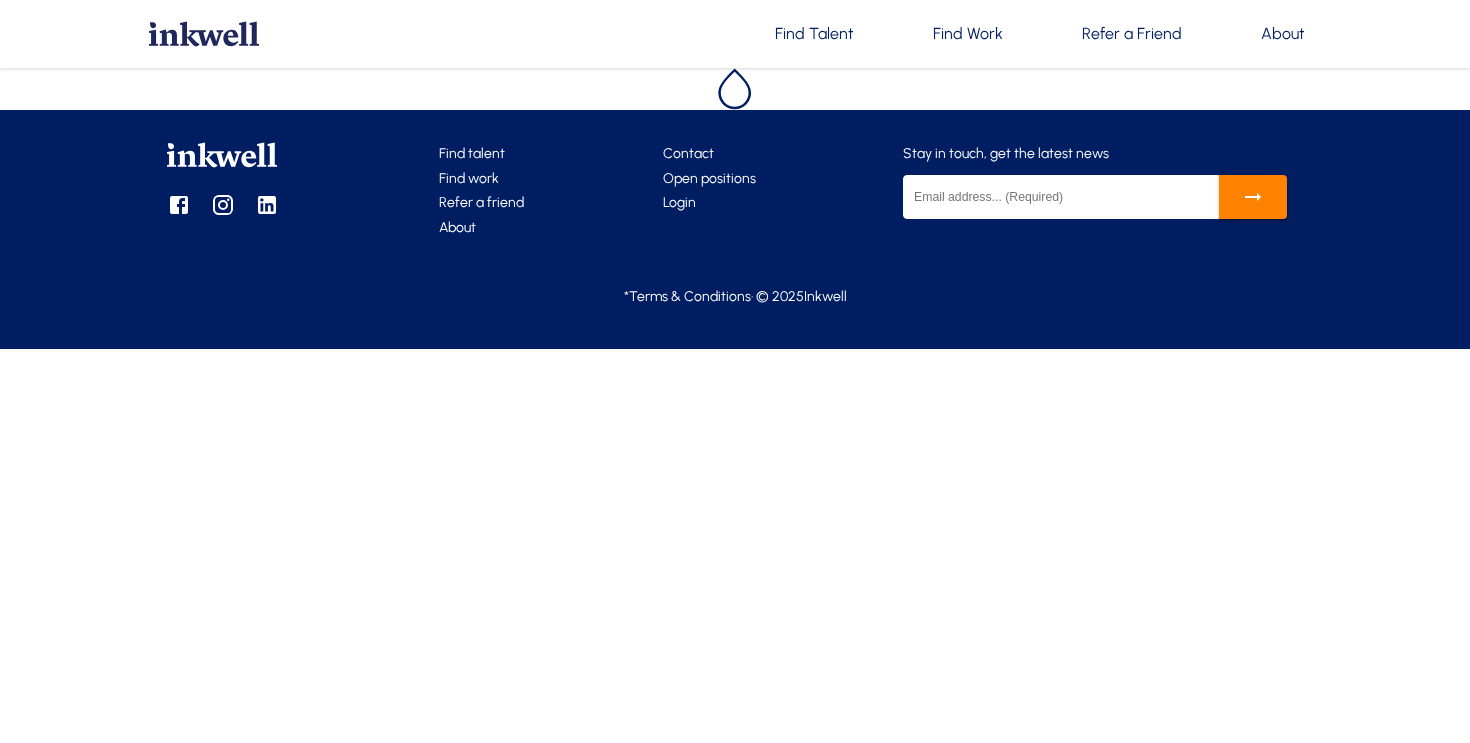 scroll, scrollTop: 0, scrollLeft: 0, axis: both 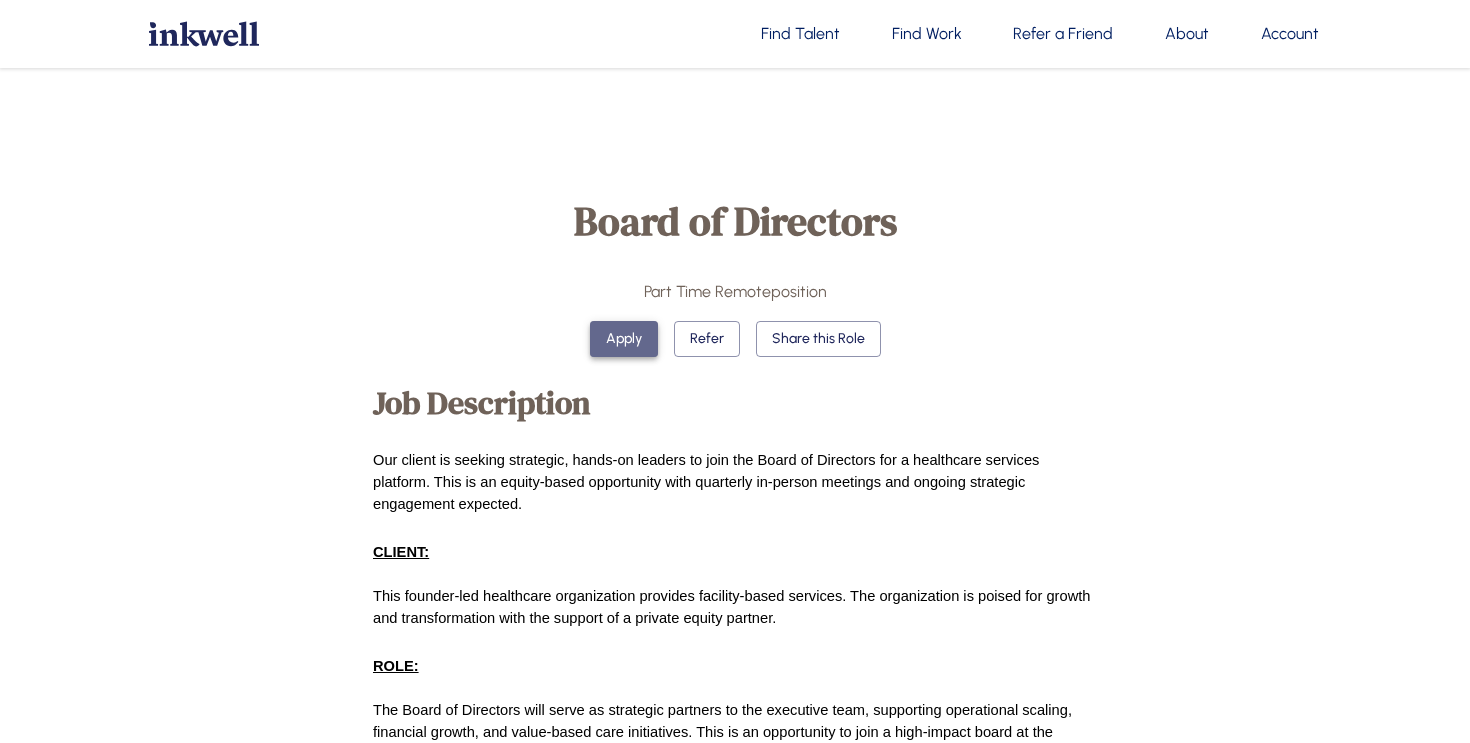 click on "Apply" at bounding box center (624, 339) 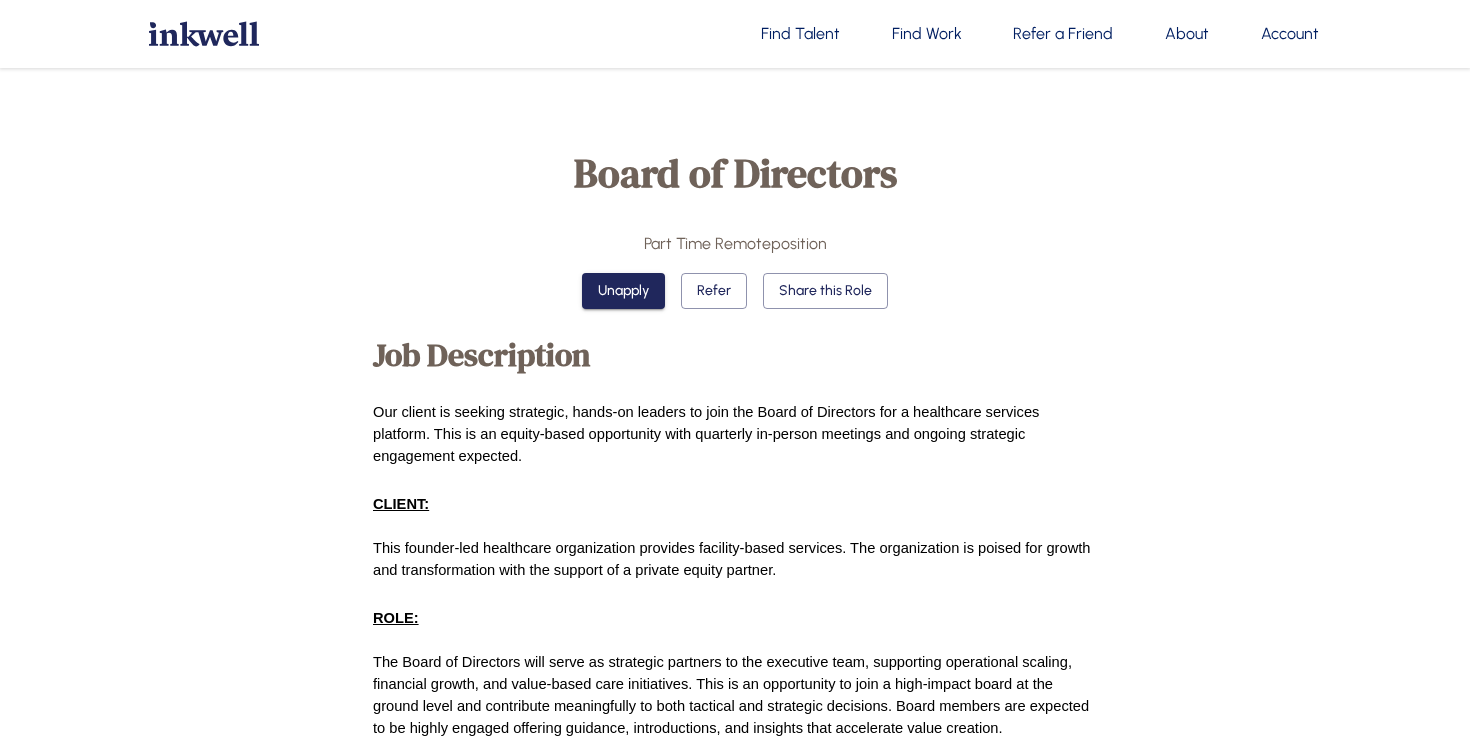 scroll, scrollTop: 0, scrollLeft: 0, axis: both 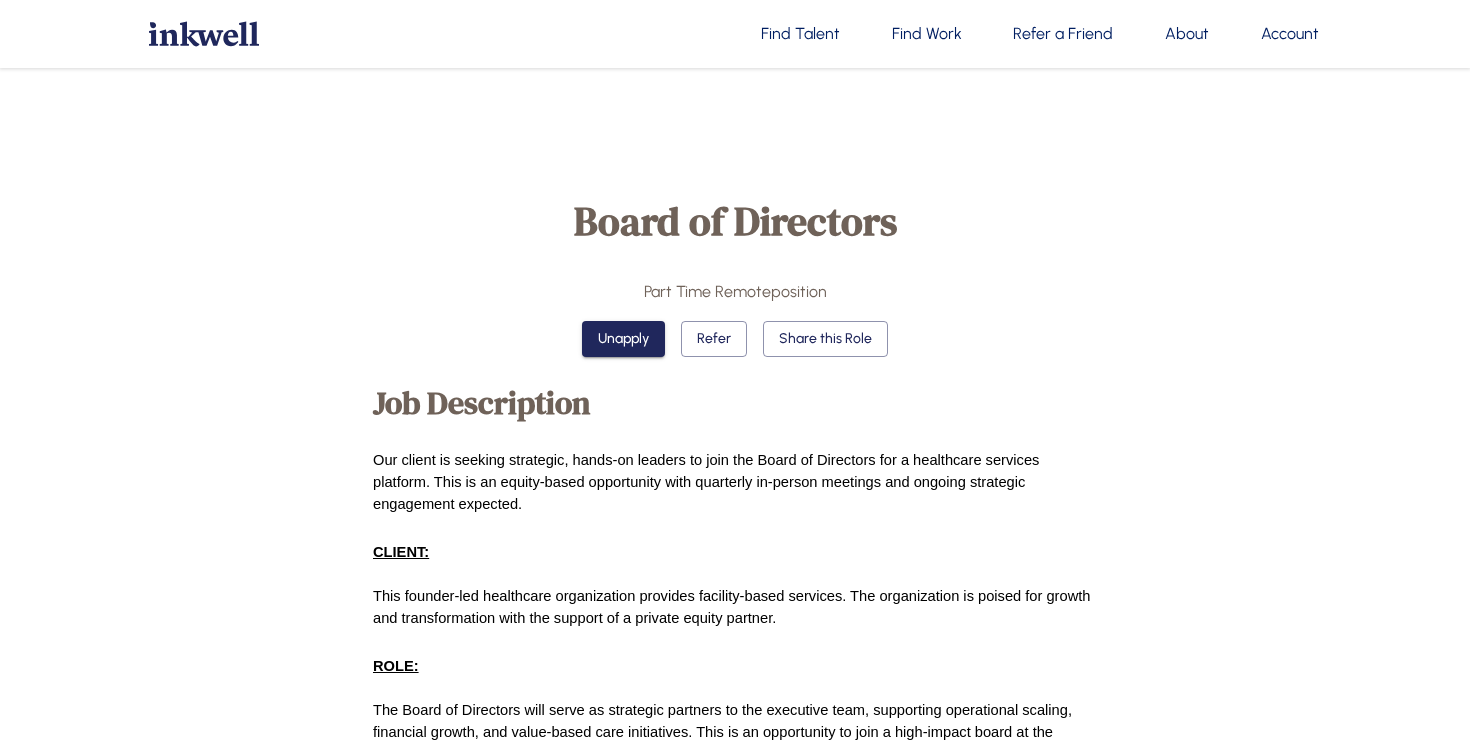 click on "About" at bounding box center [1187, 34] 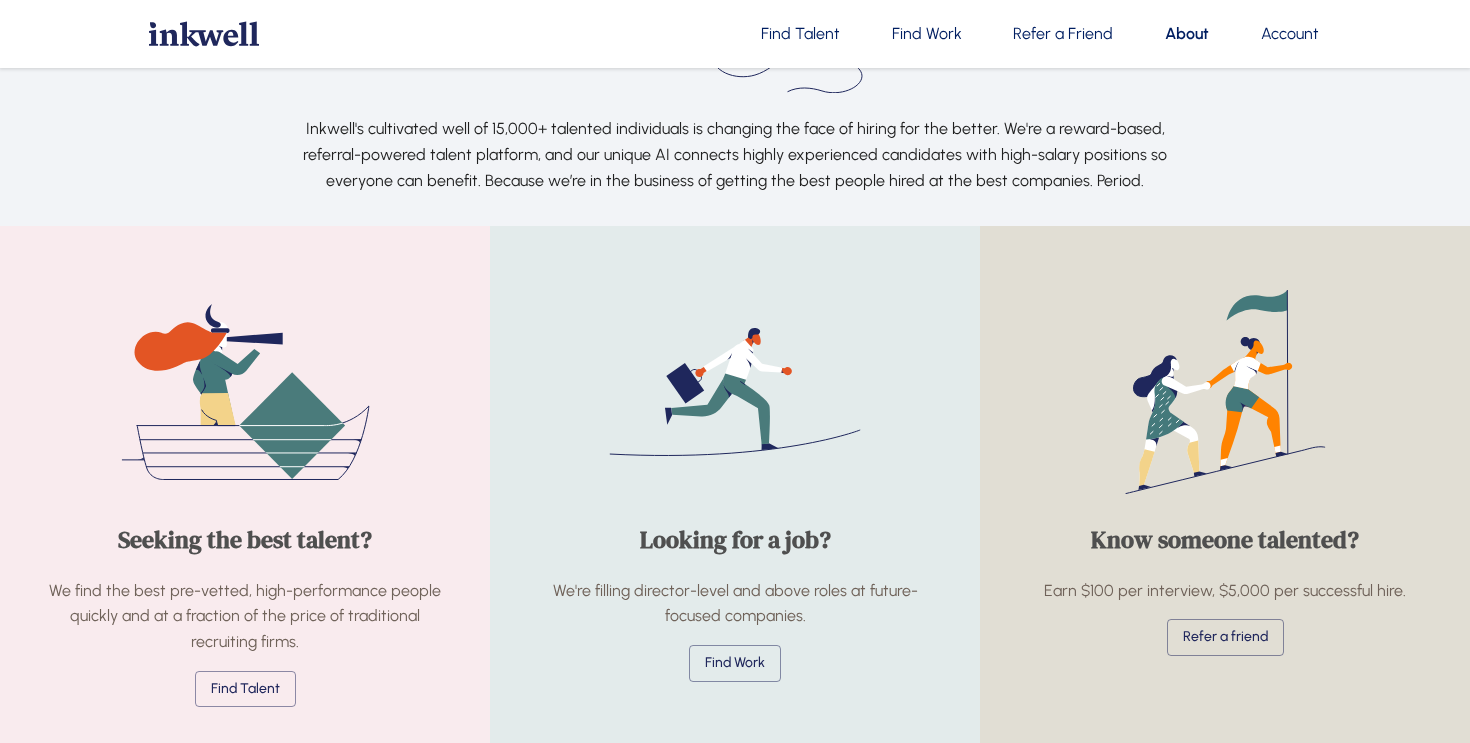 scroll, scrollTop: 2270, scrollLeft: 0, axis: vertical 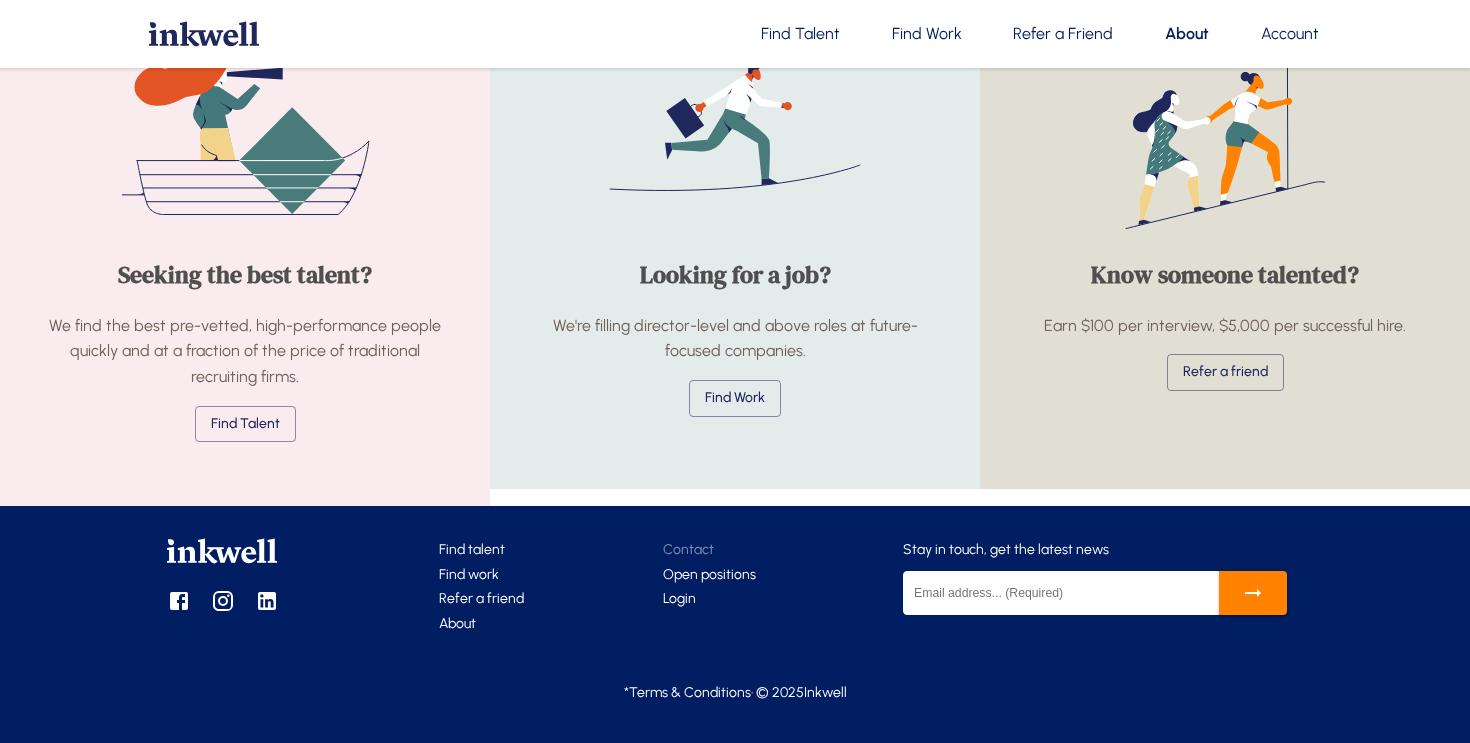 click on "Contact" at bounding box center (688, 549) 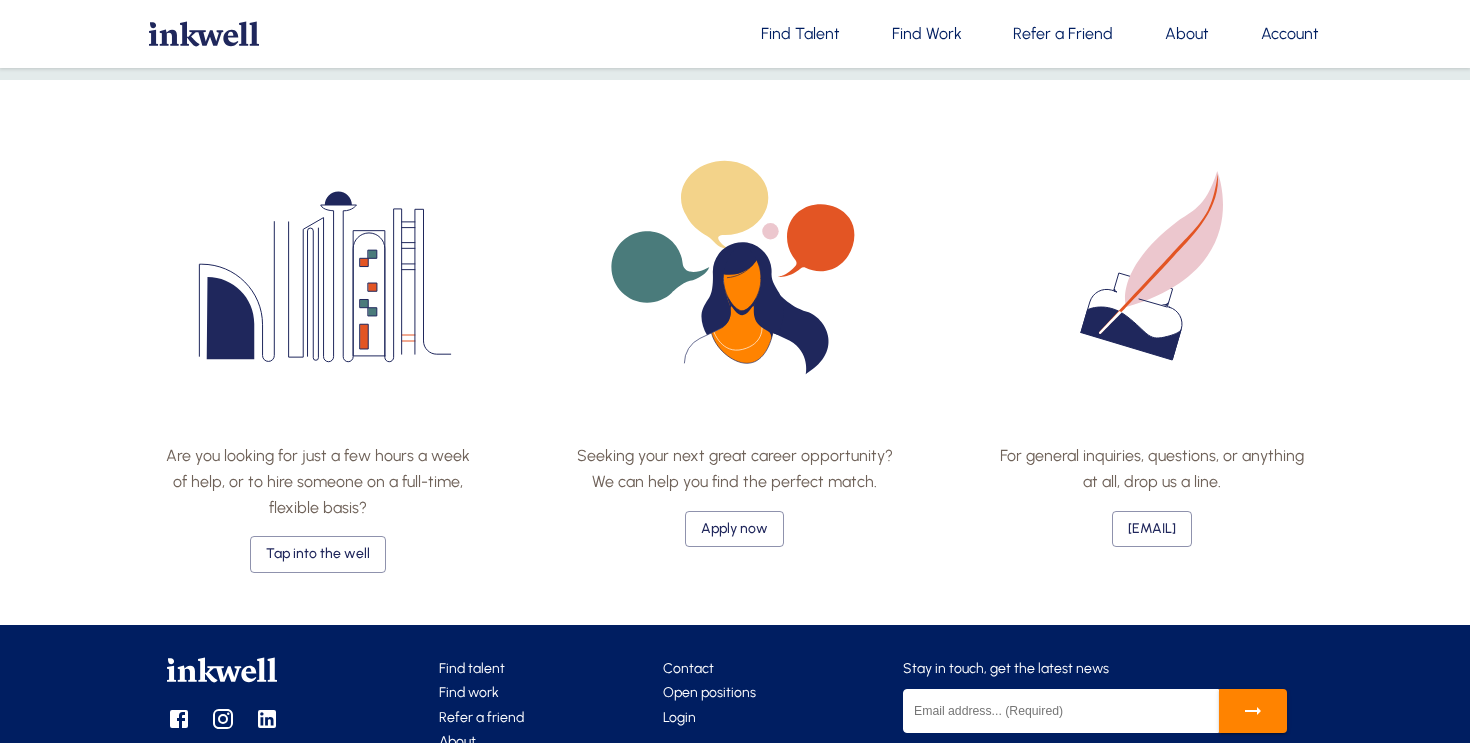 scroll, scrollTop: 497, scrollLeft: 0, axis: vertical 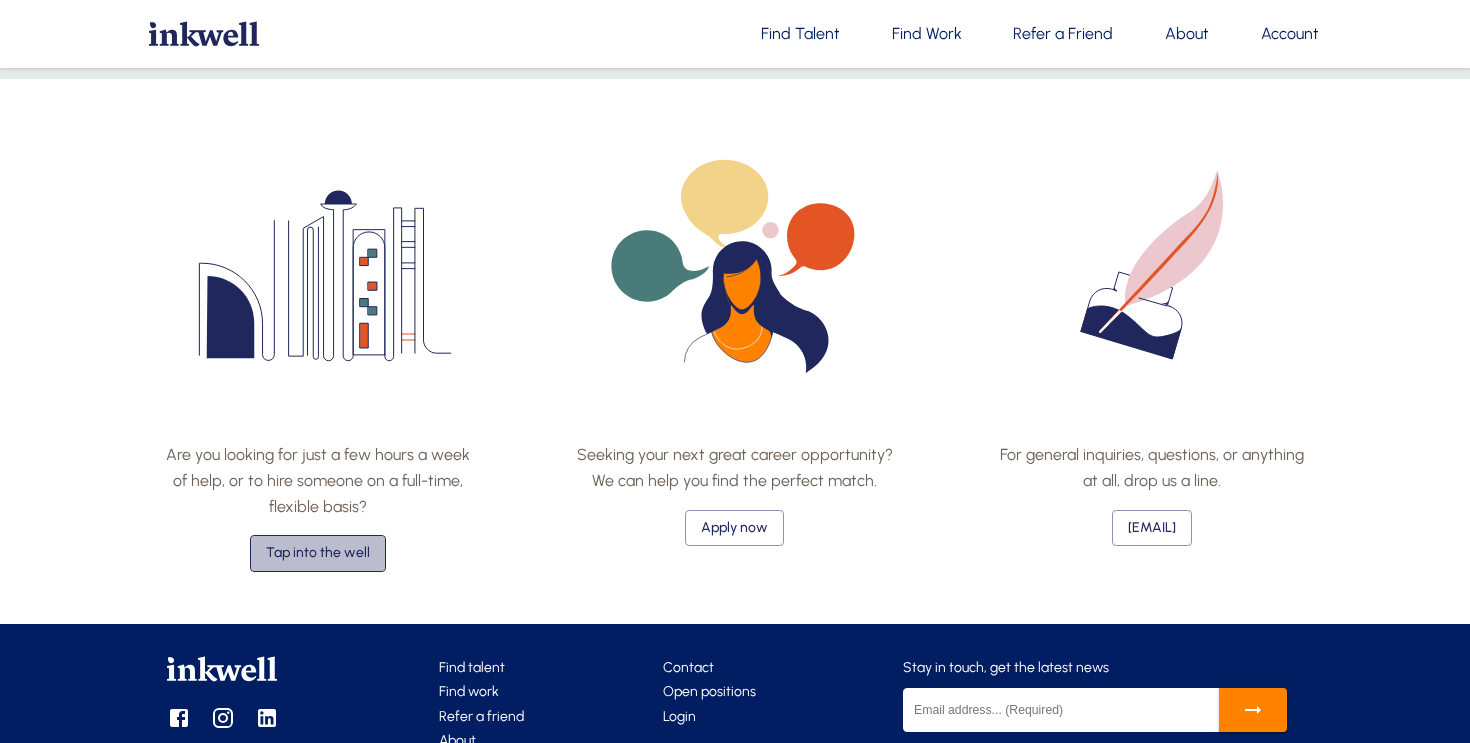 click on "Tap into the well" at bounding box center [318, 553] 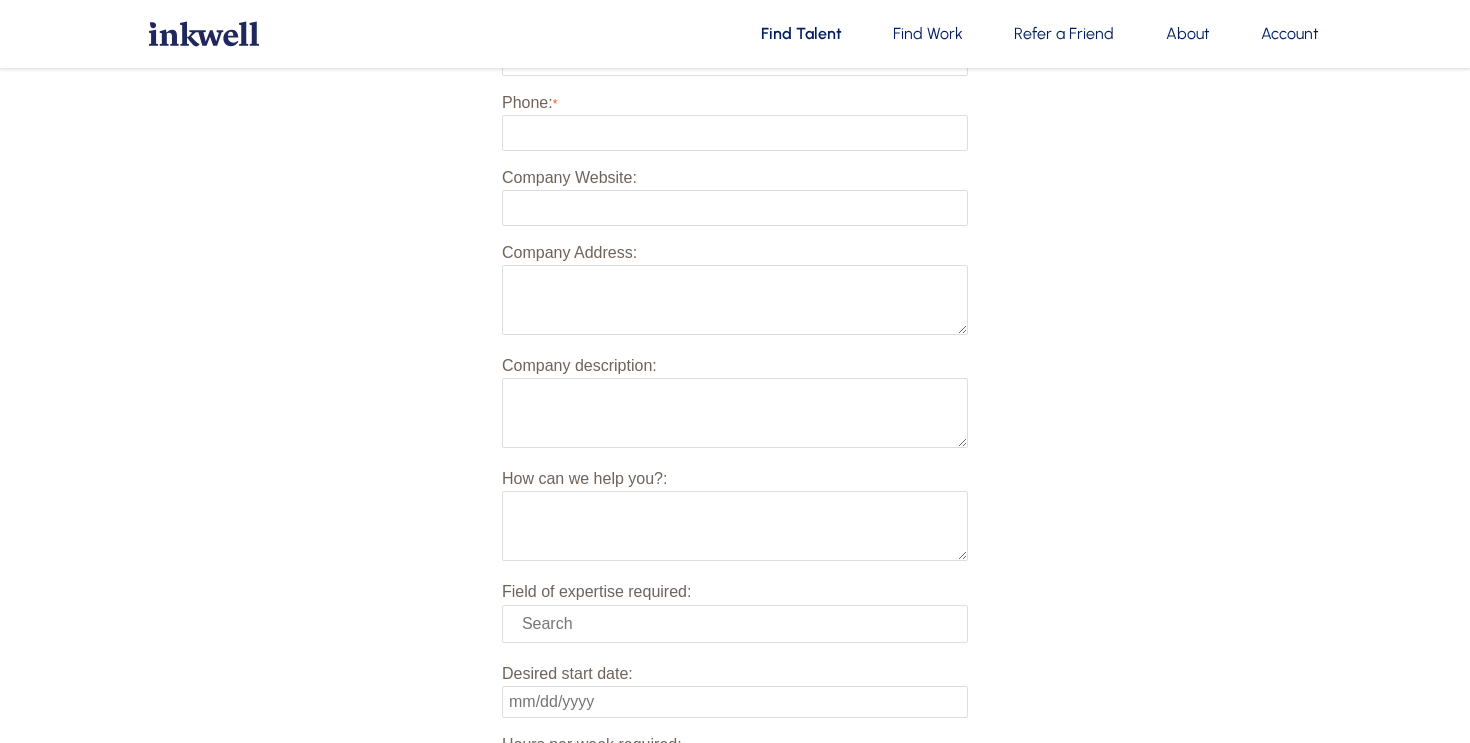 scroll, scrollTop: 0, scrollLeft: 0, axis: both 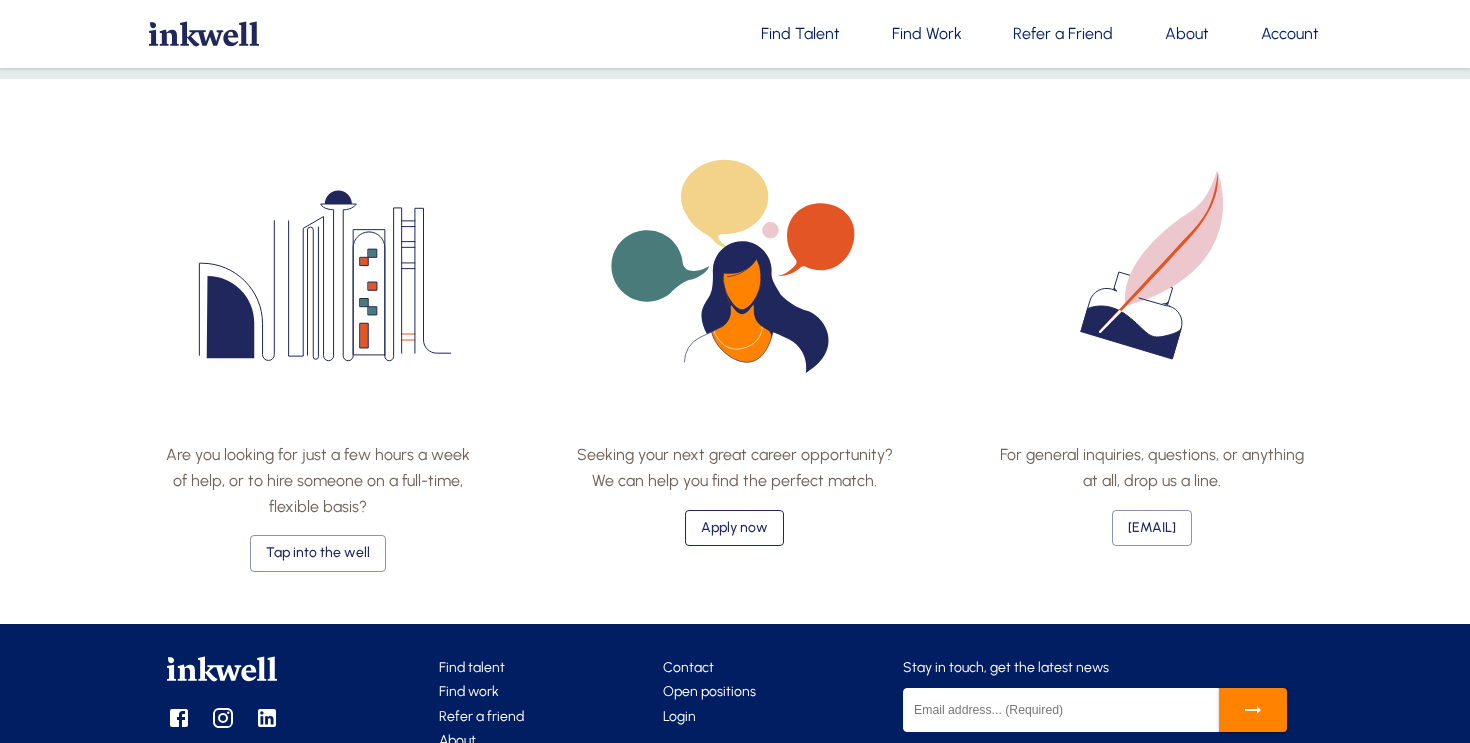 click on "Apply now" at bounding box center [734, 528] 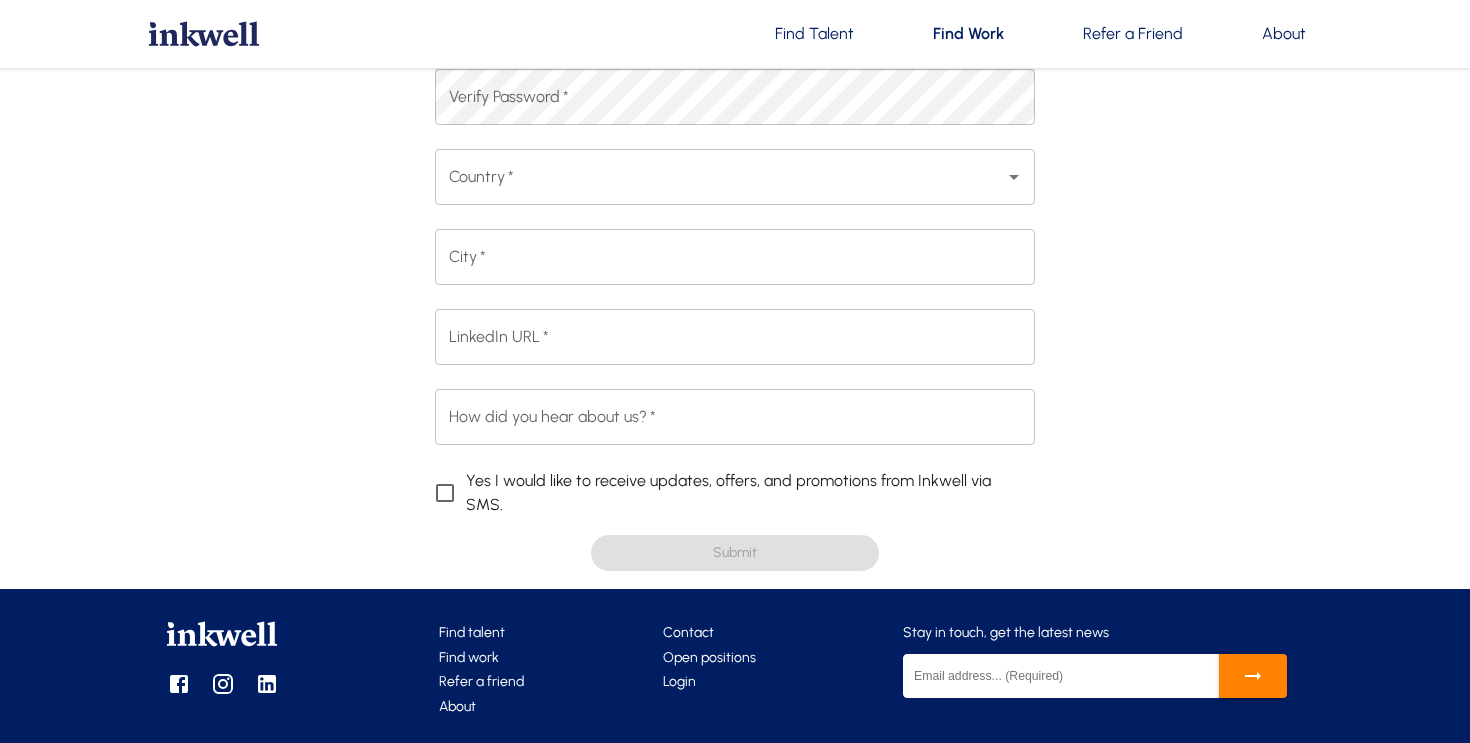 scroll, scrollTop: 0, scrollLeft: 0, axis: both 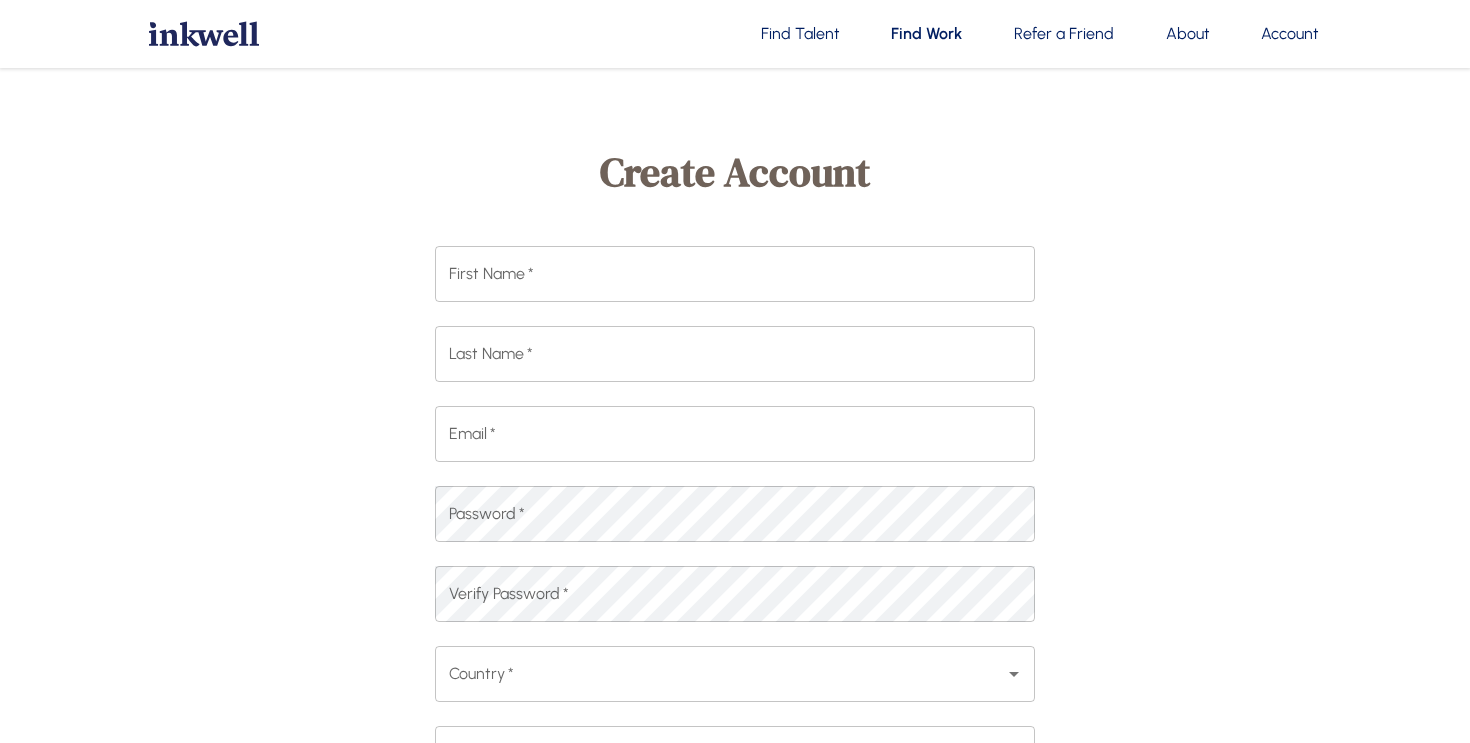 click on "First Name   *" at bounding box center [735, 274] 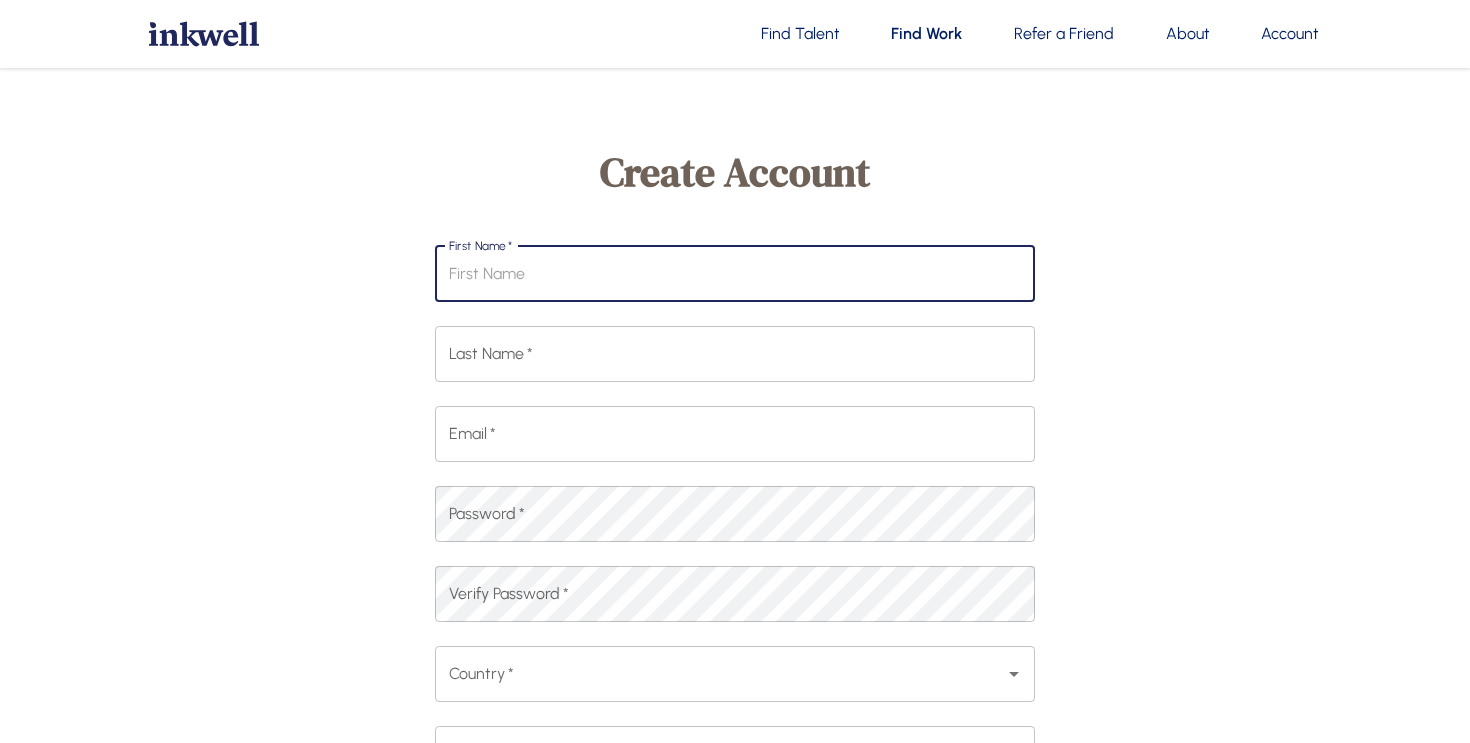 click on "First Name   *" at bounding box center [735, 274] 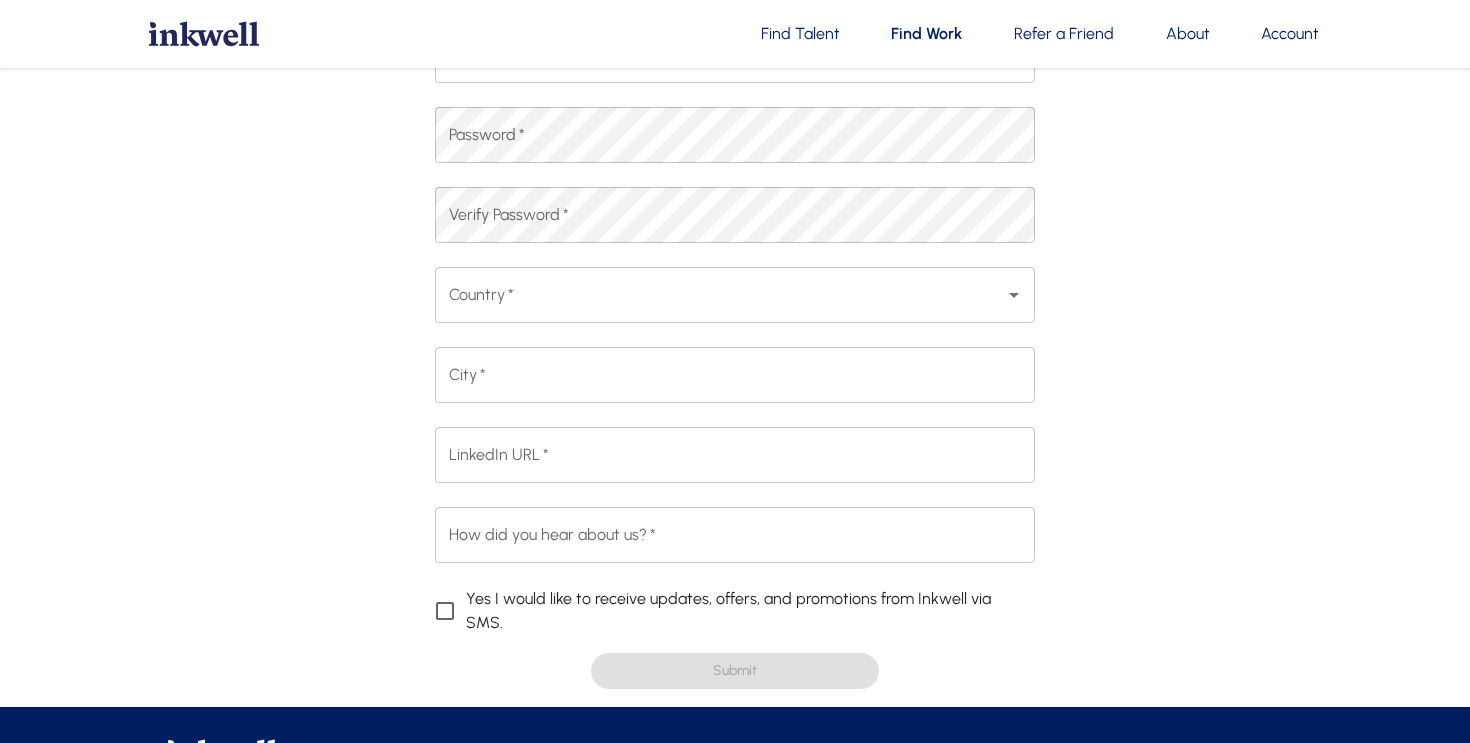 scroll, scrollTop: 582, scrollLeft: 0, axis: vertical 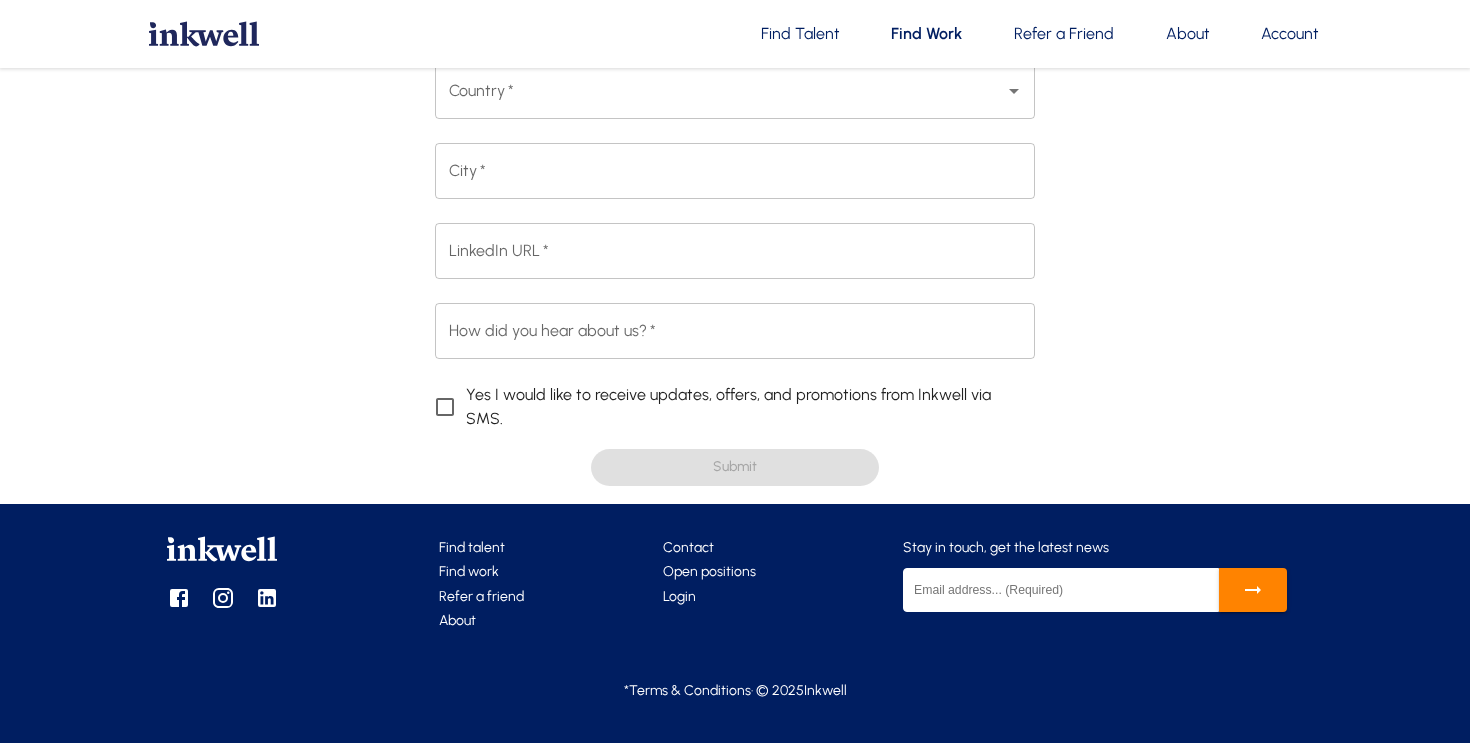 click on "Yes I would like to receive updates, offers, and promotions from Inkwell via SMS." at bounding box center (742, 407) 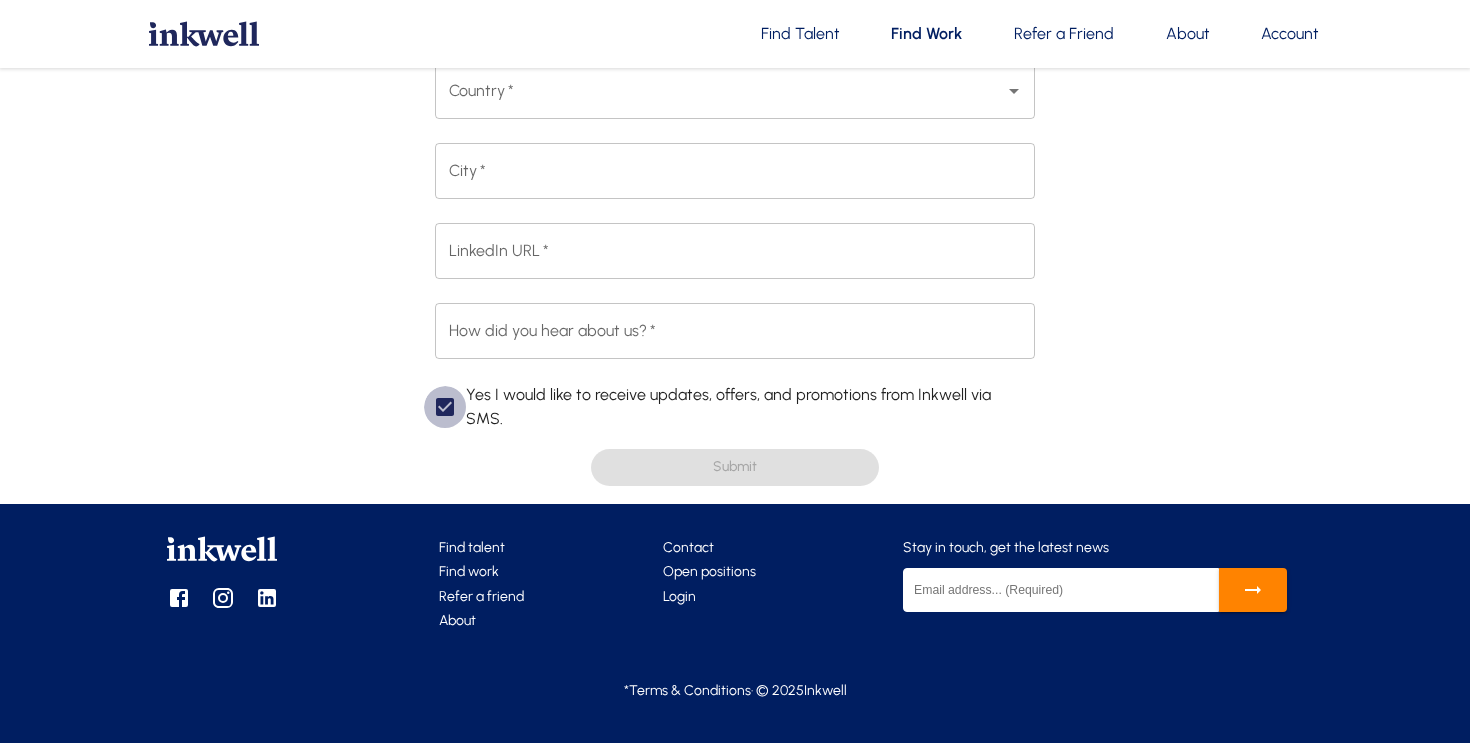 click on "Yes I would like to receive updates, offers, and promotions from Inkwell via SMS." at bounding box center [445, 407] 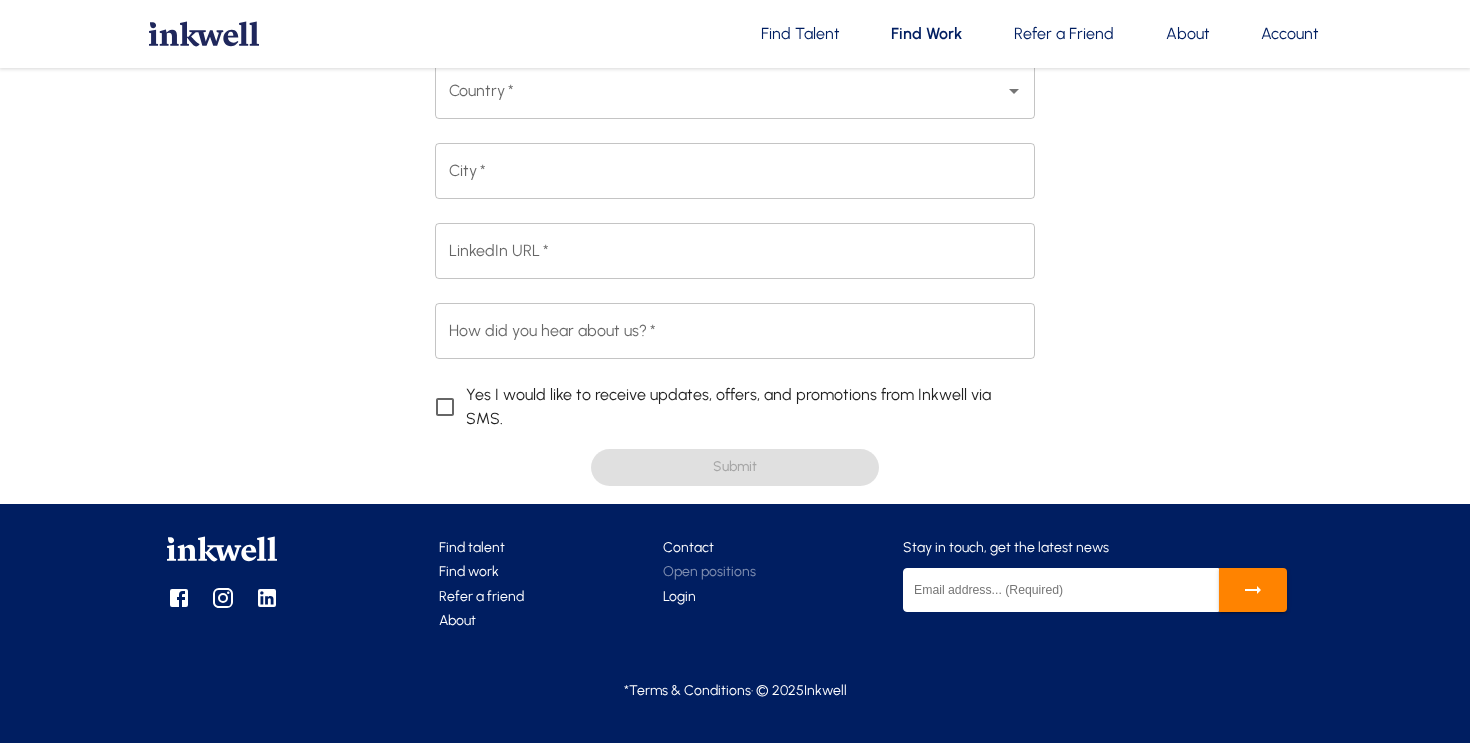 click on "Open positions" at bounding box center [709, 571] 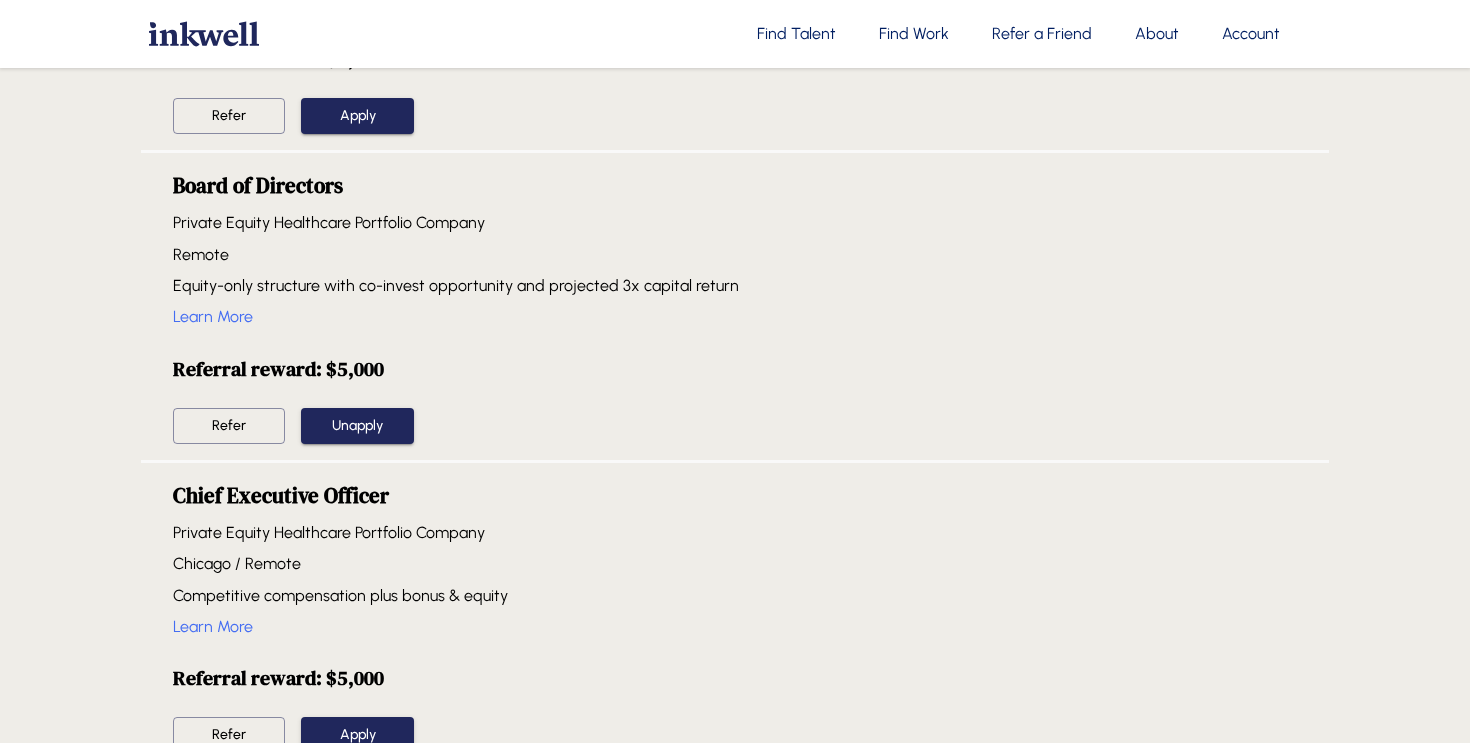 scroll, scrollTop: 1068, scrollLeft: 0, axis: vertical 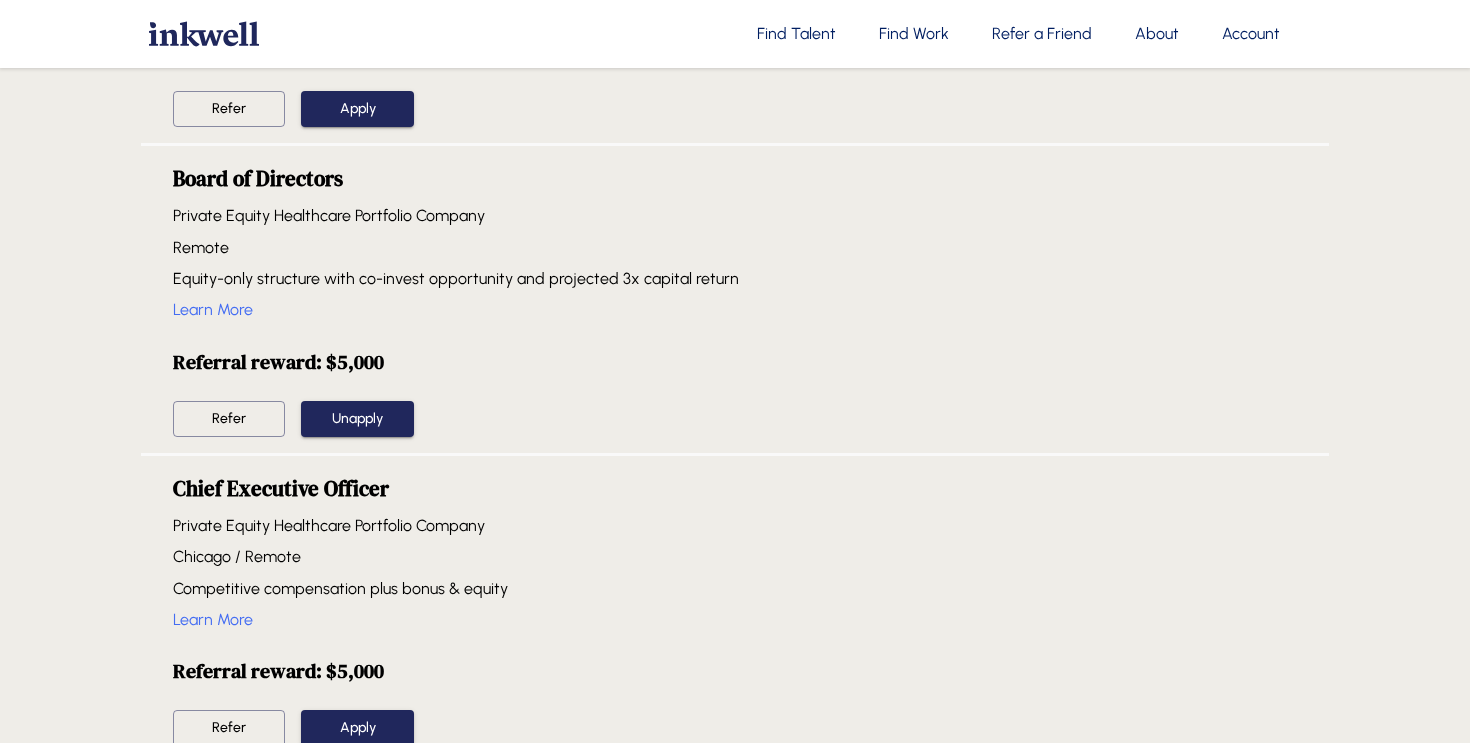 click on "About" at bounding box center [1157, 34] 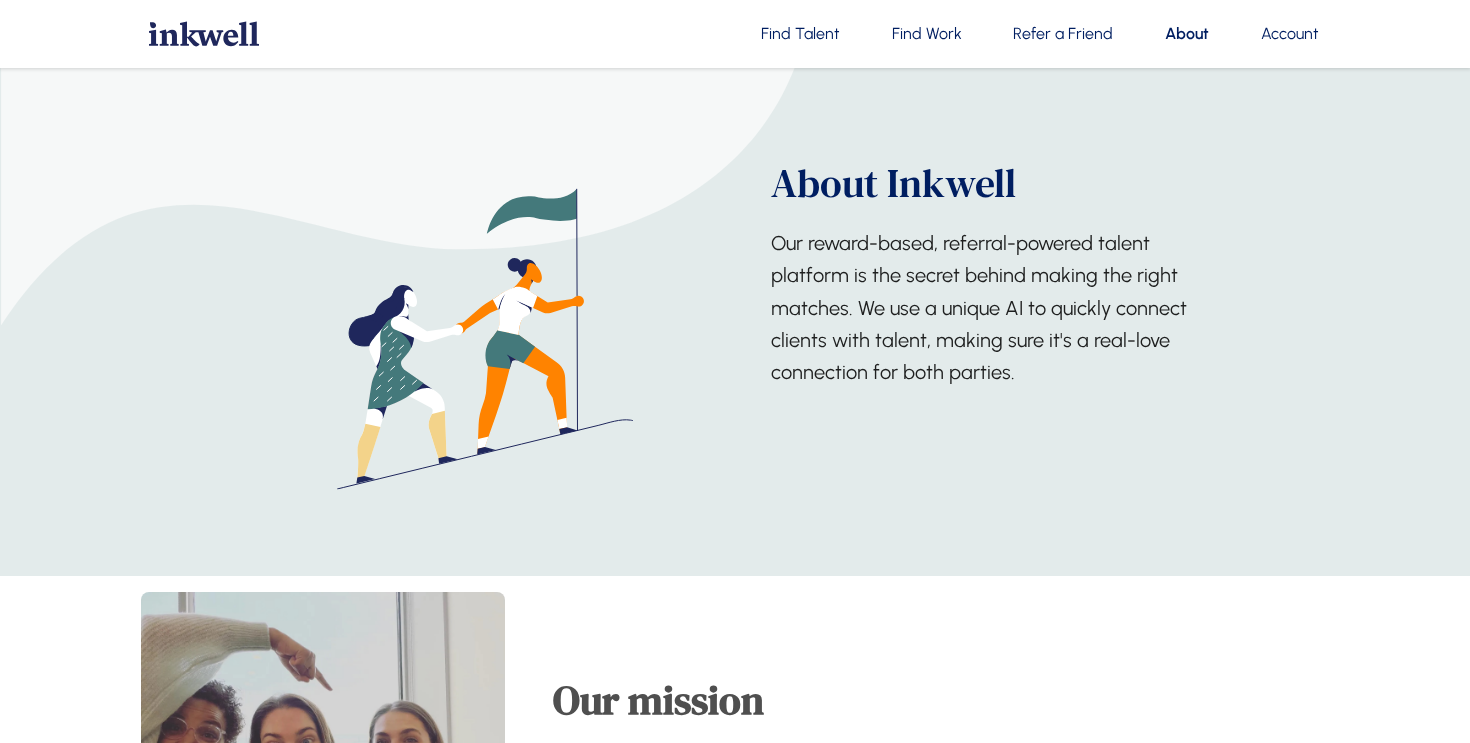click on "Refer a Friend" at bounding box center (1063, 34) 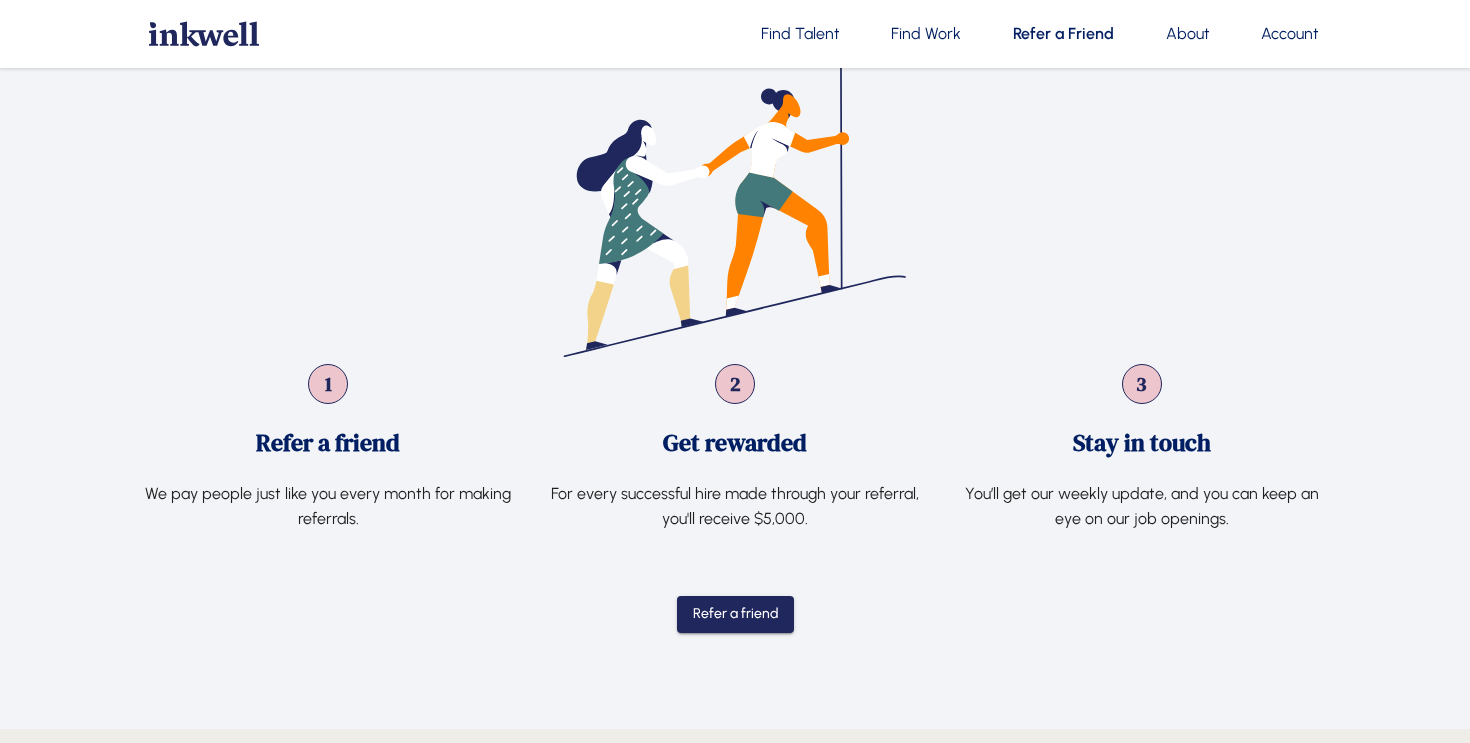 scroll, scrollTop: 752, scrollLeft: 0, axis: vertical 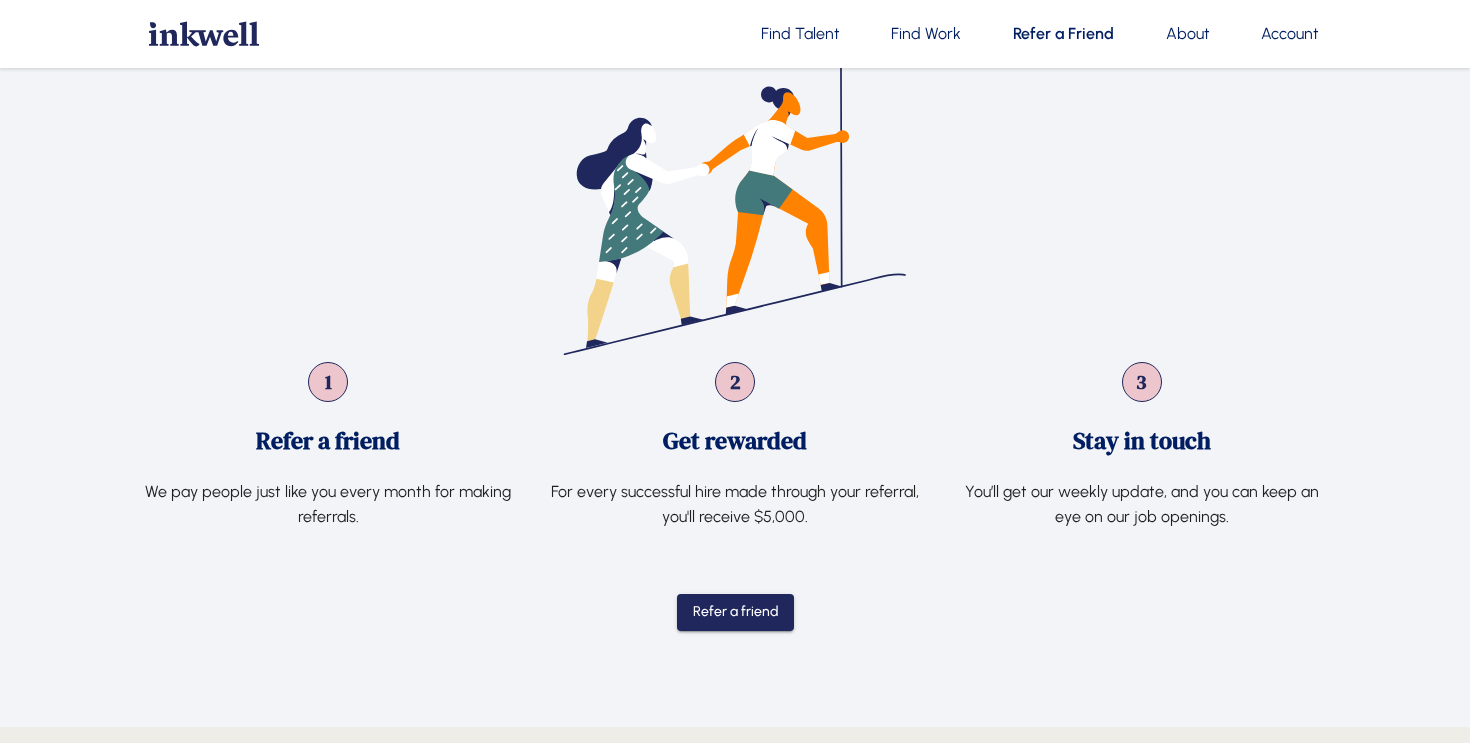 click on "Account" at bounding box center (1290, 34) 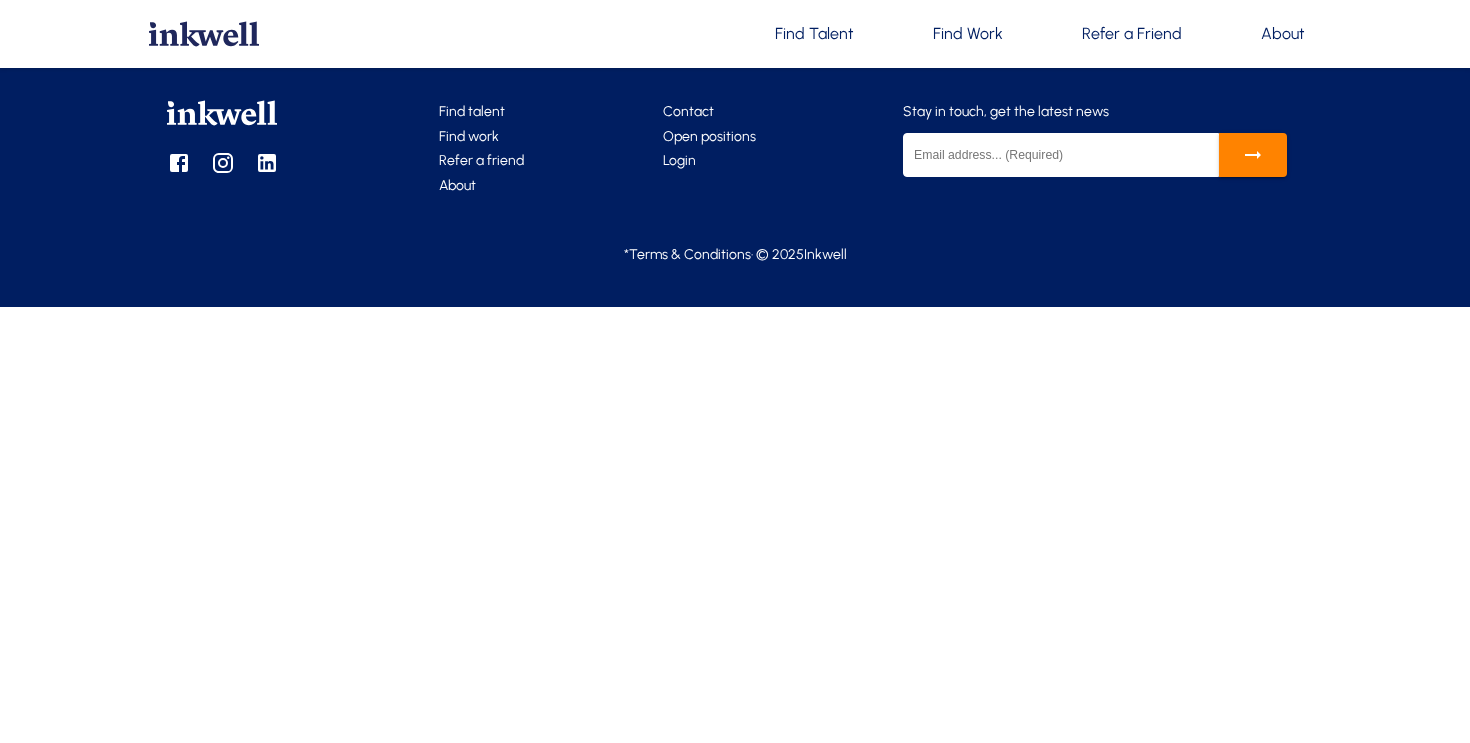scroll, scrollTop: 0, scrollLeft: 0, axis: both 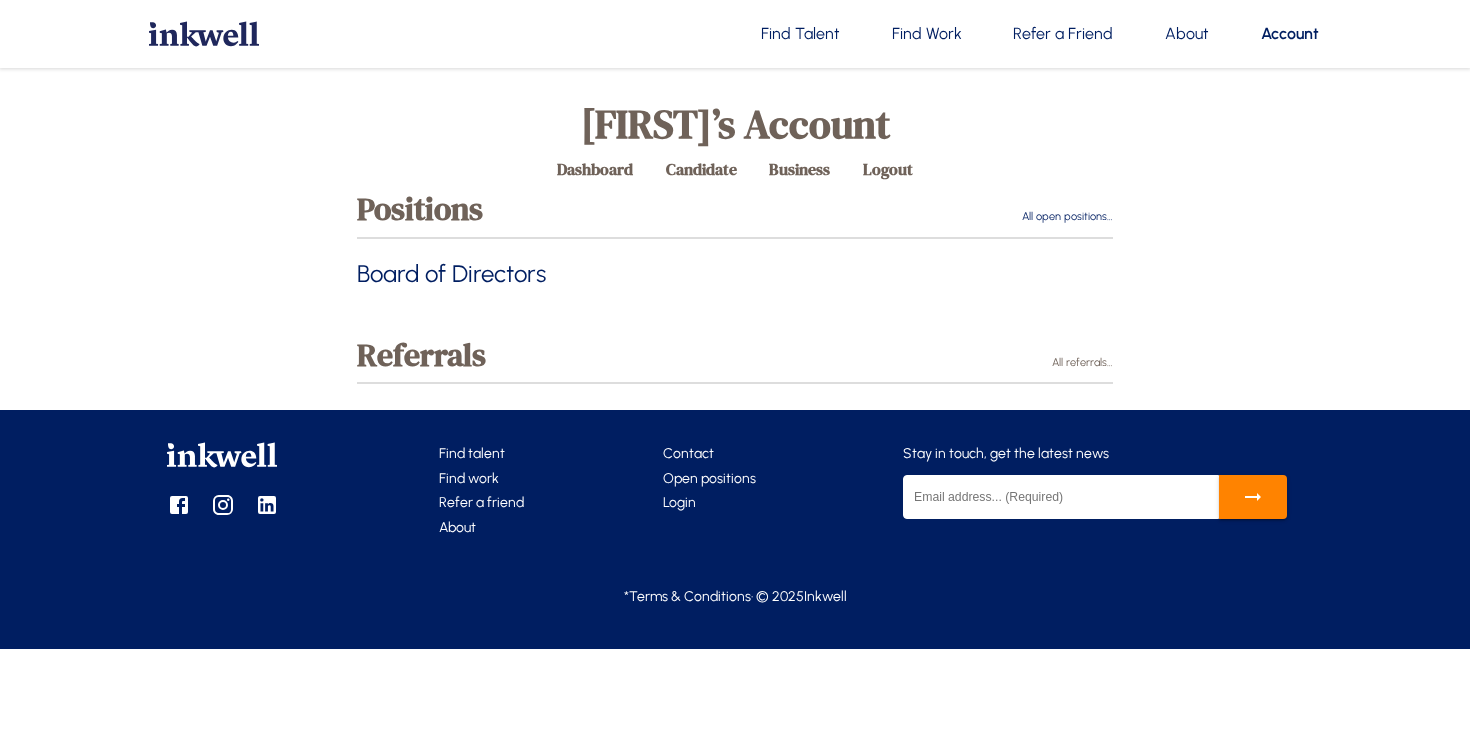 click on "All referrals…" at bounding box center [1082, 363] 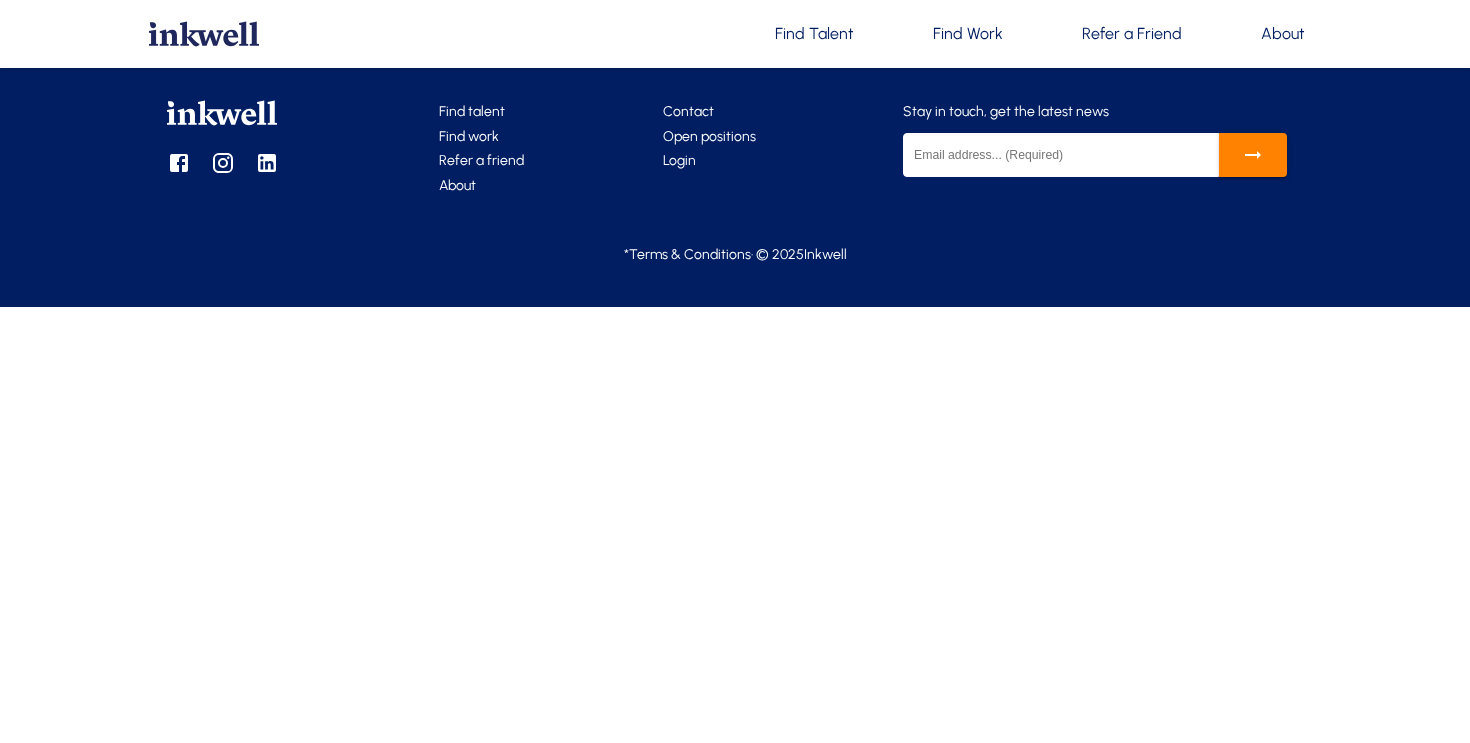 scroll, scrollTop: 0, scrollLeft: 0, axis: both 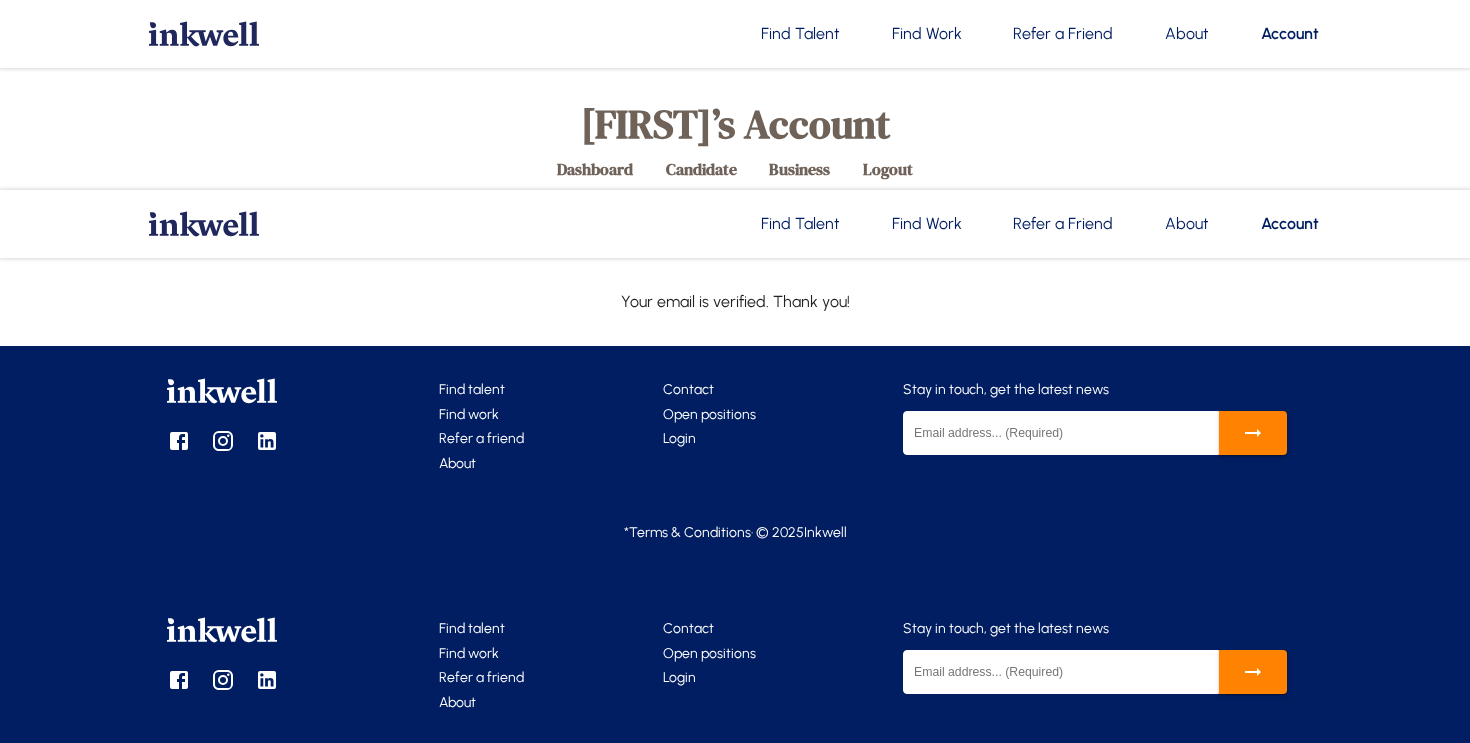 click on "Find Work" at bounding box center (927, 224) 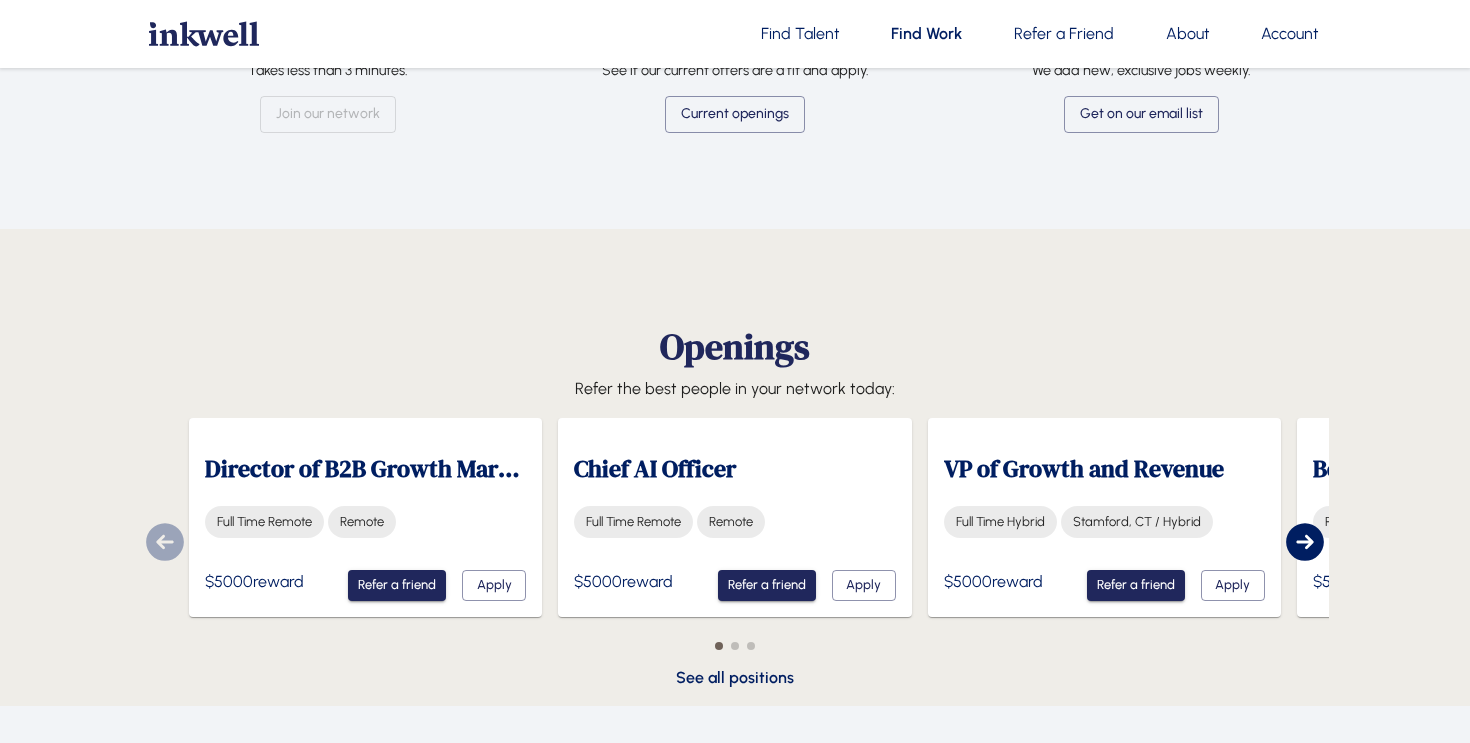 scroll, scrollTop: 1213, scrollLeft: 0, axis: vertical 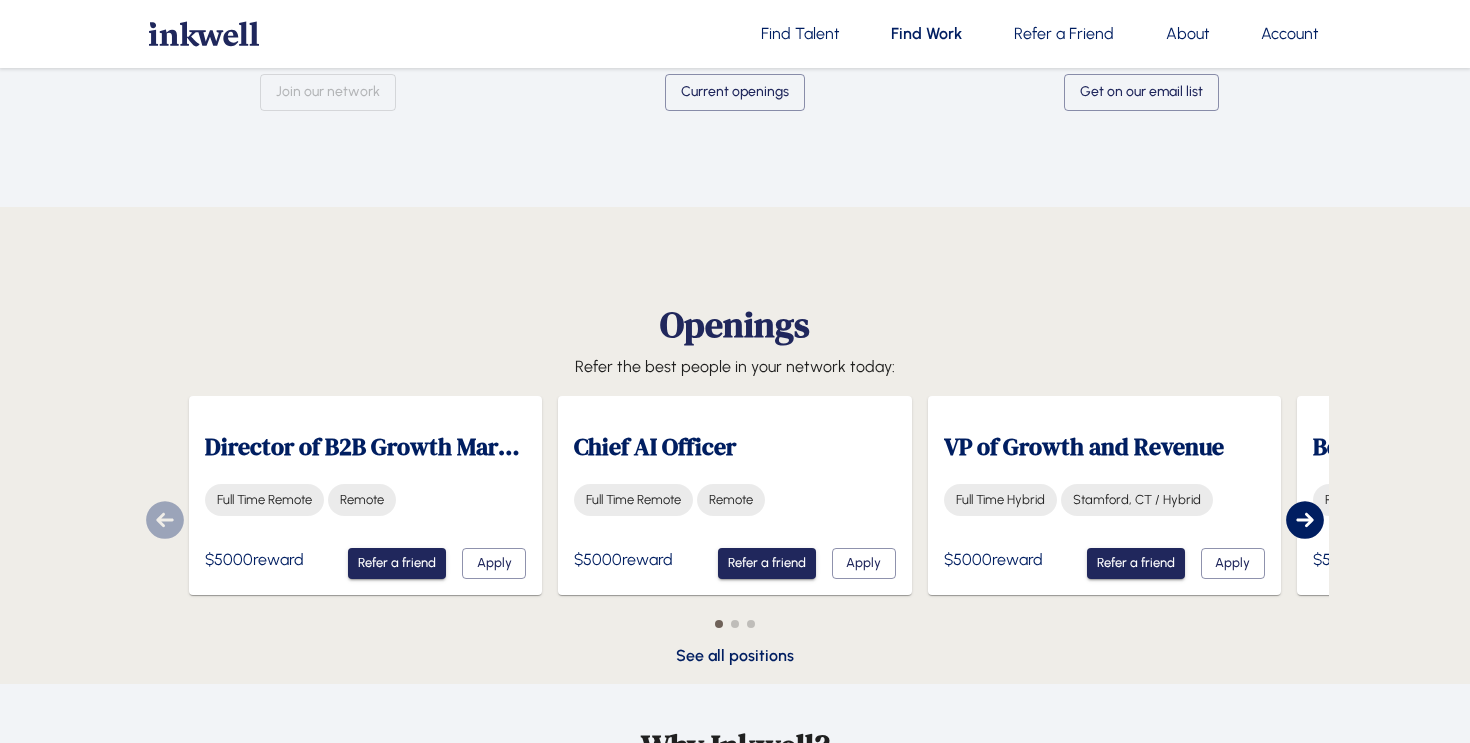 click at bounding box center (1305, 519) 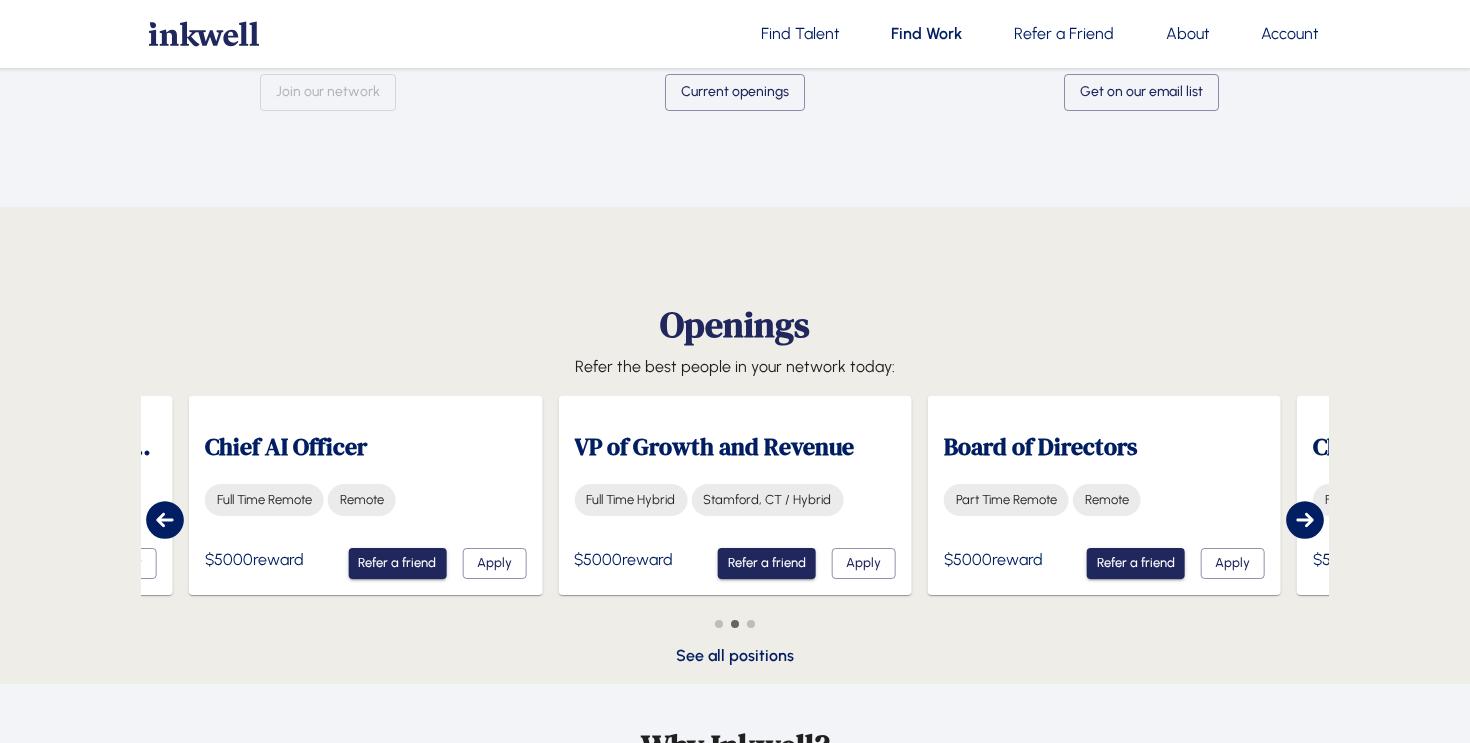 click at bounding box center [1305, 519] 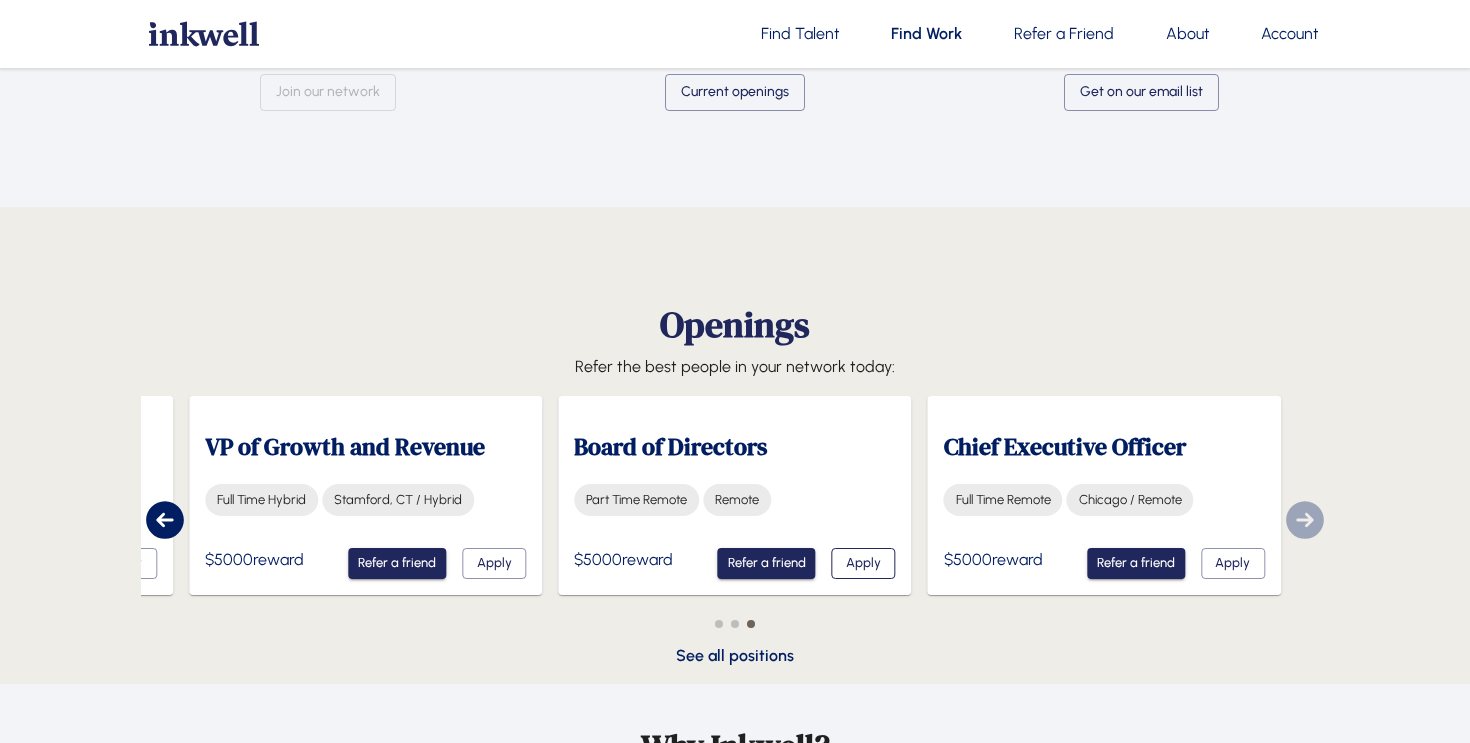 click on "Apply" at bounding box center (864, 563) 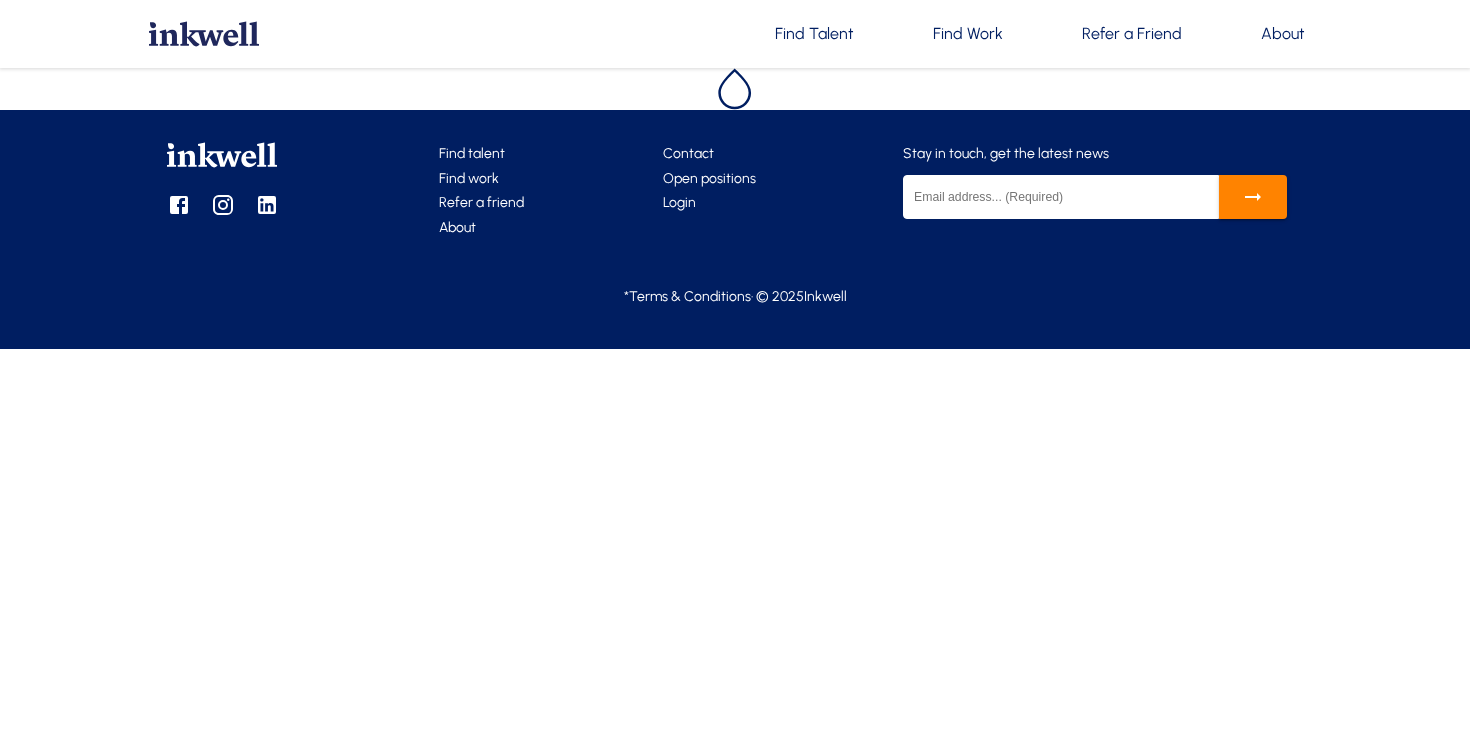 scroll, scrollTop: 0, scrollLeft: 0, axis: both 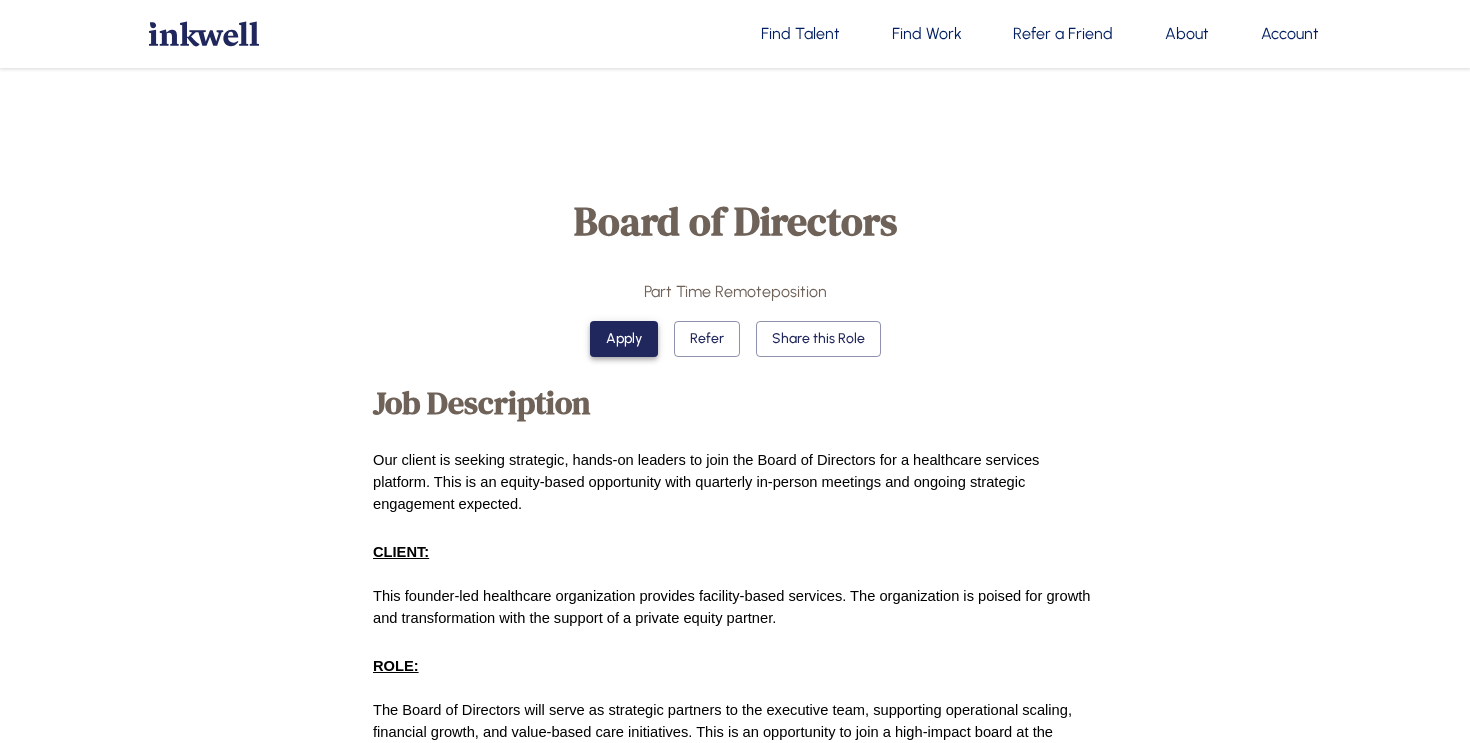 click on "Apply" at bounding box center (624, 339) 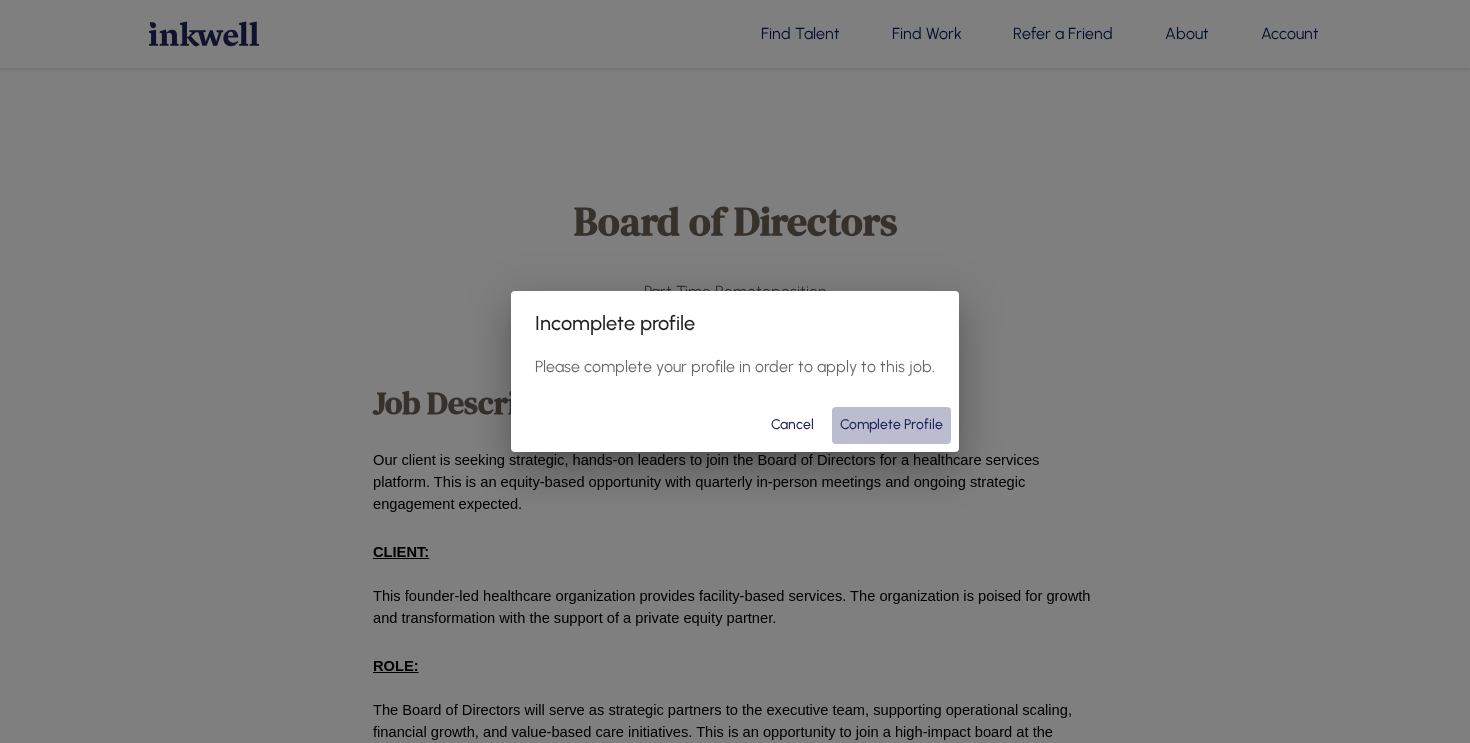 click on "Complete Profile" at bounding box center (891, 425) 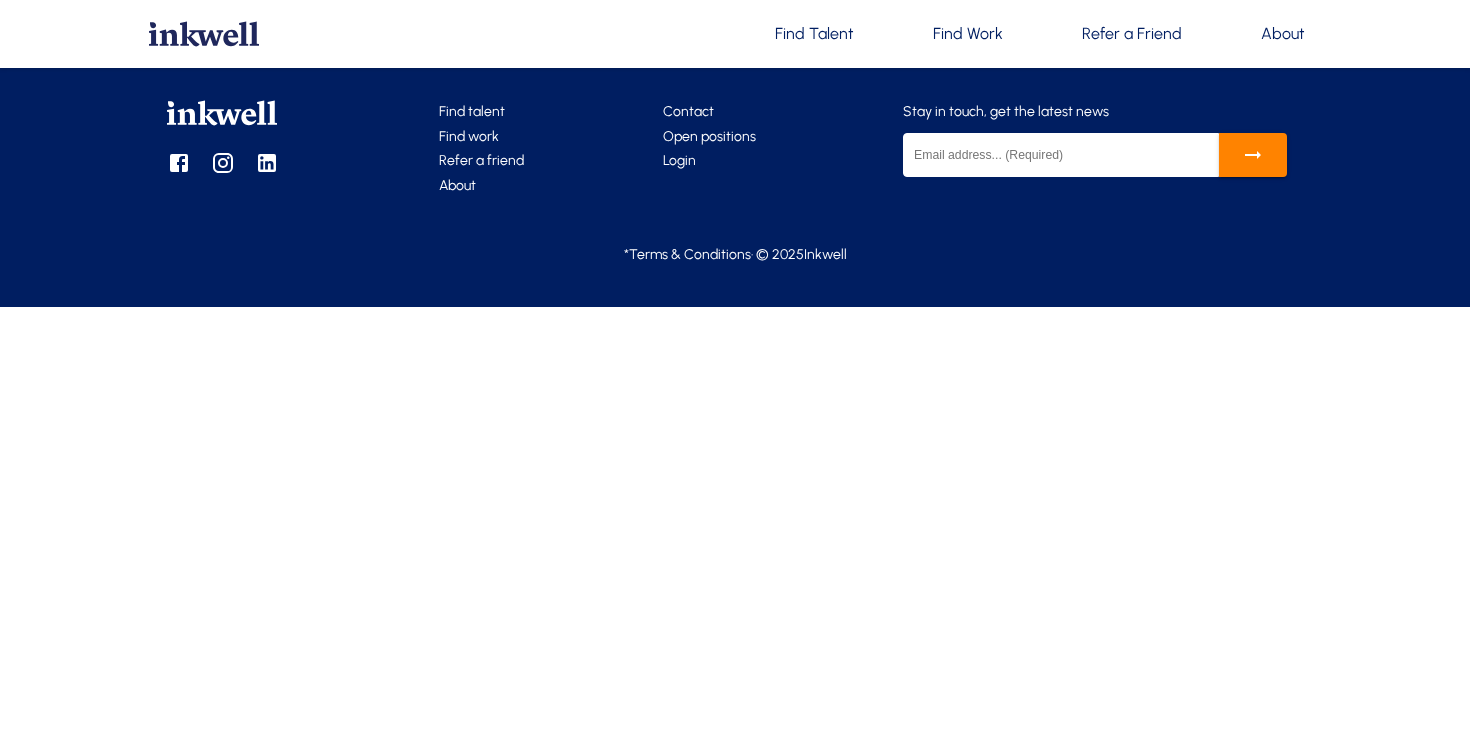 scroll, scrollTop: 0, scrollLeft: 0, axis: both 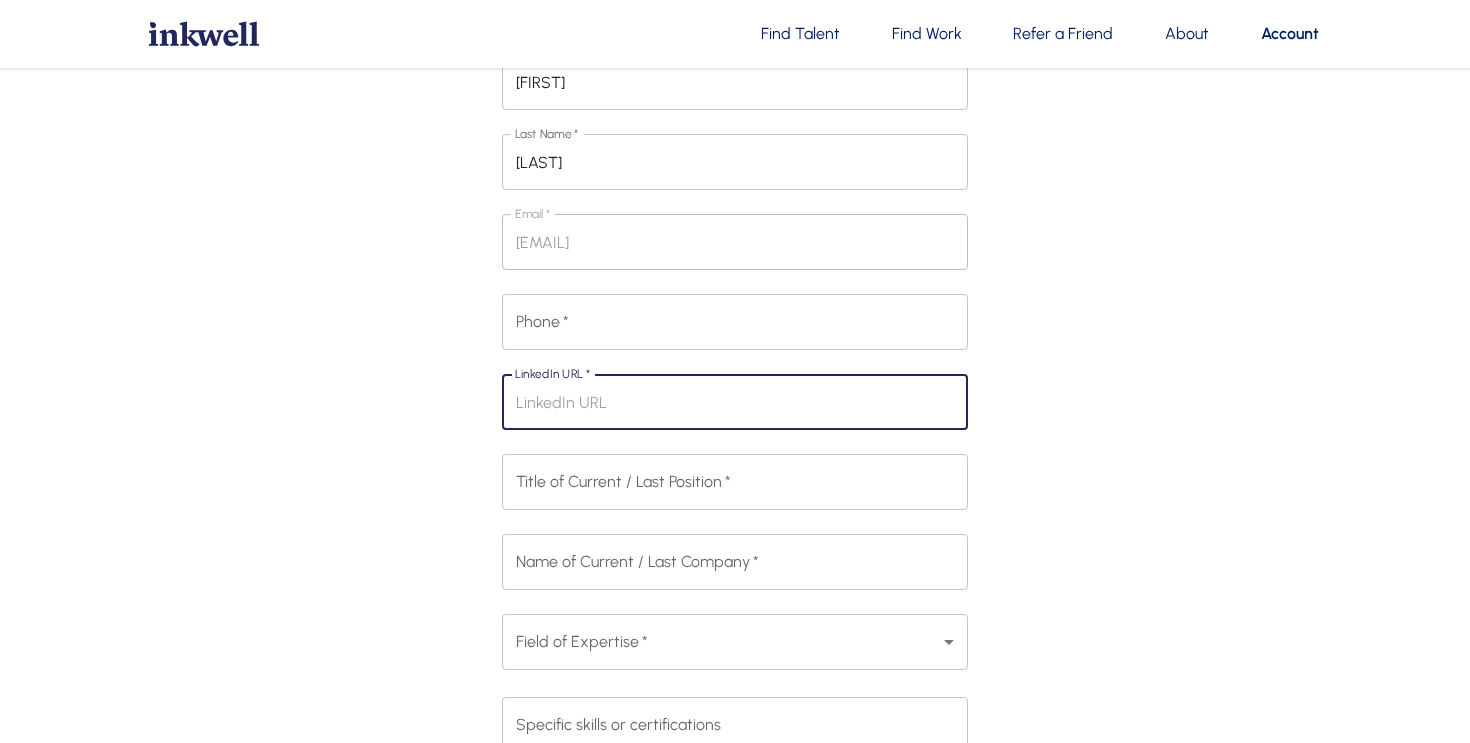 click on "LinkedIn URL   *" at bounding box center [735, 402] 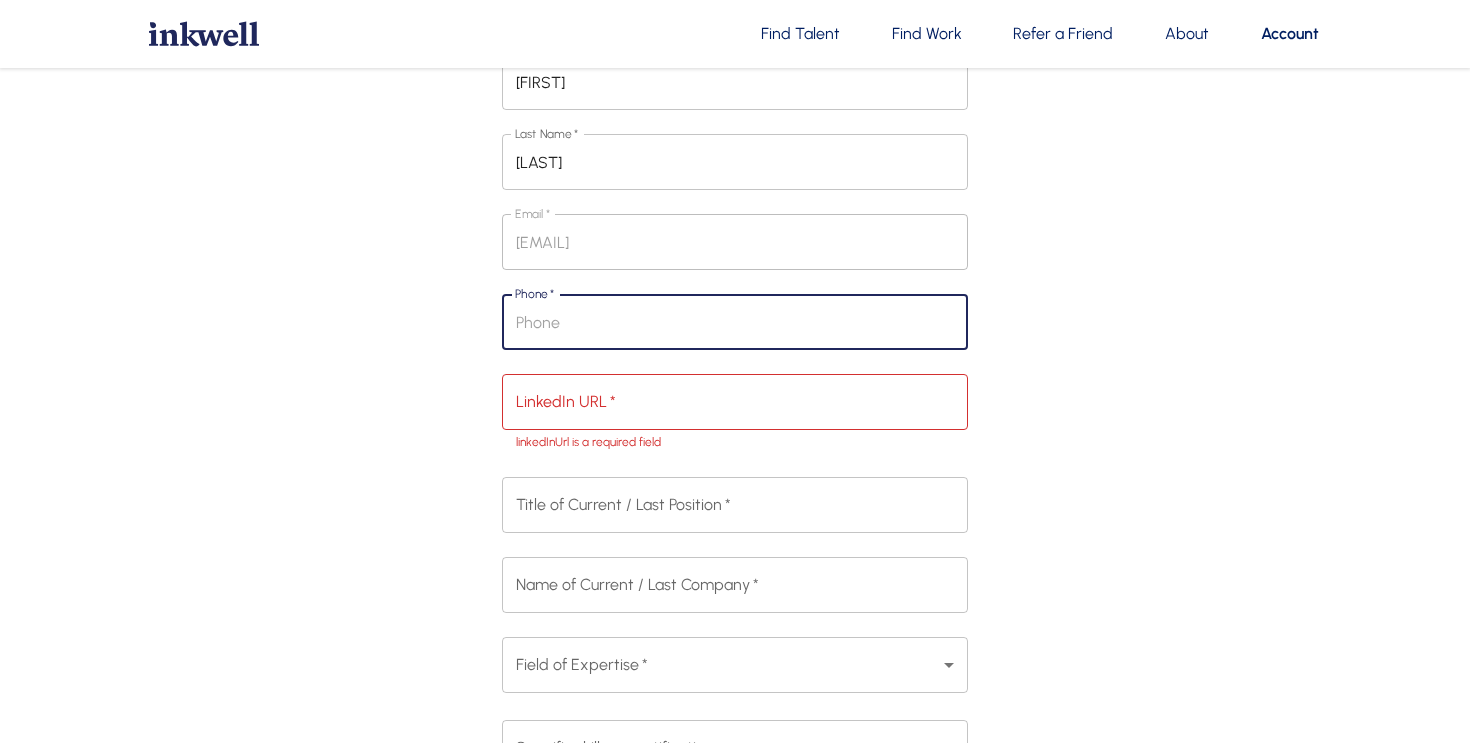 click on "Phone   *" at bounding box center [735, 322] 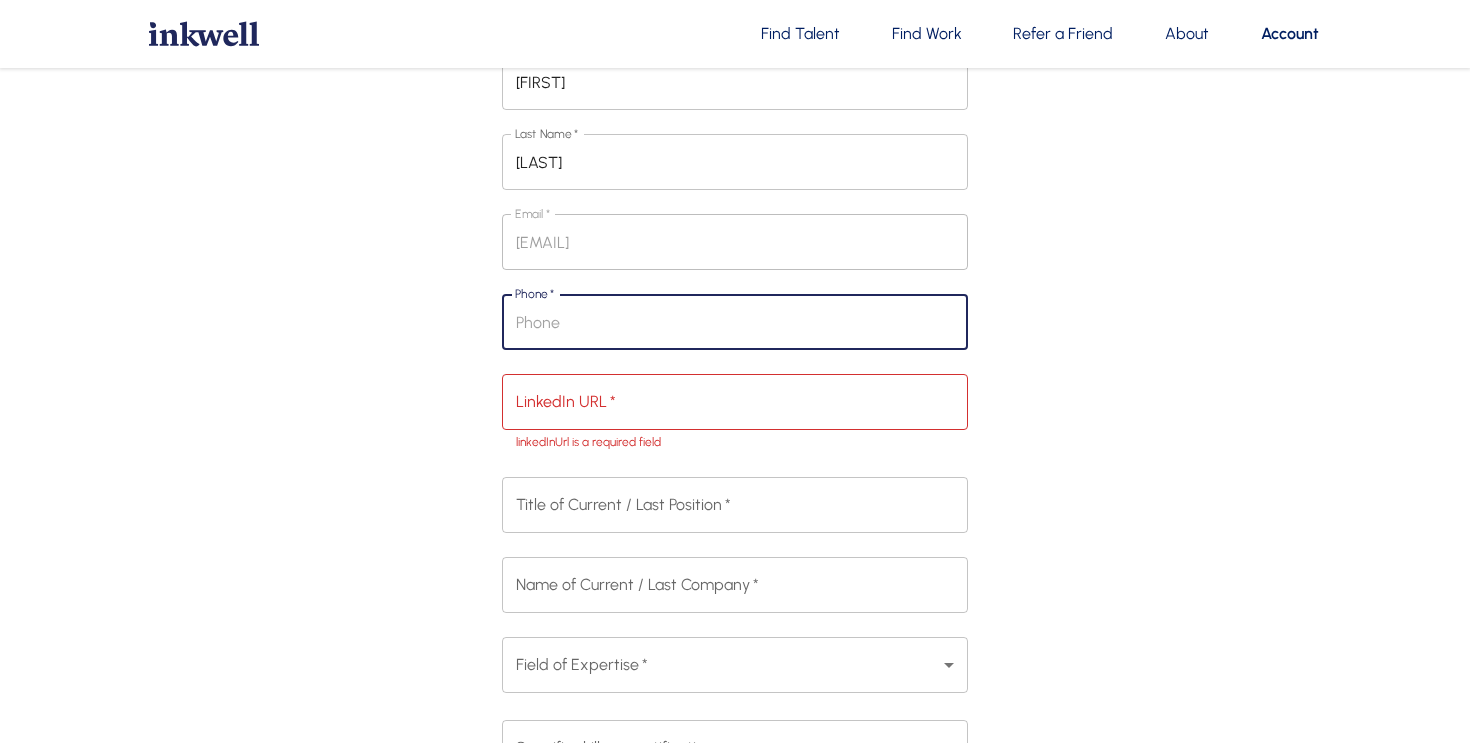 type on "[PHONE]" 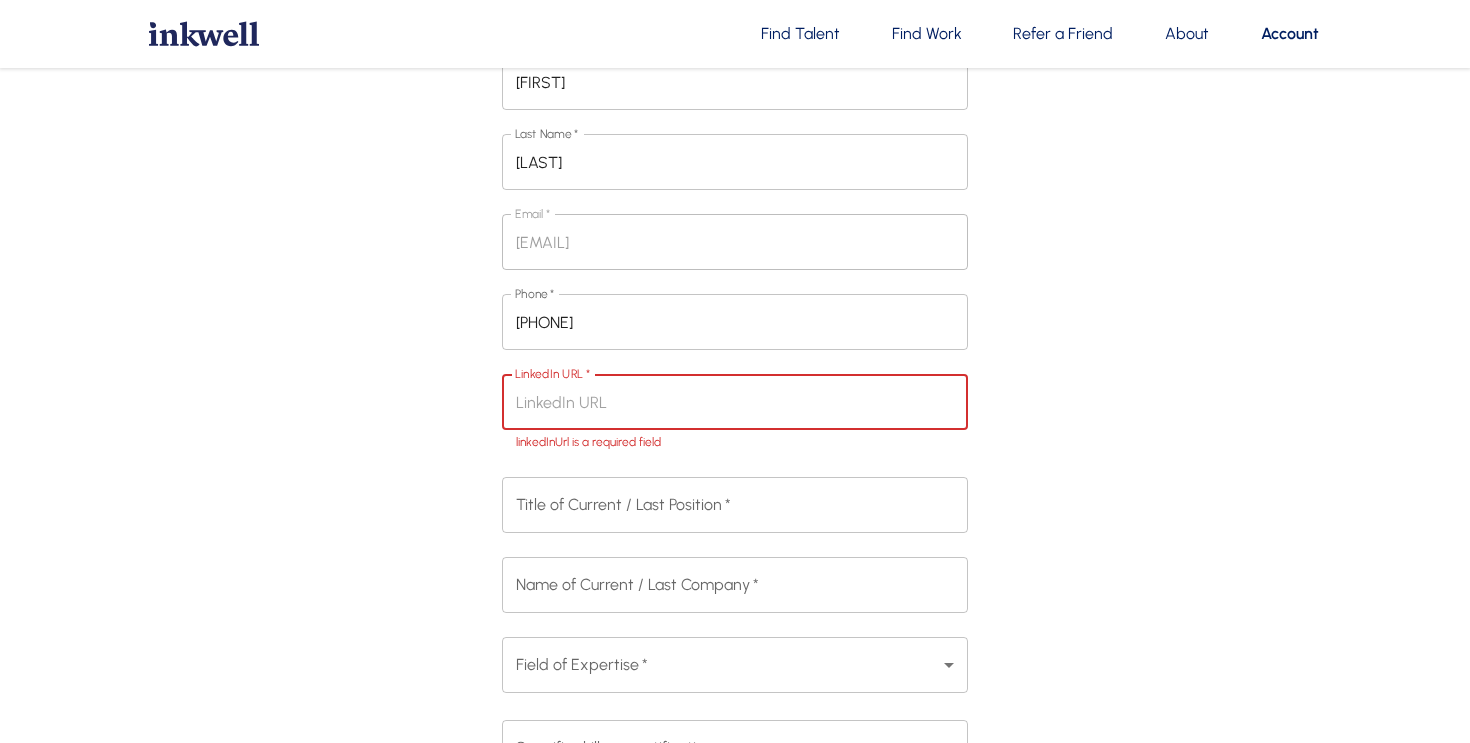 click on "LinkedIn URL   *" at bounding box center (735, 402) 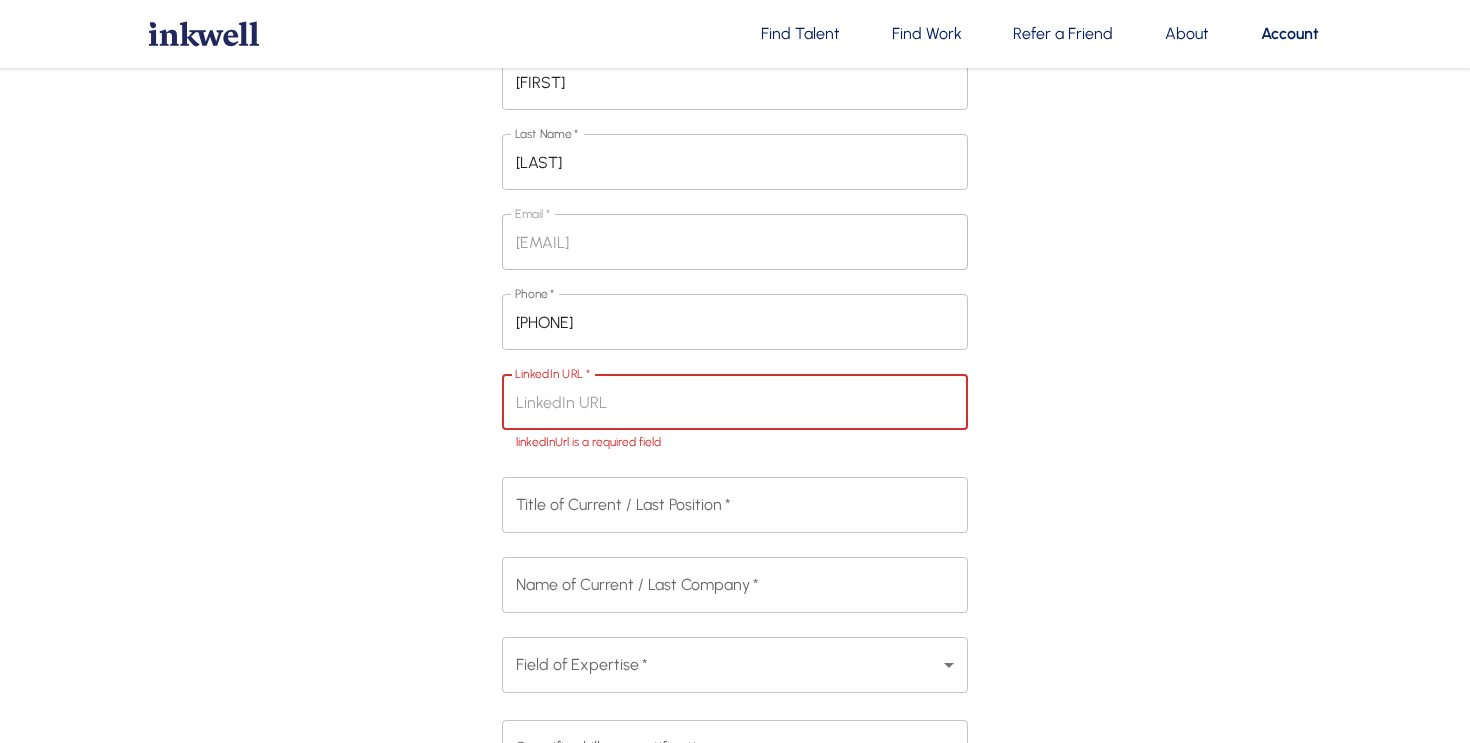 paste on "https://www.linkedin.com/in/[LAST]/" 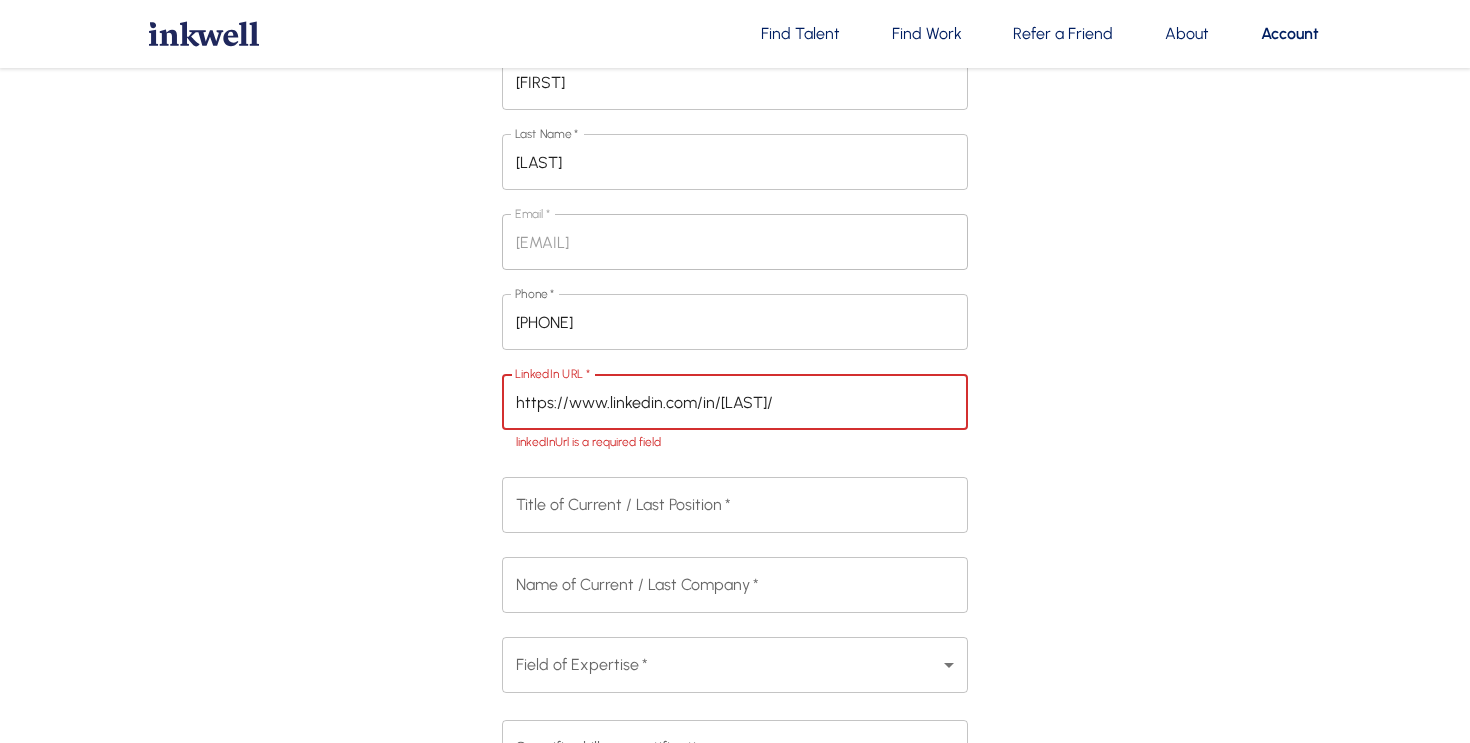 type on "https://www.linkedin.com/in/[LAST]/" 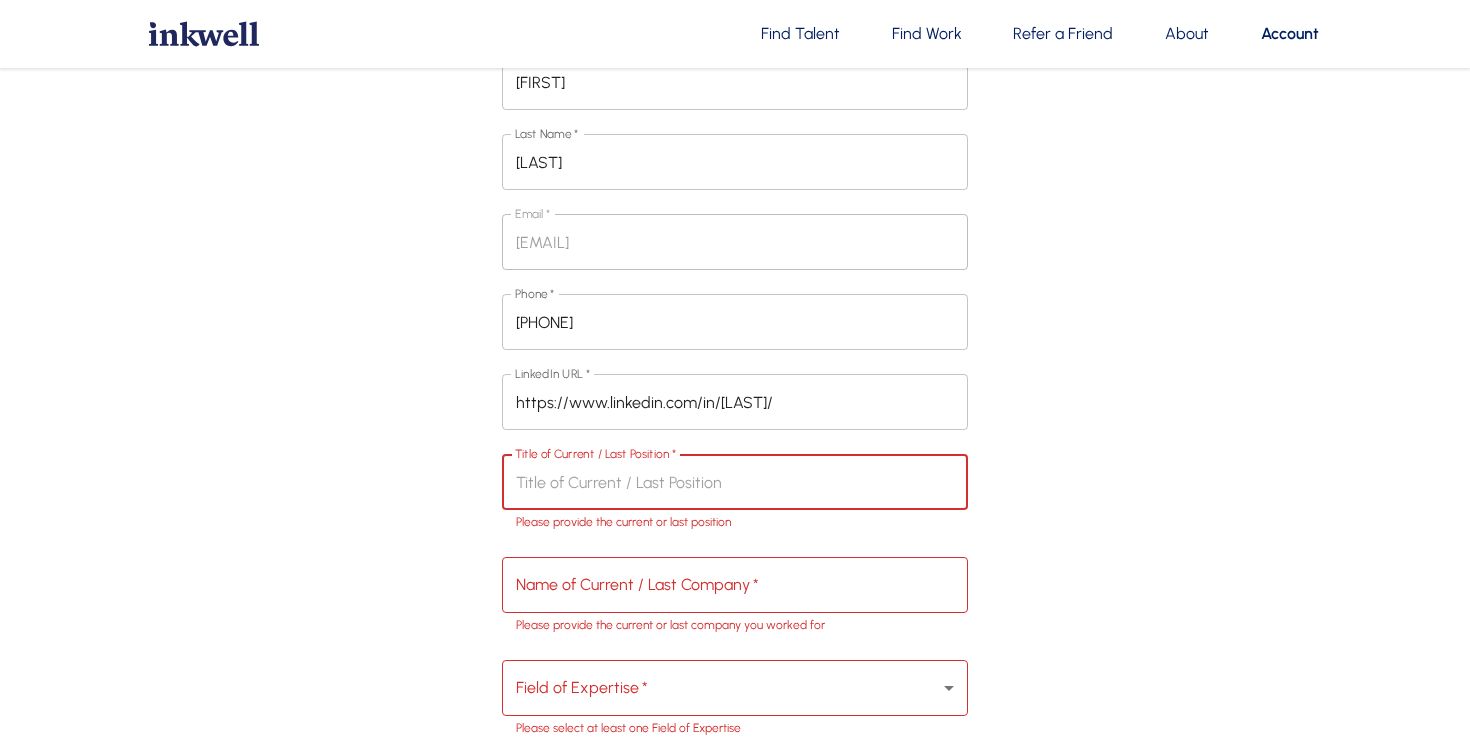 click on "Title of Current / Last Position   *" at bounding box center [735, 482] 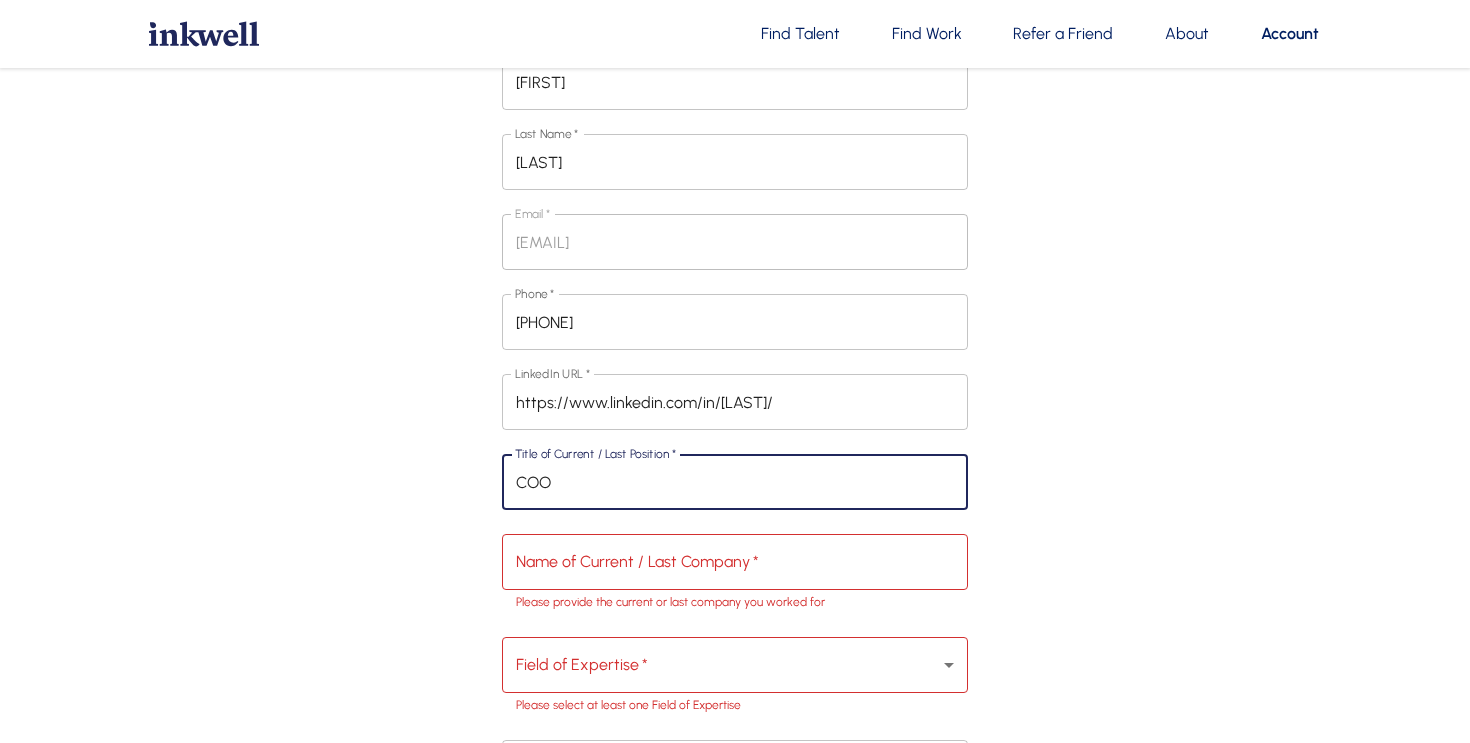 type on "COO" 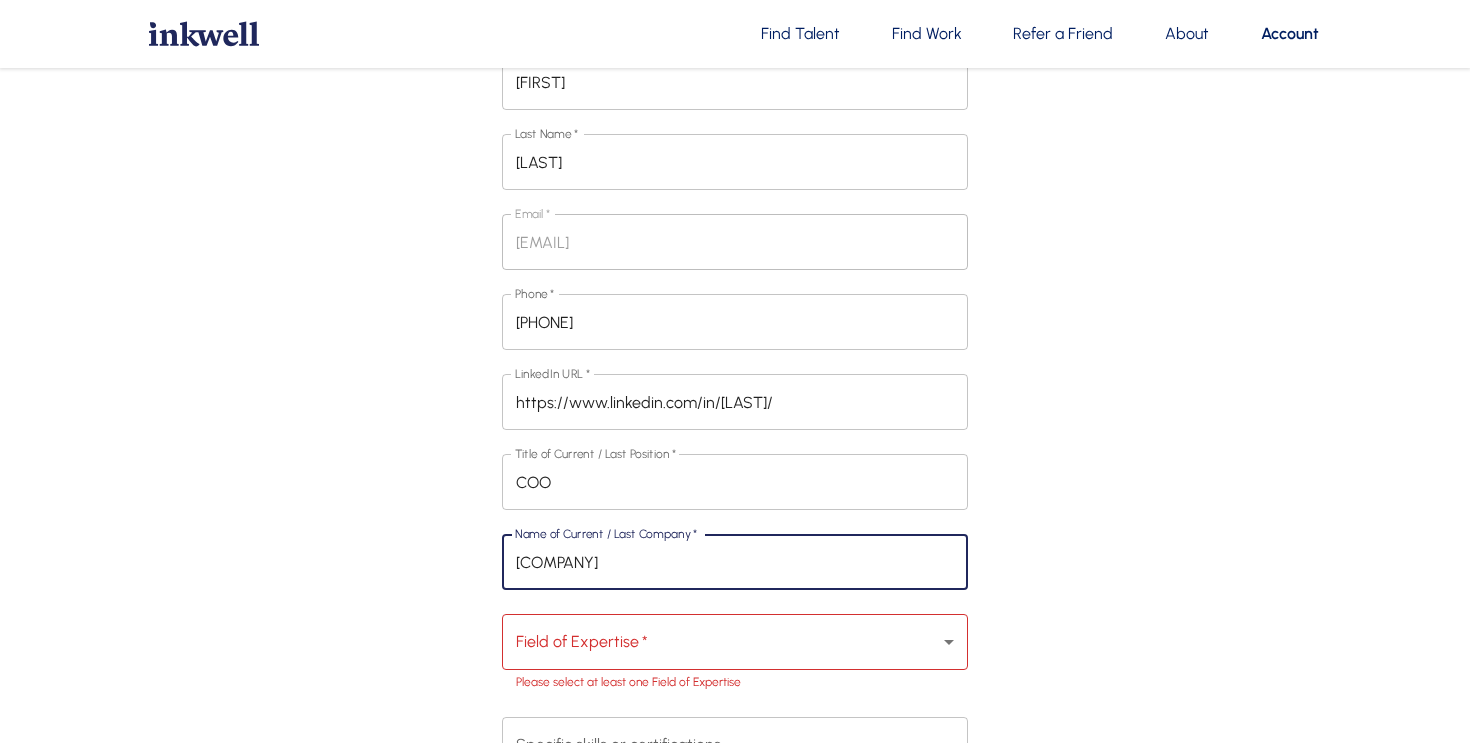 type on "[COMPANY]" 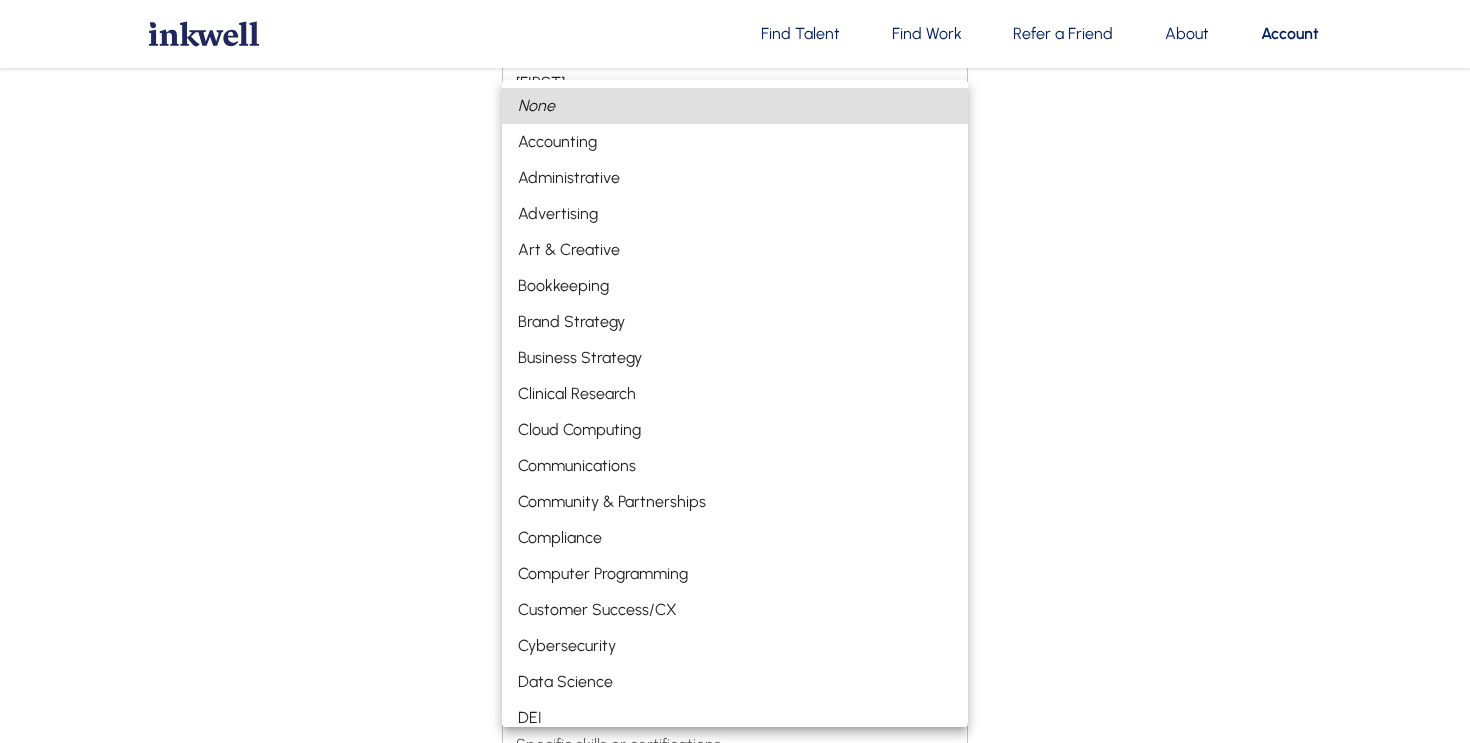 click on "Find Talent Find Work Refer a Friend About Account First Name   * [FIRST] First Name   * Last Name   * [LAST] Last Name   * Email   * [EMAIL] Email   * Phone   * [PHONE] Phone   * LinkedIn URL   * https://www.linkedin.com/in/[LAST] LinkedIn URL   * Title of Current / Last Position   * COO Title of Current / Last Position   * Name of Current / Last Company   * [COMPANY] Name of Current / Last Company   * Field of Expertise   * ​ ​ Please select at least one Field of Expertise Specific skills or certifications x Specific skills or certifications Country   * United States of America Country   * State   * [STATE] State   * City   * [CITY] City   * Open to Relocation? Select Yes No Open to Relocation? Upload resumé: allowable formats are .doc, .docx, .pdf:   * Upload resumé: allowable formats are .doc, .docx, .pdf:   * Update Account Cancel Find talent Find work About" at bounding box center [735, 688] 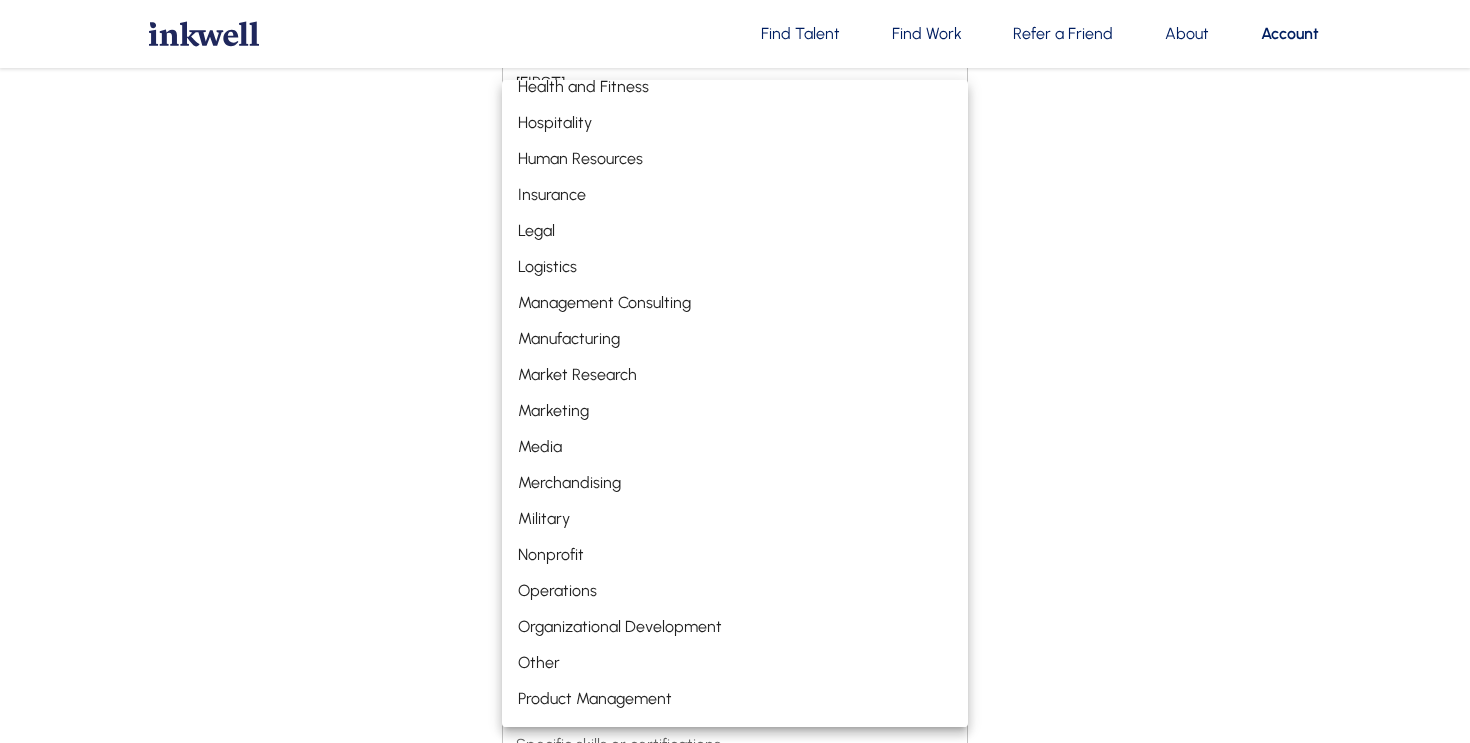 scroll, scrollTop: 1068, scrollLeft: 0, axis: vertical 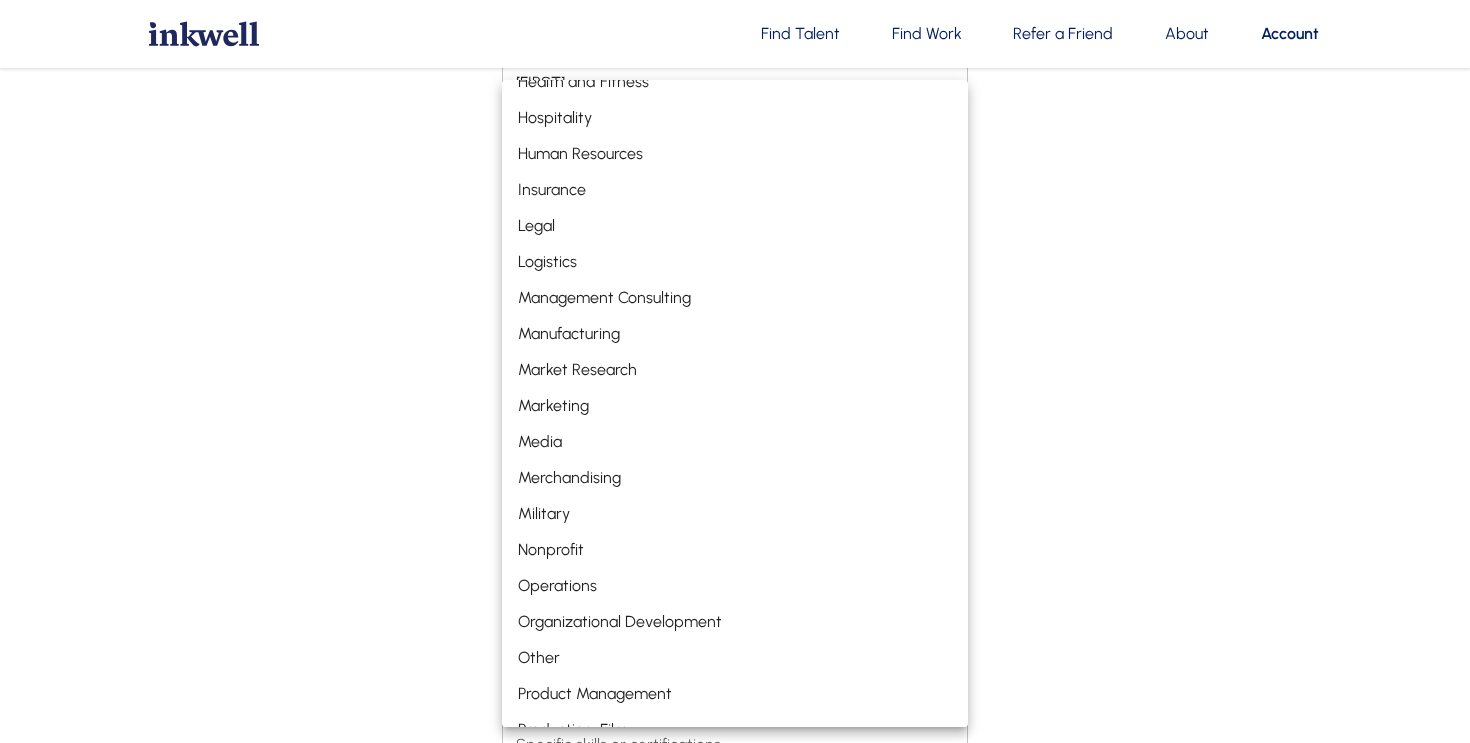 click on "Operations" at bounding box center (735, 586) 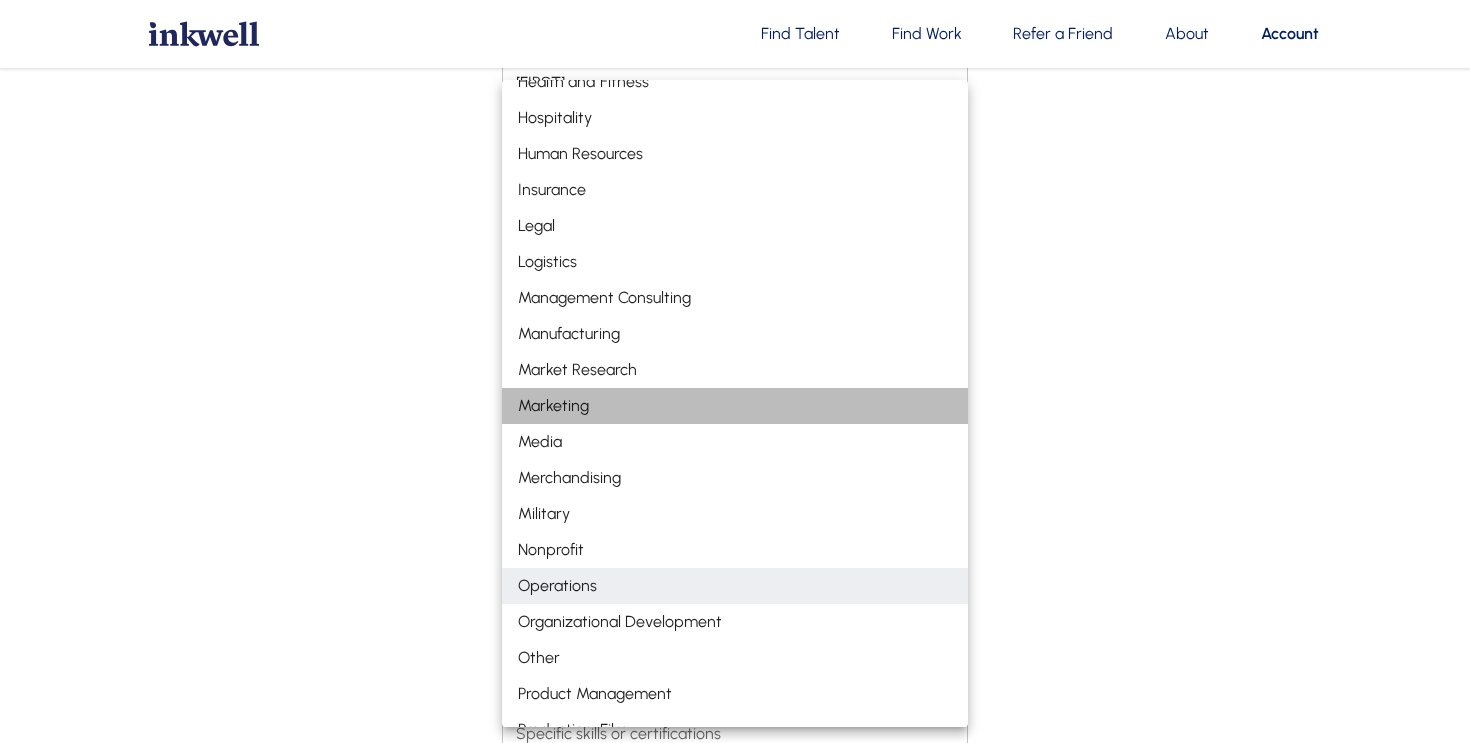 click on "Marketing" at bounding box center [735, 406] 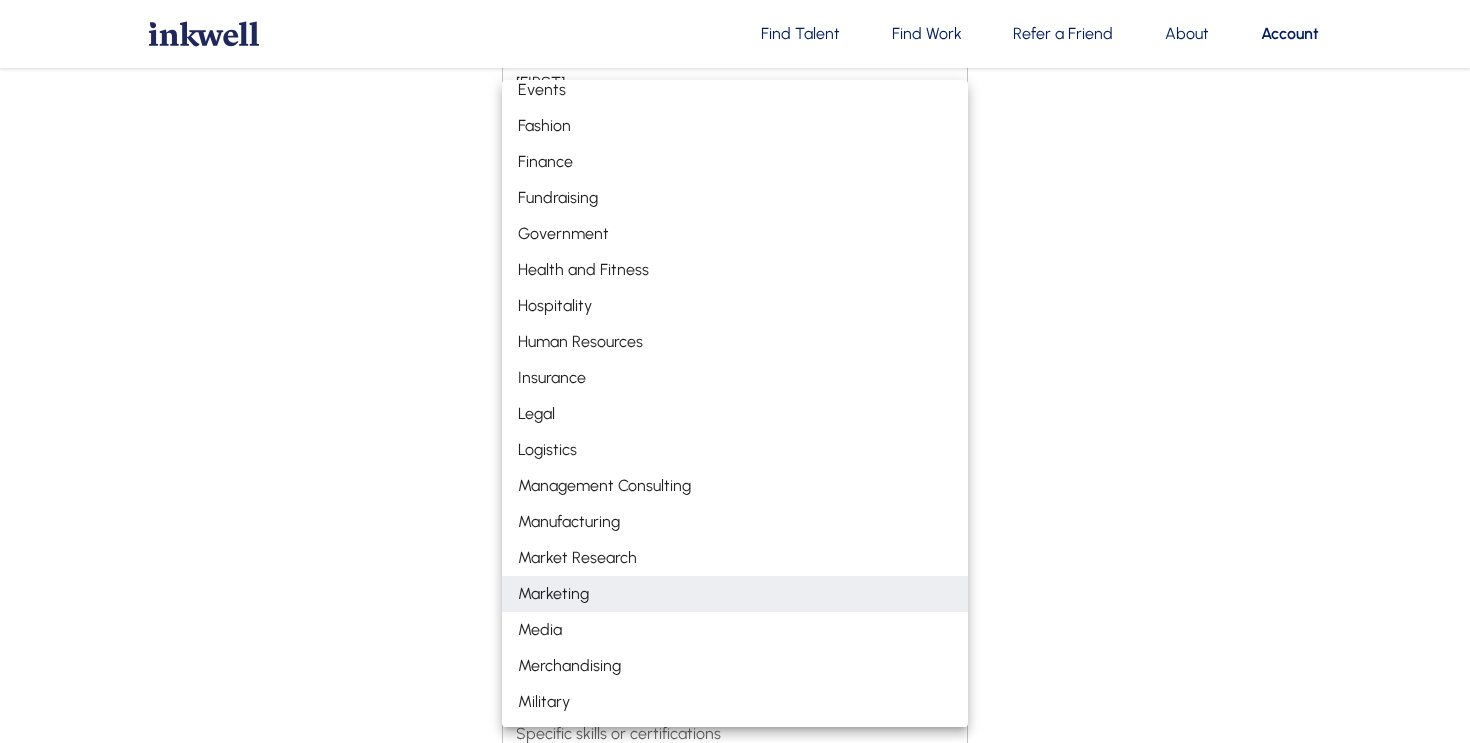 scroll, scrollTop: 720, scrollLeft: 0, axis: vertical 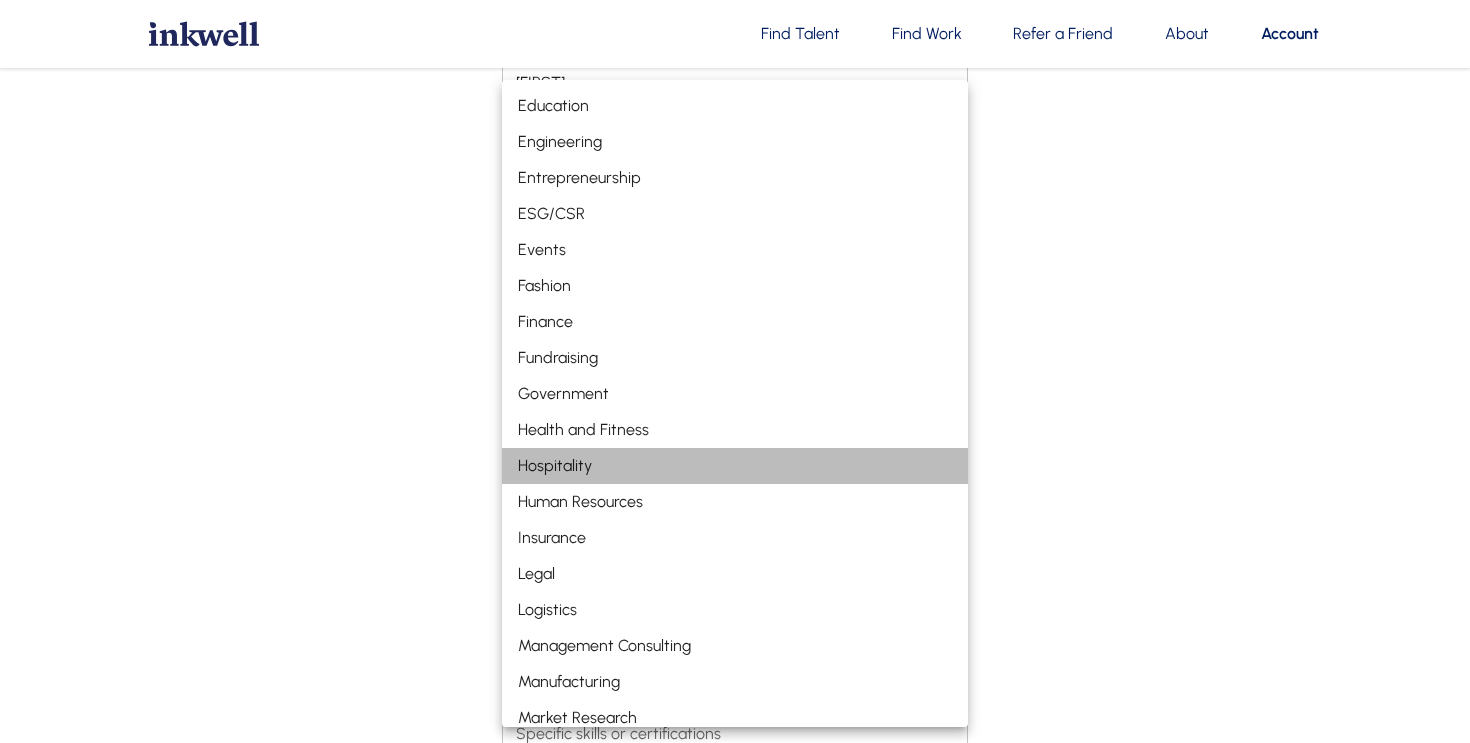 click on "Hospitality" at bounding box center [735, 466] 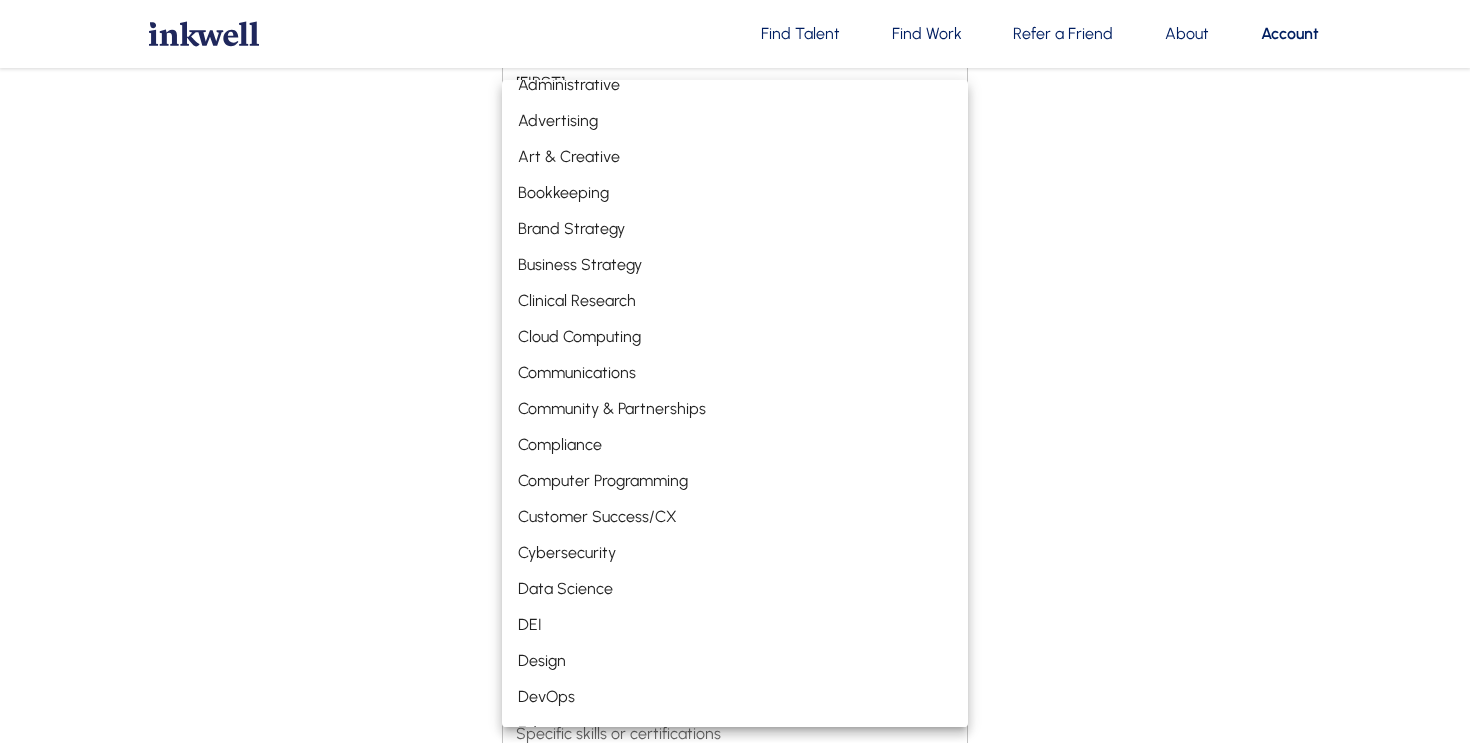 scroll, scrollTop: 0, scrollLeft: 0, axis: both 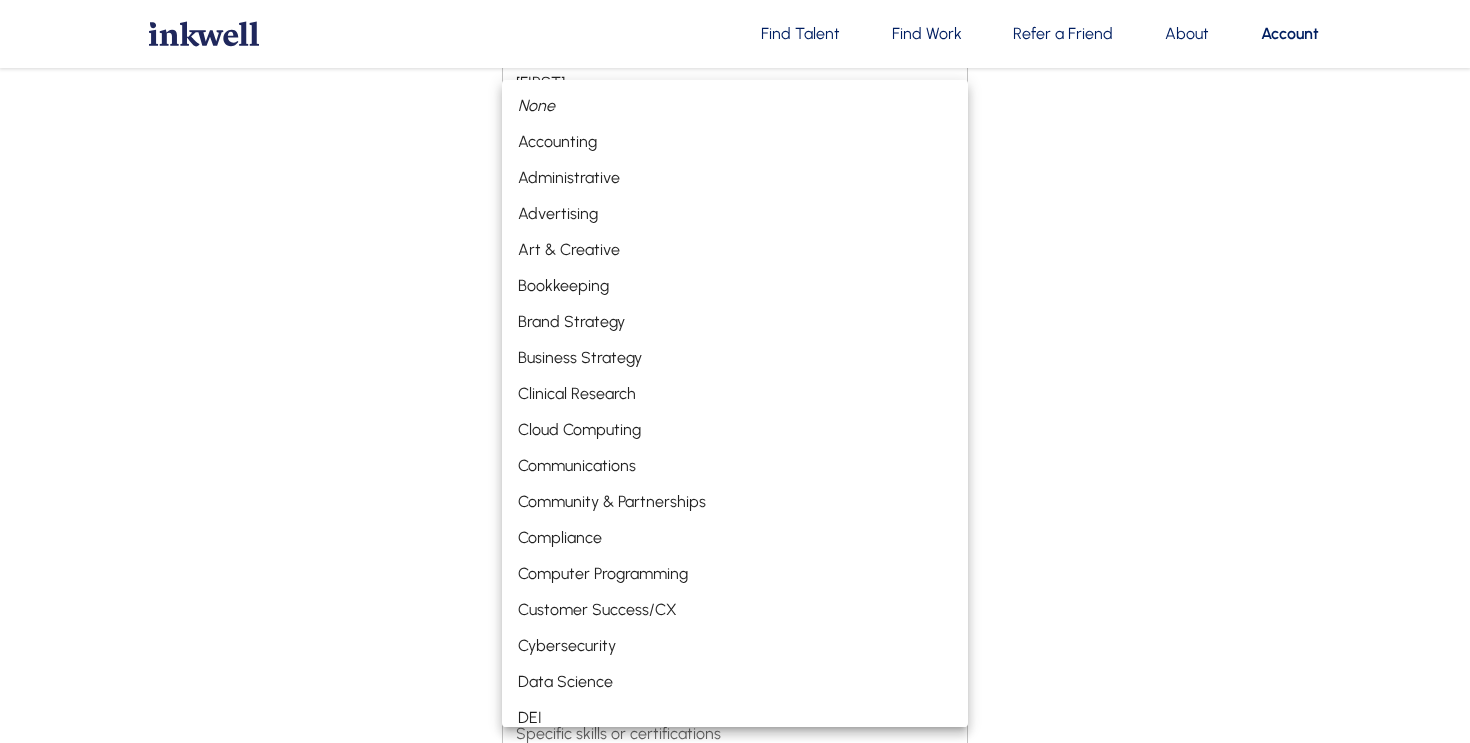 click on "Business Strategy" at bounding box center [735, 358] 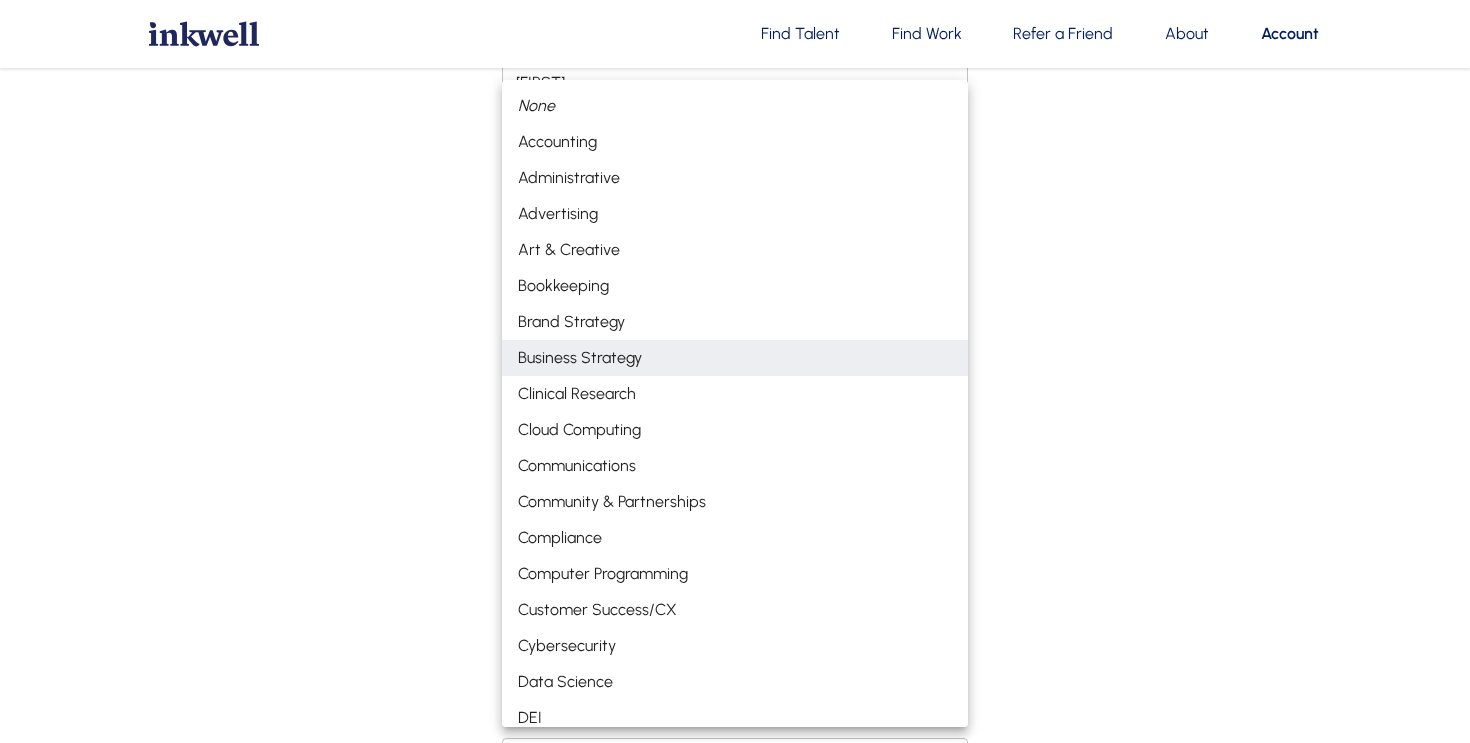 click at bounding box center [735, 371] 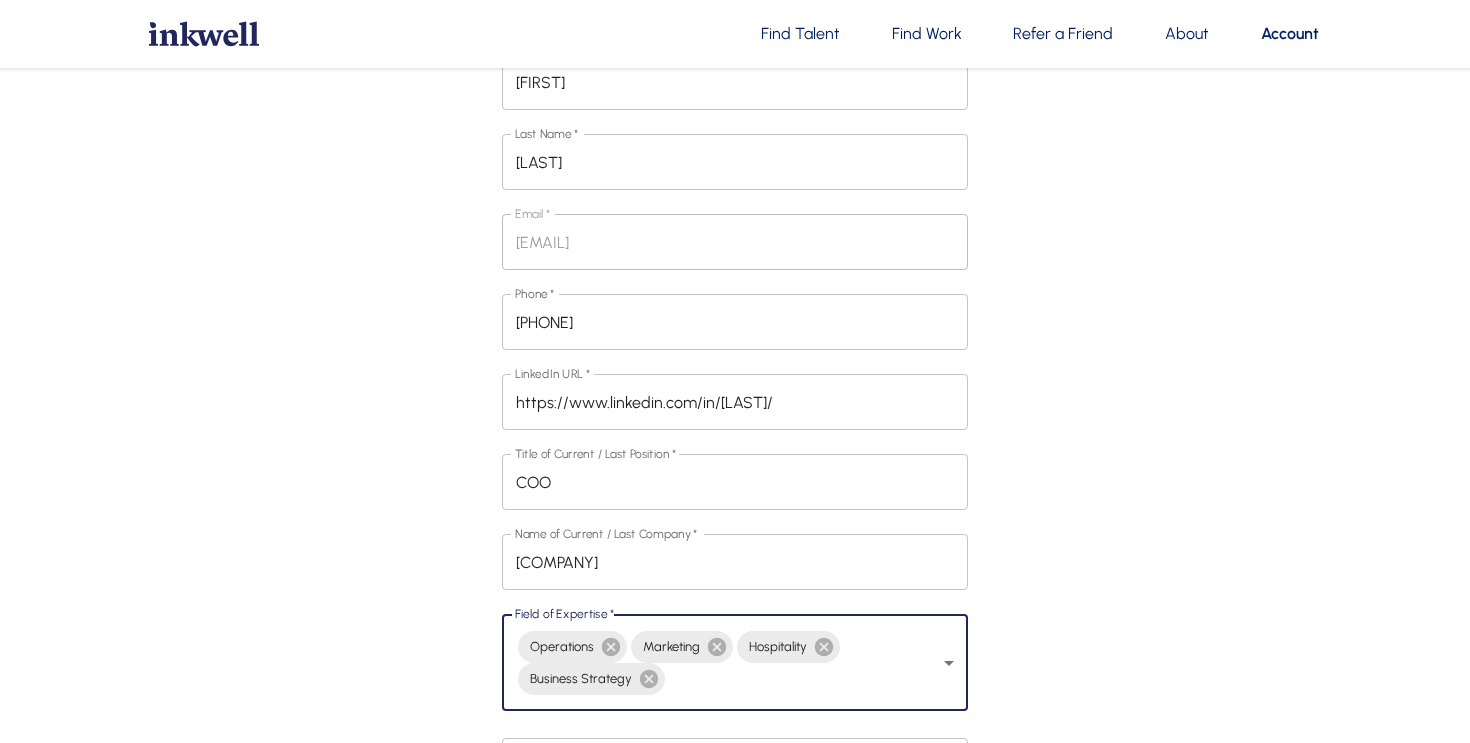 click on "Find Talent Find Work Refer a Friend About Account [FIRST] ’s Account Dashboard Candidate Business Logout First Name   * [FIRST] First Name   * Last Name   * [LAST] Last Name   * Email   * [EMAIL] Email   * Phone   * [PHONE] Phone   * LinkedIn URL   * https://www.linkedin.com/in/[LAST] LinkedIn URL   * Title of Current / Last Position   * COO Title of Current / Last Position   * Name of Current / Last Company   * [COMPANY] Name of Current / Last Company   * Field of Expertise   * Operations Marketing Hospitality Business Strategy Operations,Marketing,Hospitality,Business Strategy ​ Specific skills or certifications x Specific skills or certifications Country   * United States of America Country   * State   * [STATE] State   * City   * [CITY] City   * Open to Relocation? Select Yes No Open to Relocation? Upload resumé: allowable formats are .doc, .docx, .pdf:   * Upload resumé: allowable formats are .doc, .docx, .pdf:" at bounding box center [735, 698] 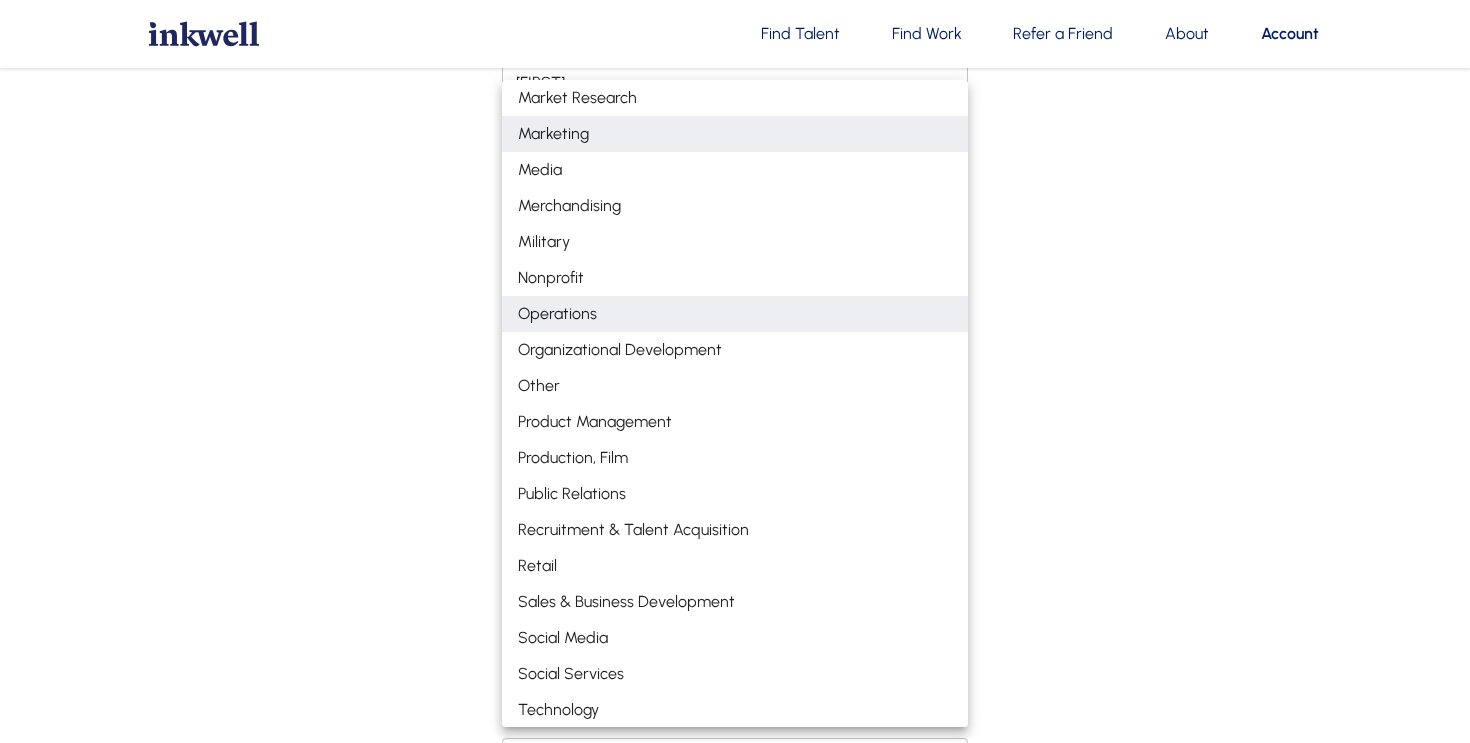 scroll, scrollTop: 1309, scrollLeft: 0, axis: vertical 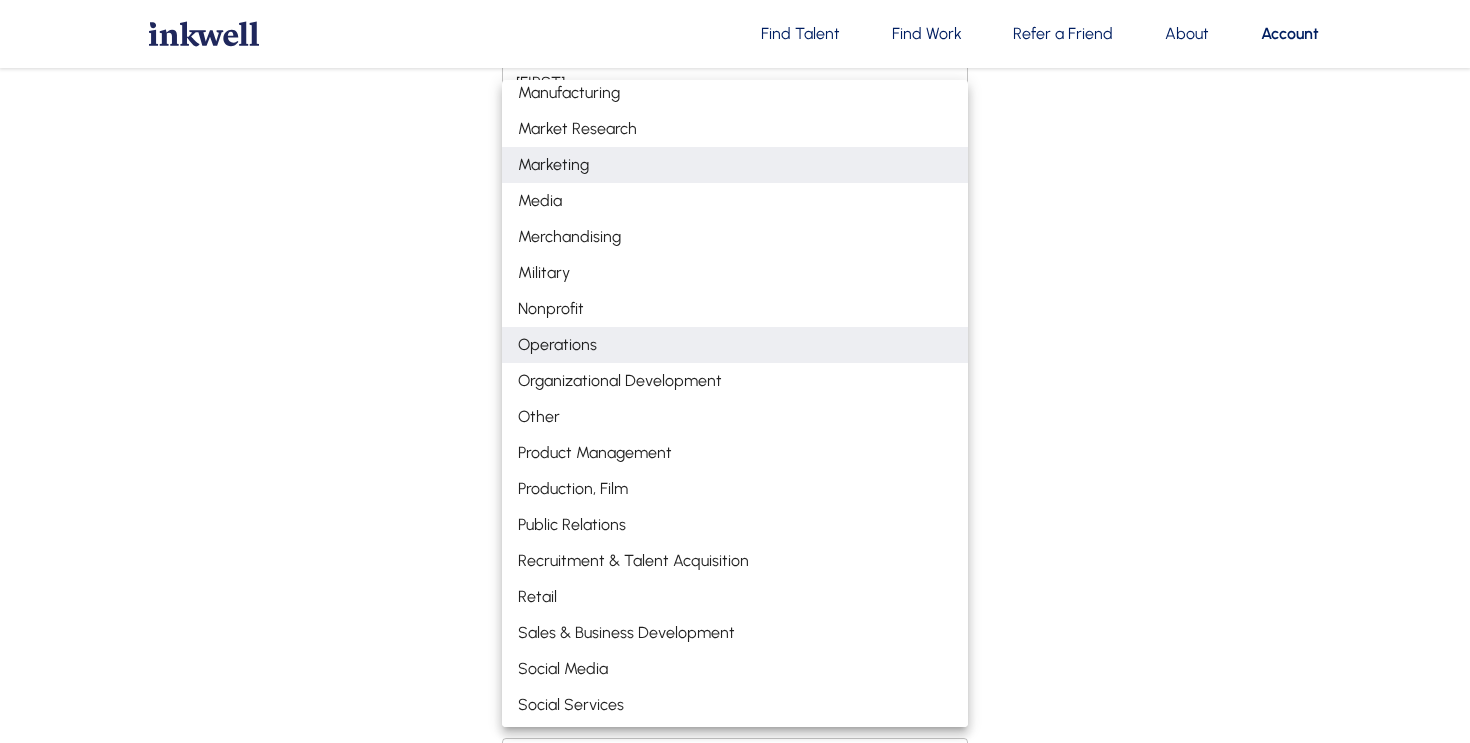 click on "Organizational Development" at bounding box center (735, 381) 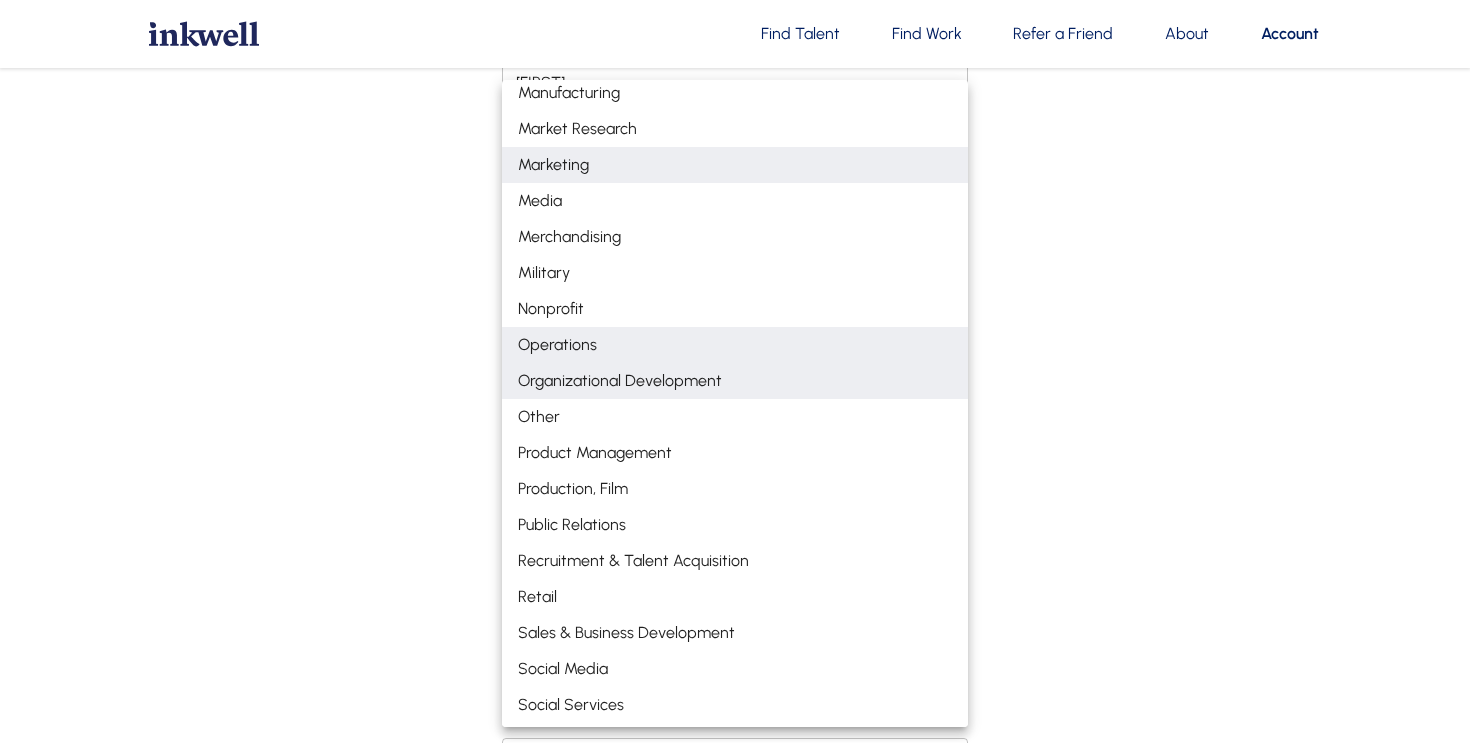 click at bounding box center (735, 371) 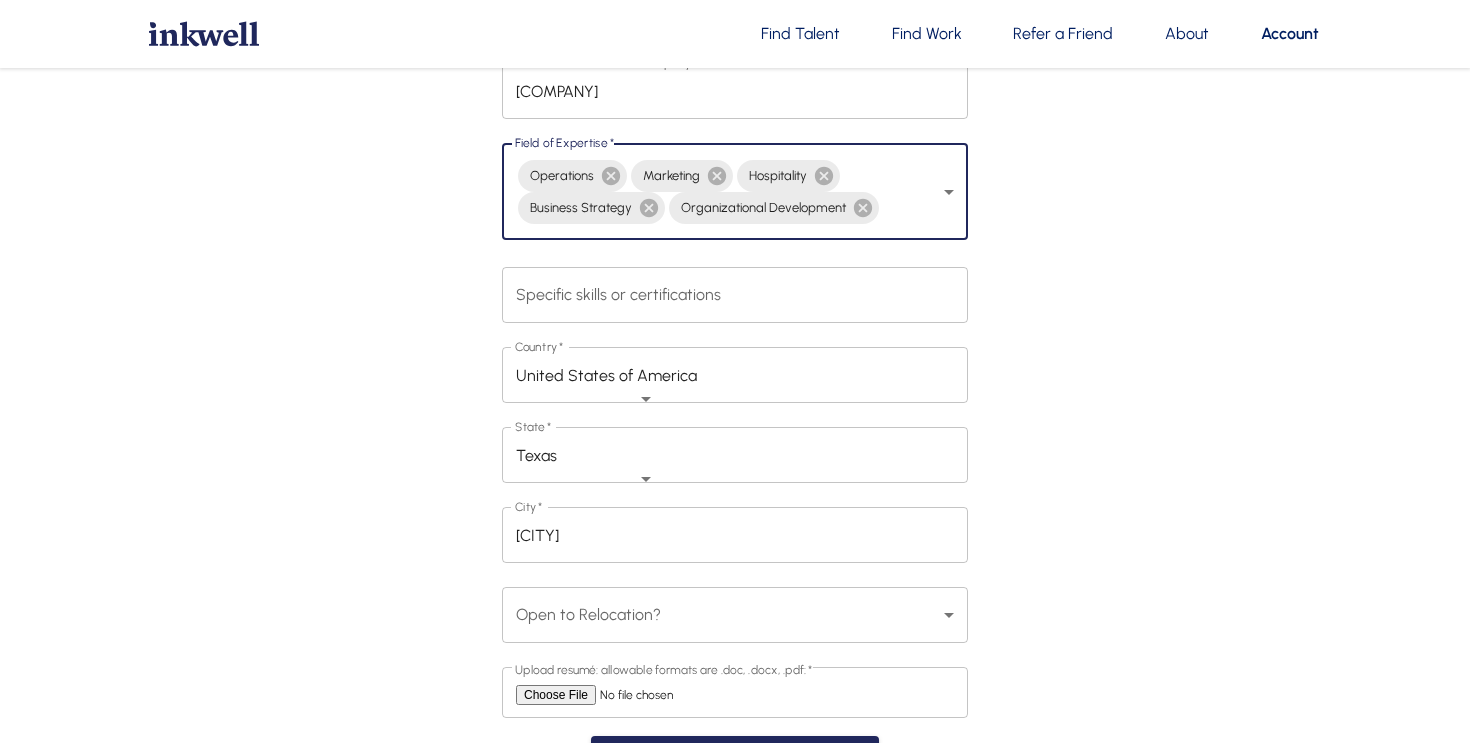 scroll, scrollTop: 714, scrollLeft: 0, axis: vertical 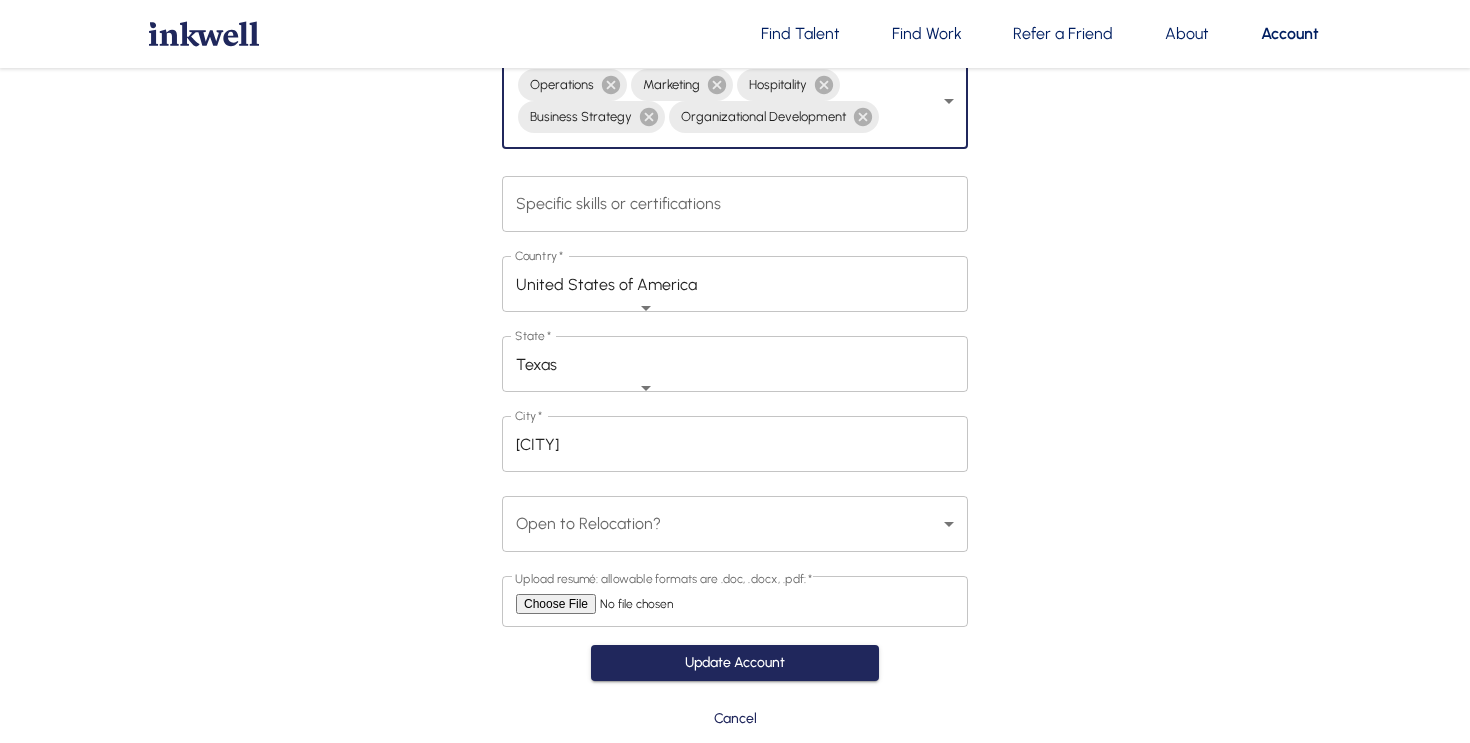 click on "Open to Relocation? Select Yes No Open to Relocation?" at bounding box center [735, 524] 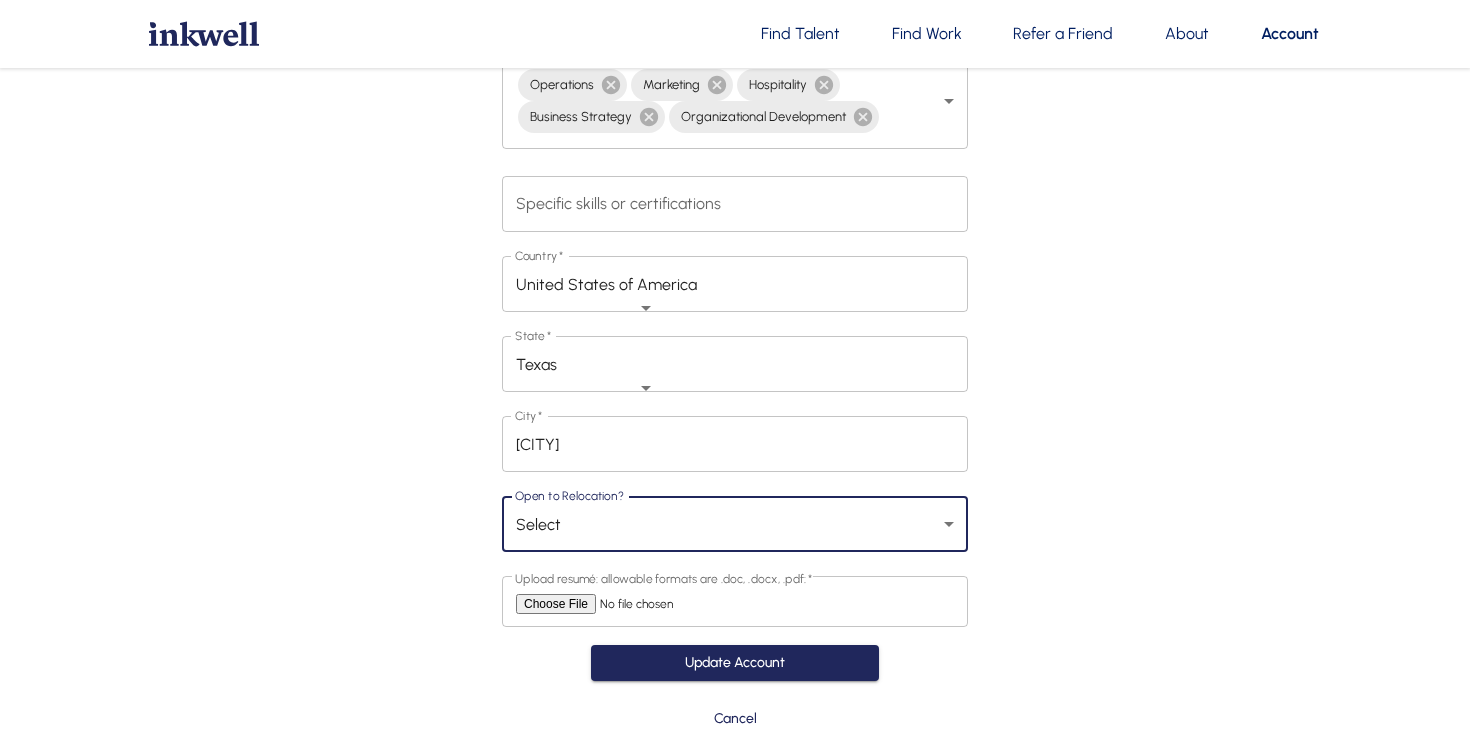 select on "No" 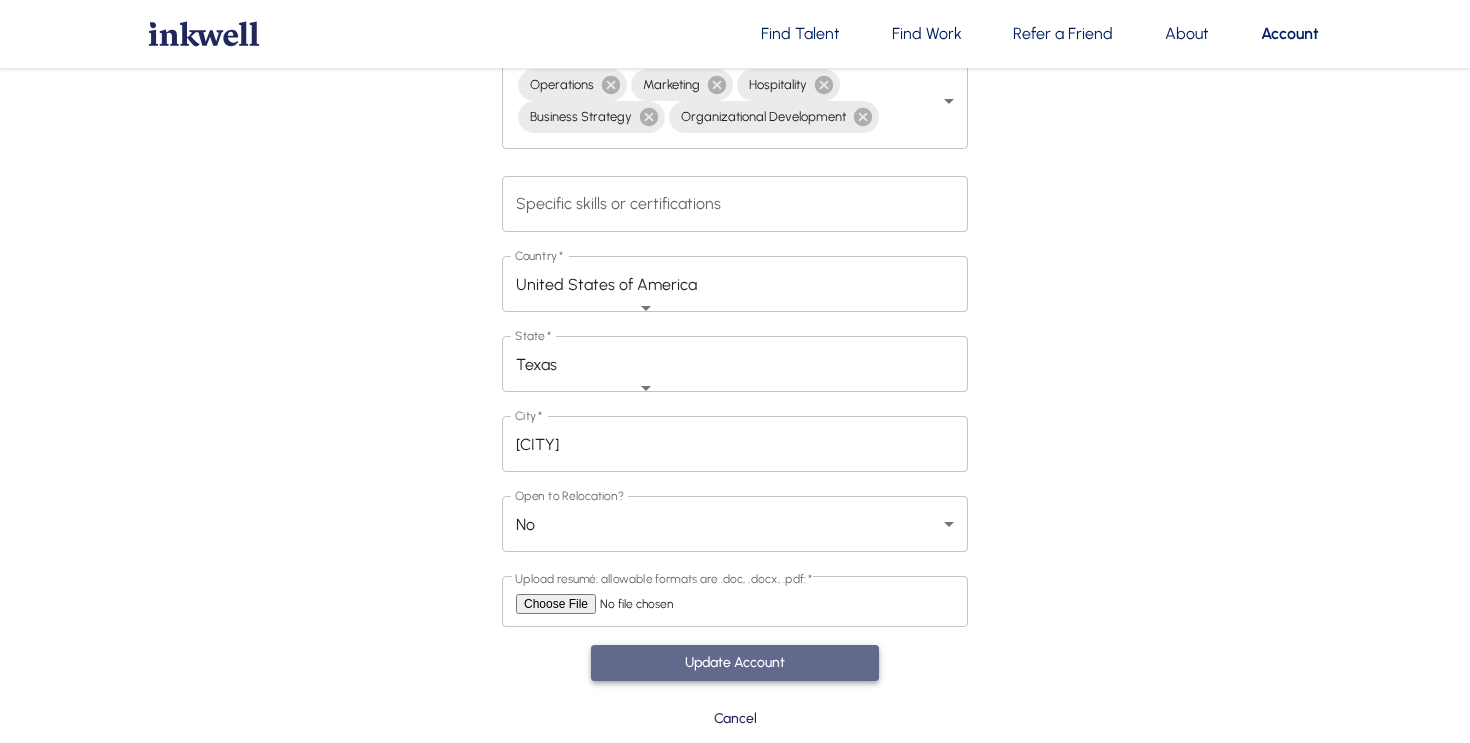 click on "Update Account" at bounding box center (735, 663) 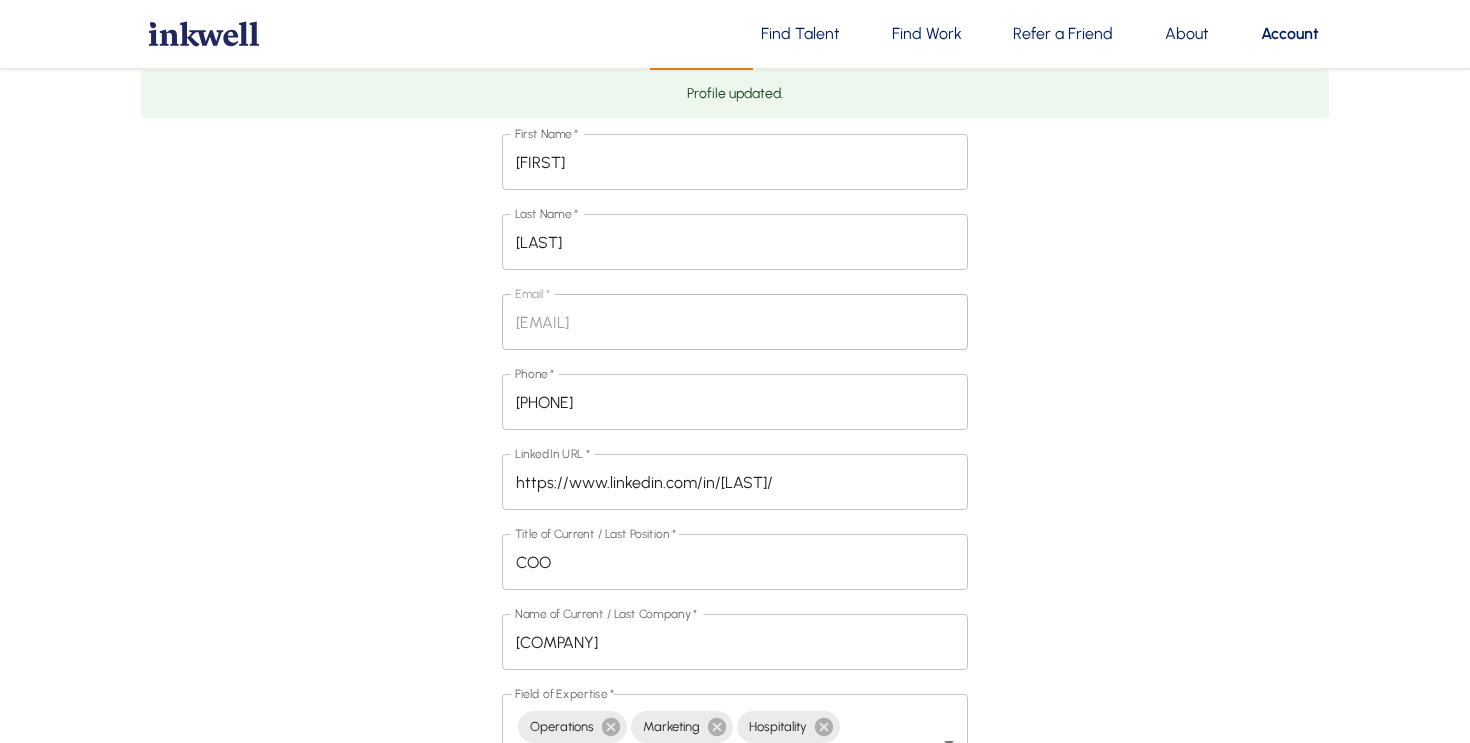 scroll, scrollTop: 110, scrollLeft: 0, axis: vertical 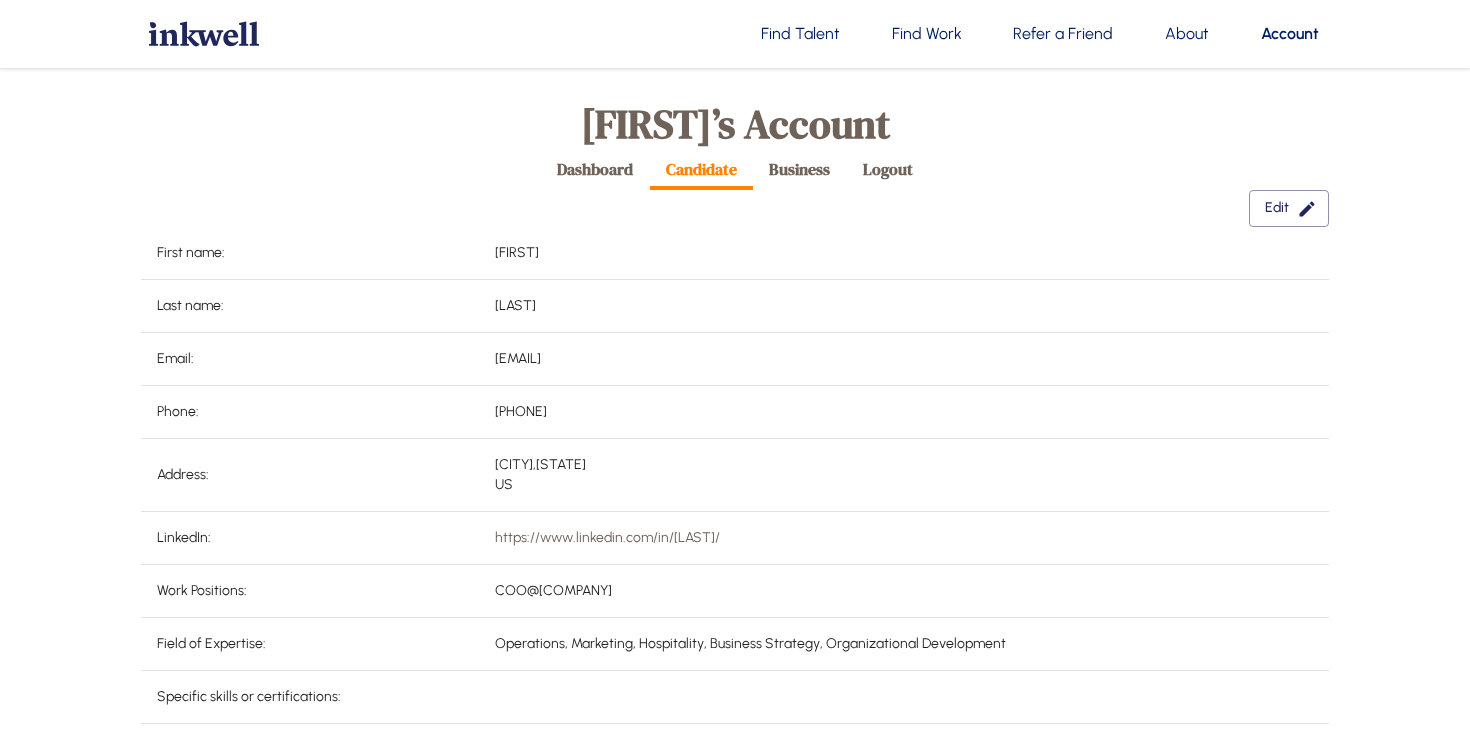 click on "About" at bounding box center [1187, 34] 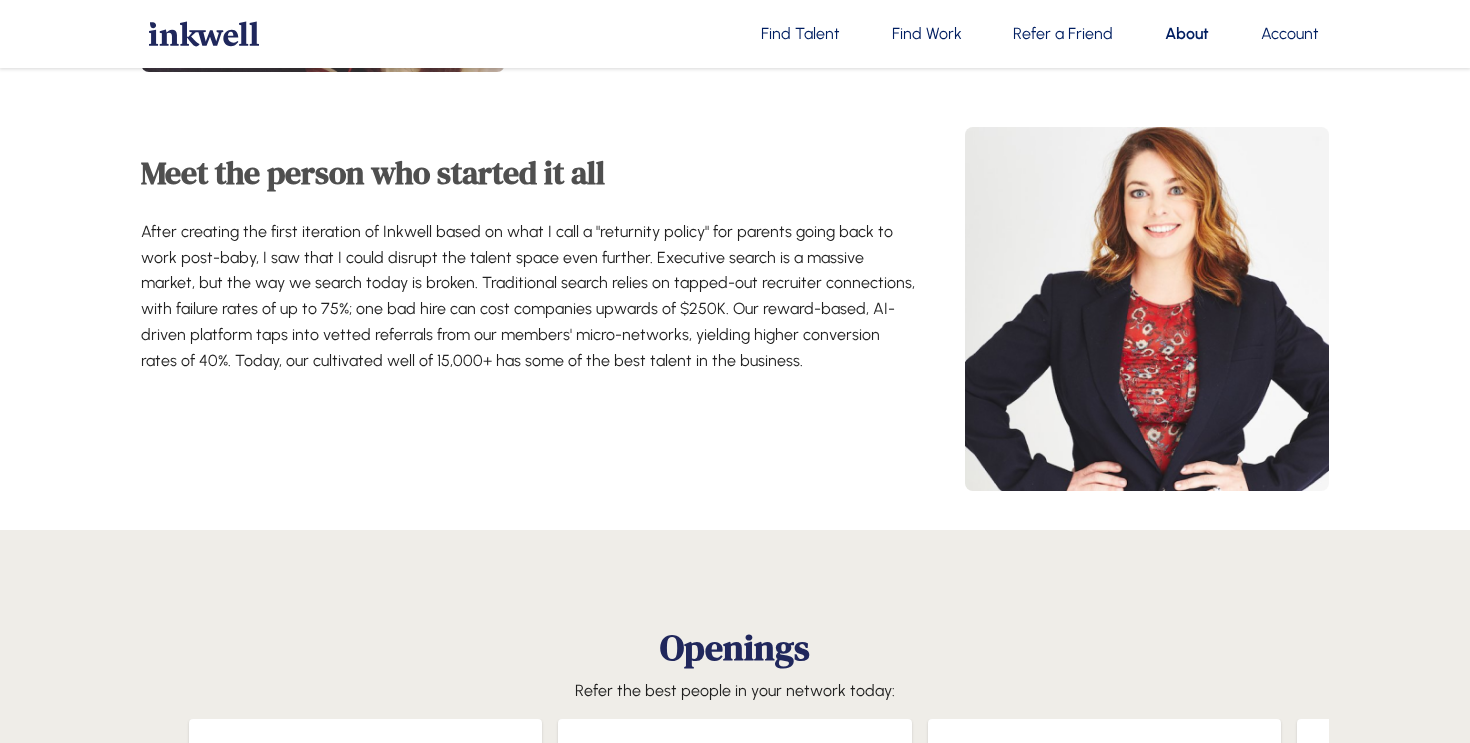 scroll, scrollTop: 796, scrollLeft: 0, axis: vertical 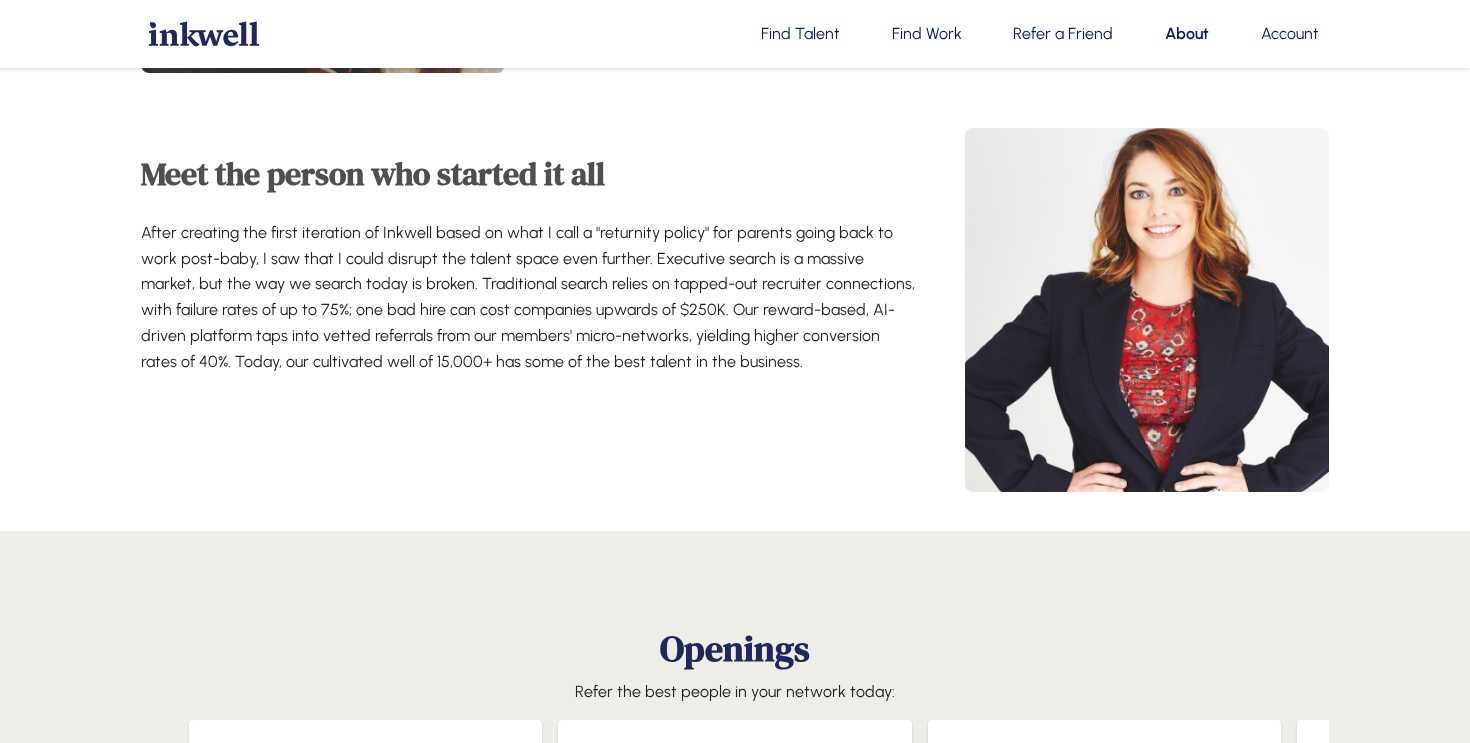 click at bounding box center [1147, 310] 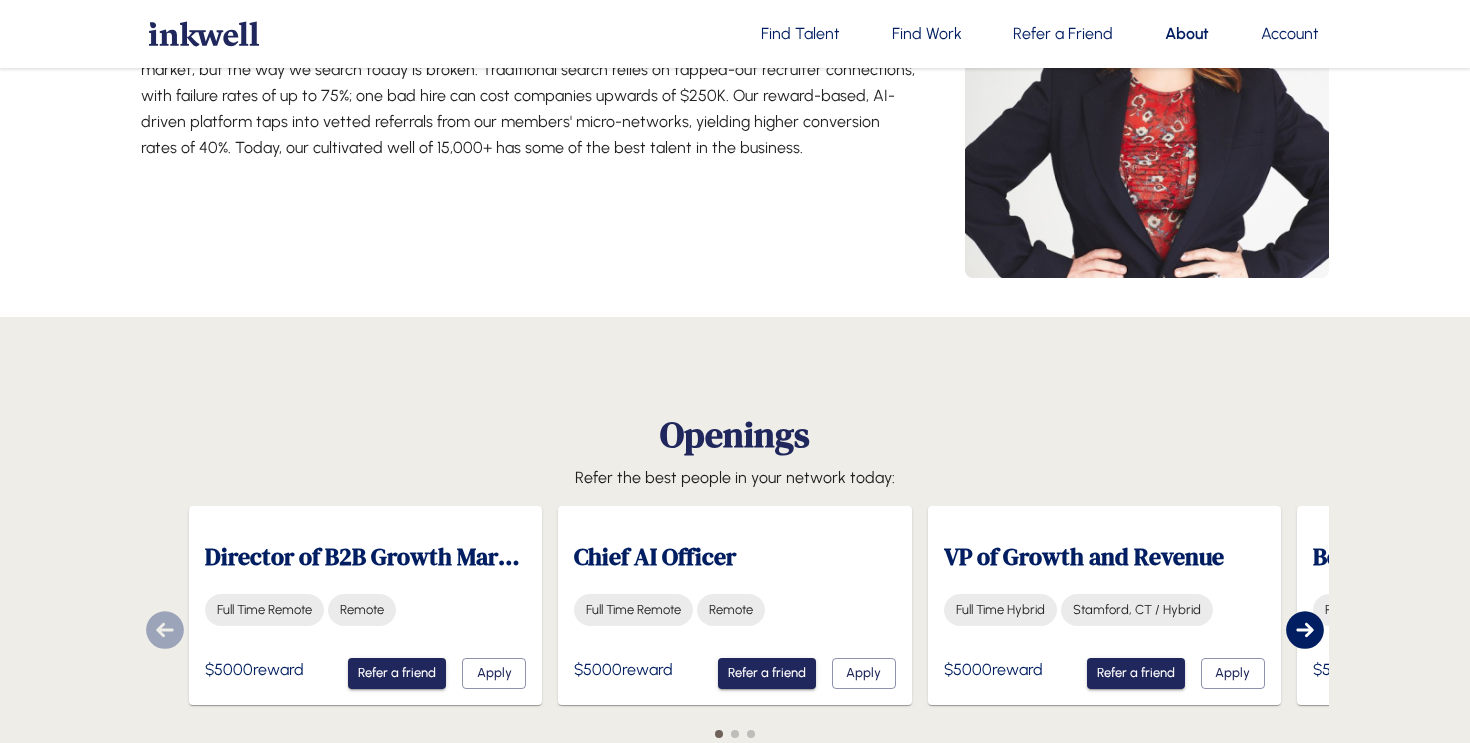 scroll, scrollTop: 1113, scrollLeft: 0, axis: vertical 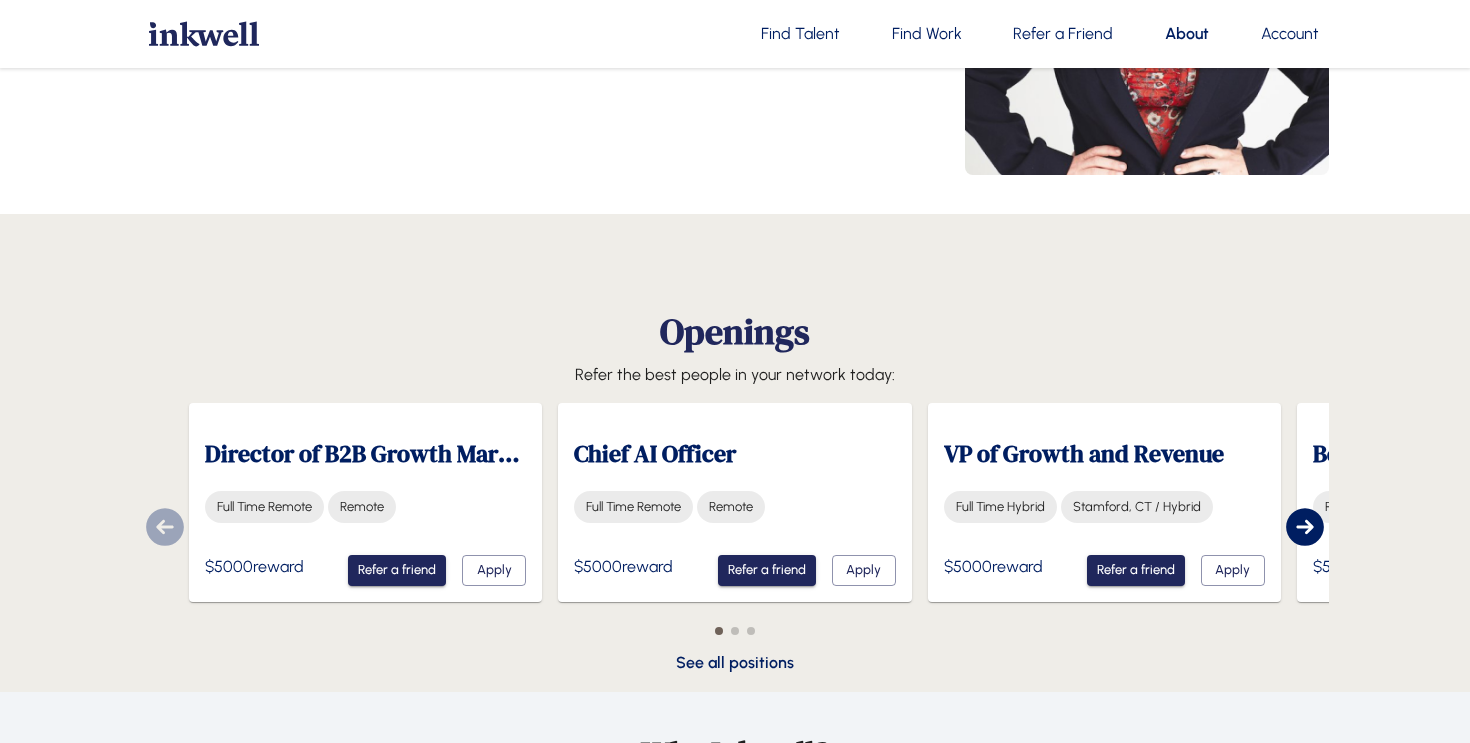 click at bounding box center [1305, 527] 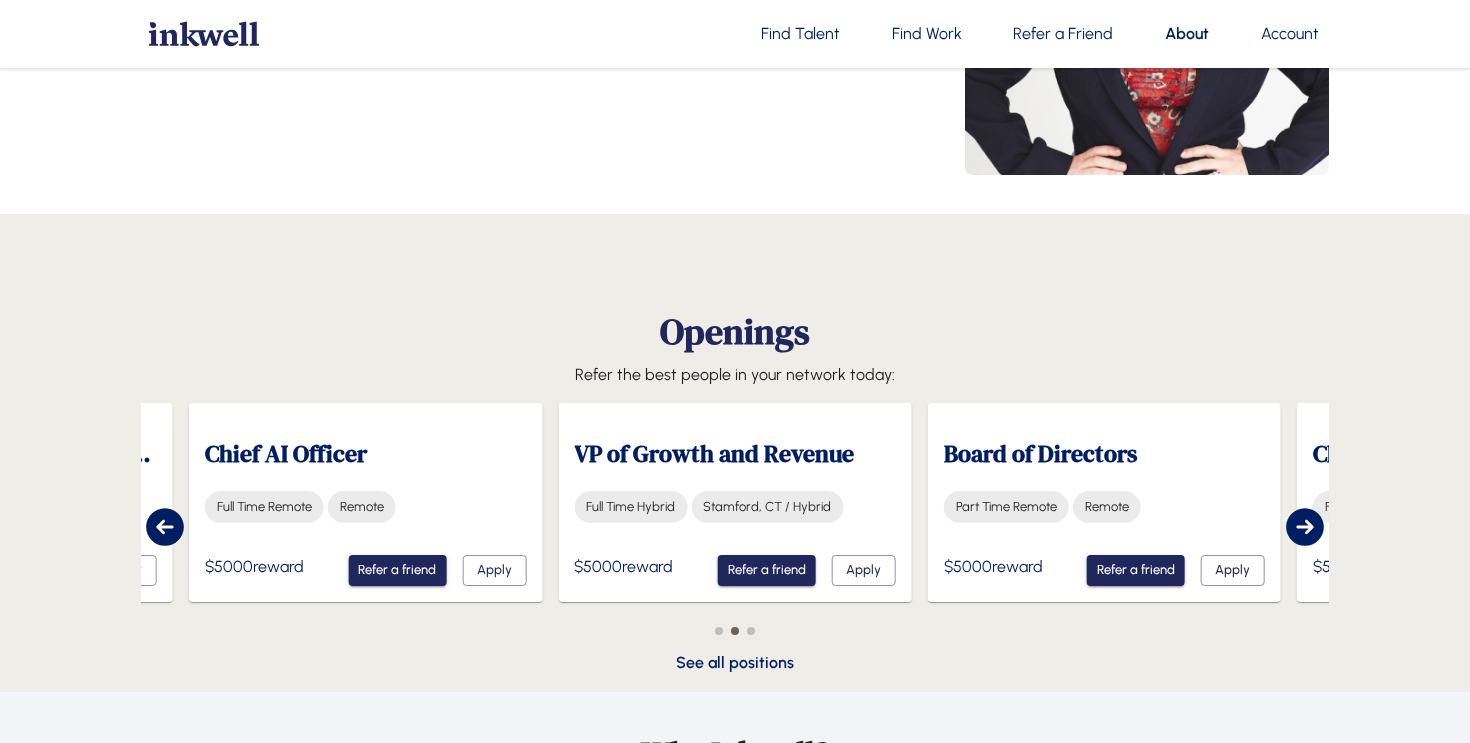 click at bounding box center [1305, 527] 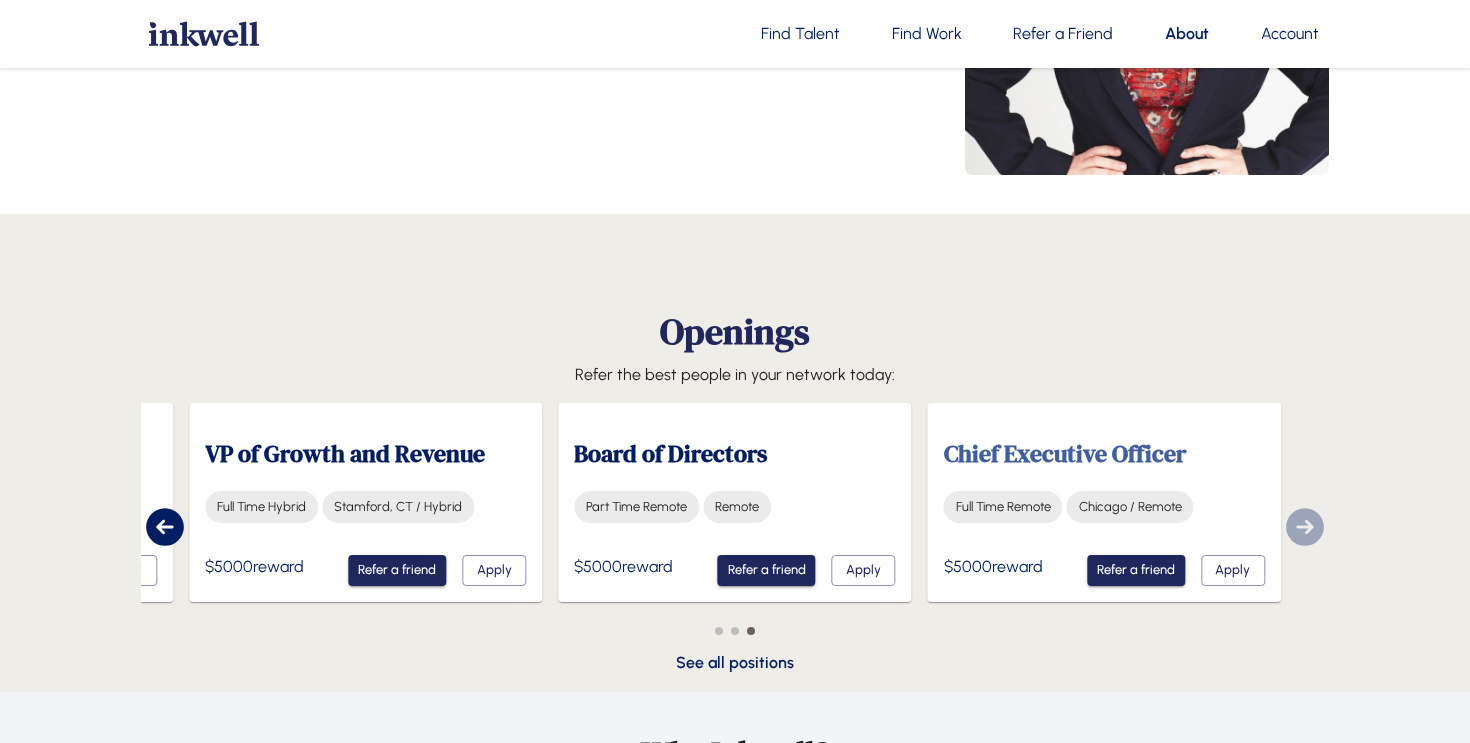 click on "Chief Executive Officer" at bounding box center (1104, 455) 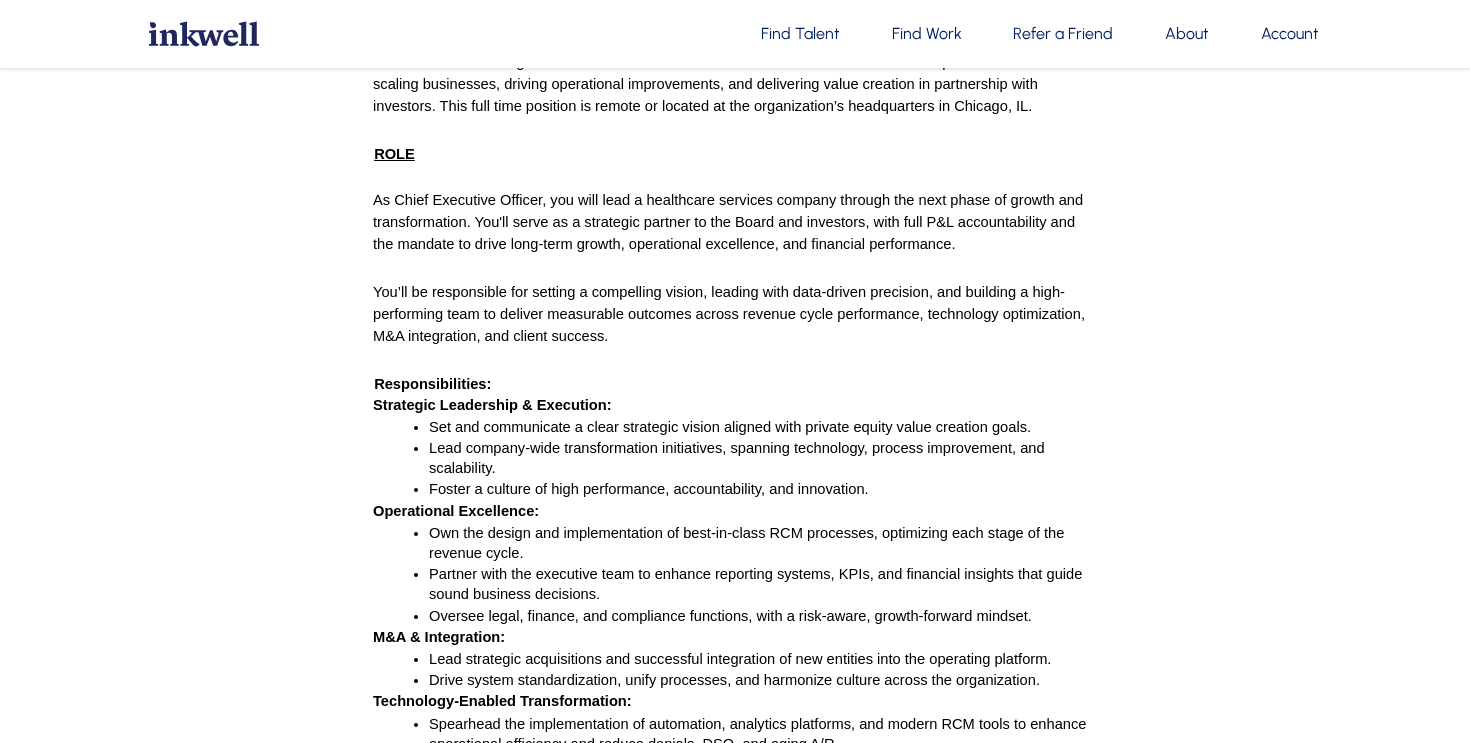 scroll, scrollTop: 231, scrollLeft: 0, axis: vertical 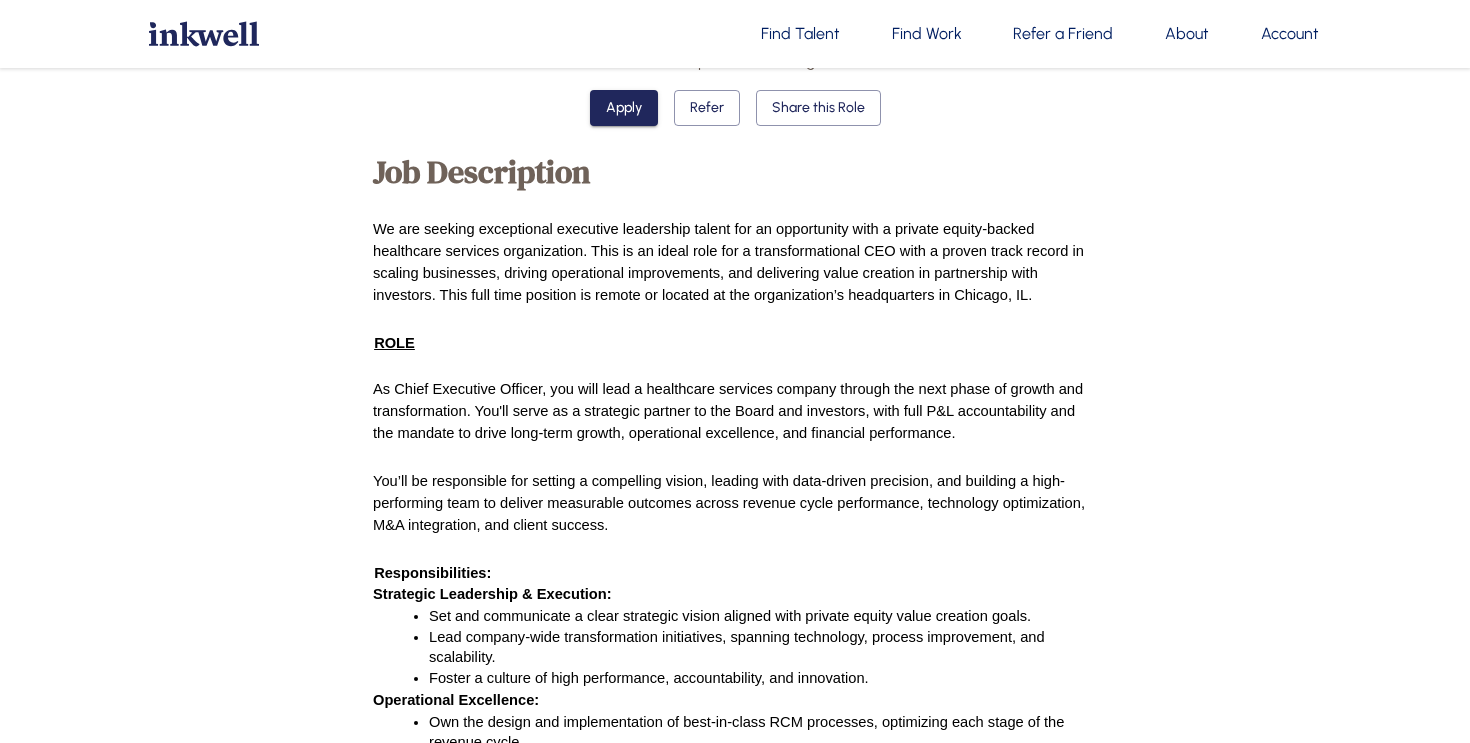 click on "About" at bounding box center [1187, 34] 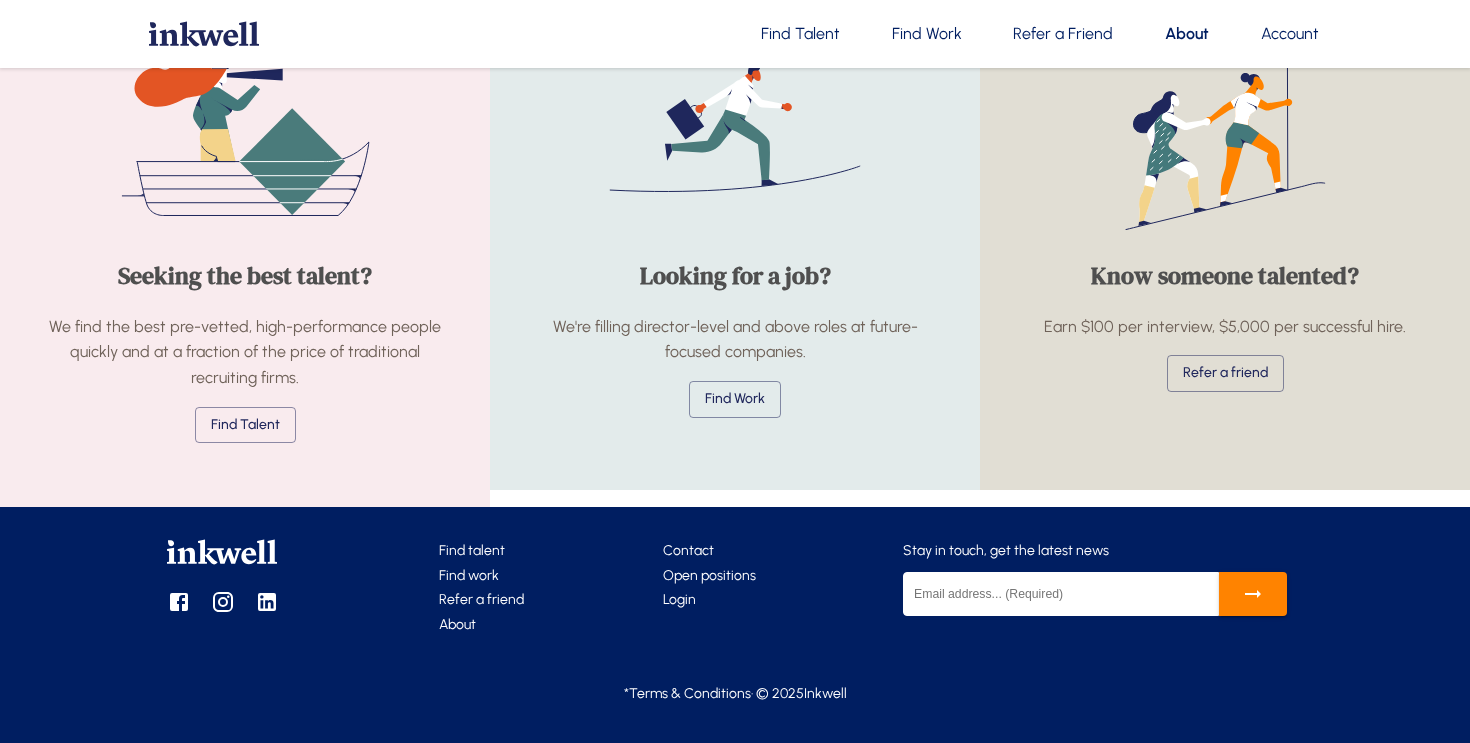 scroll, scrollTop: 2270, scrollLeft: 0, axis: vertical 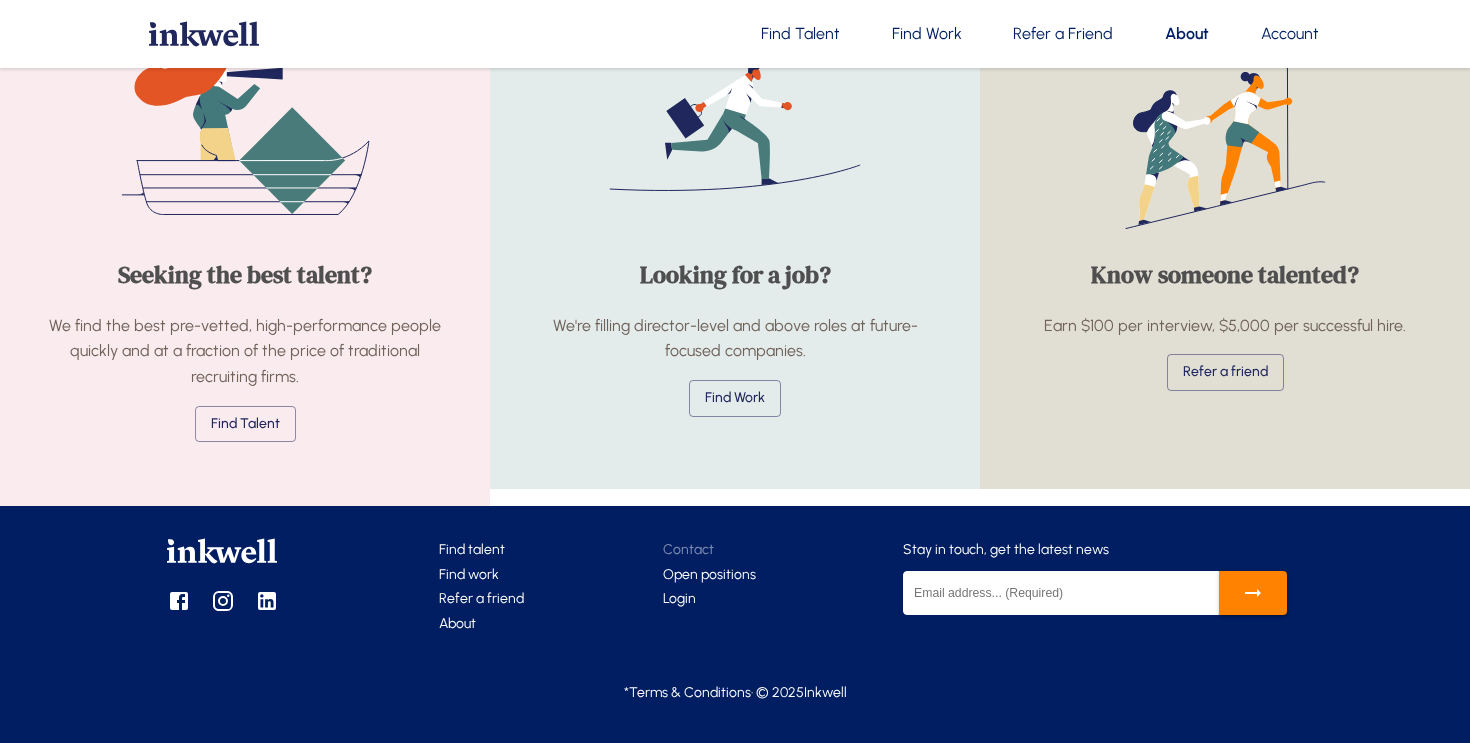 click on "Contact" at bounding box center [688, 549] 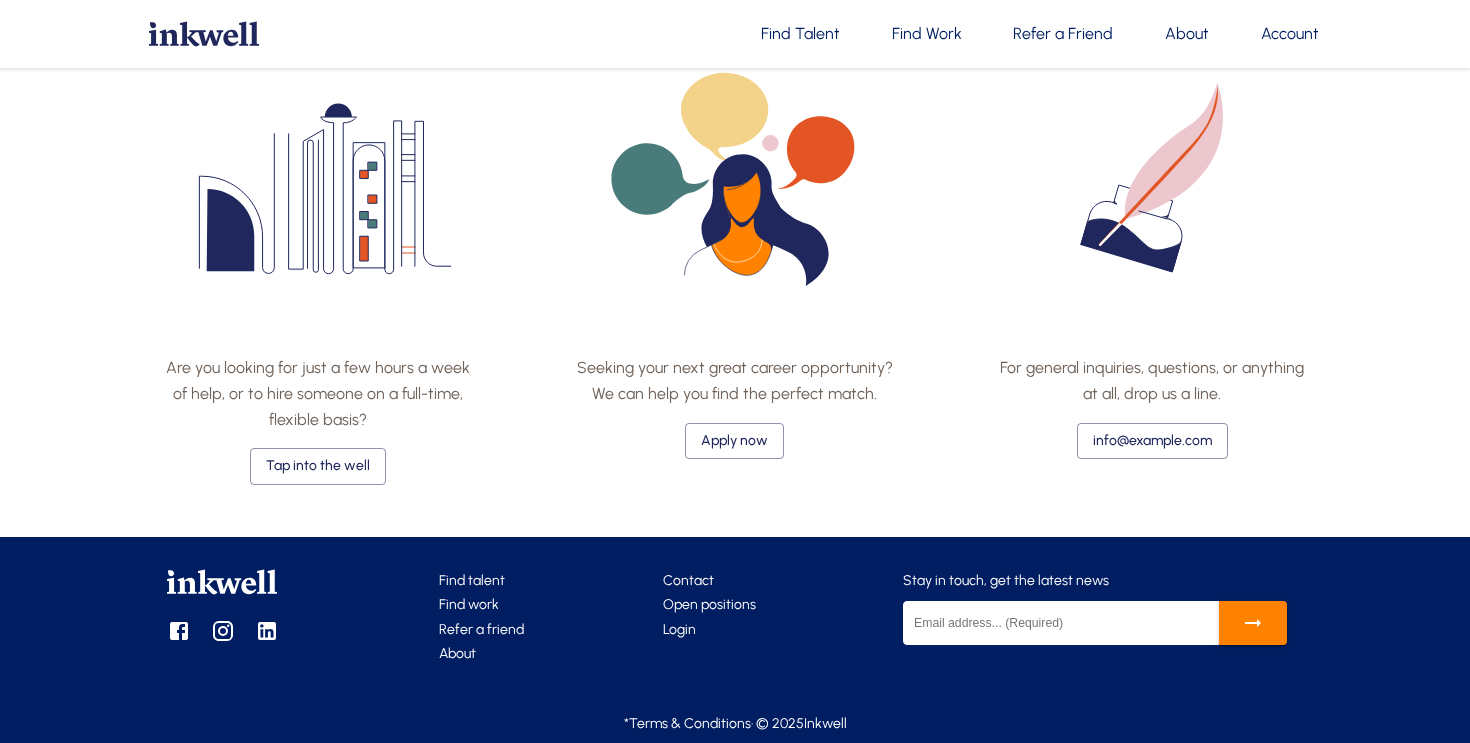 scroll, scrollTop: 616, scrollLeft: 0, axis: vertical 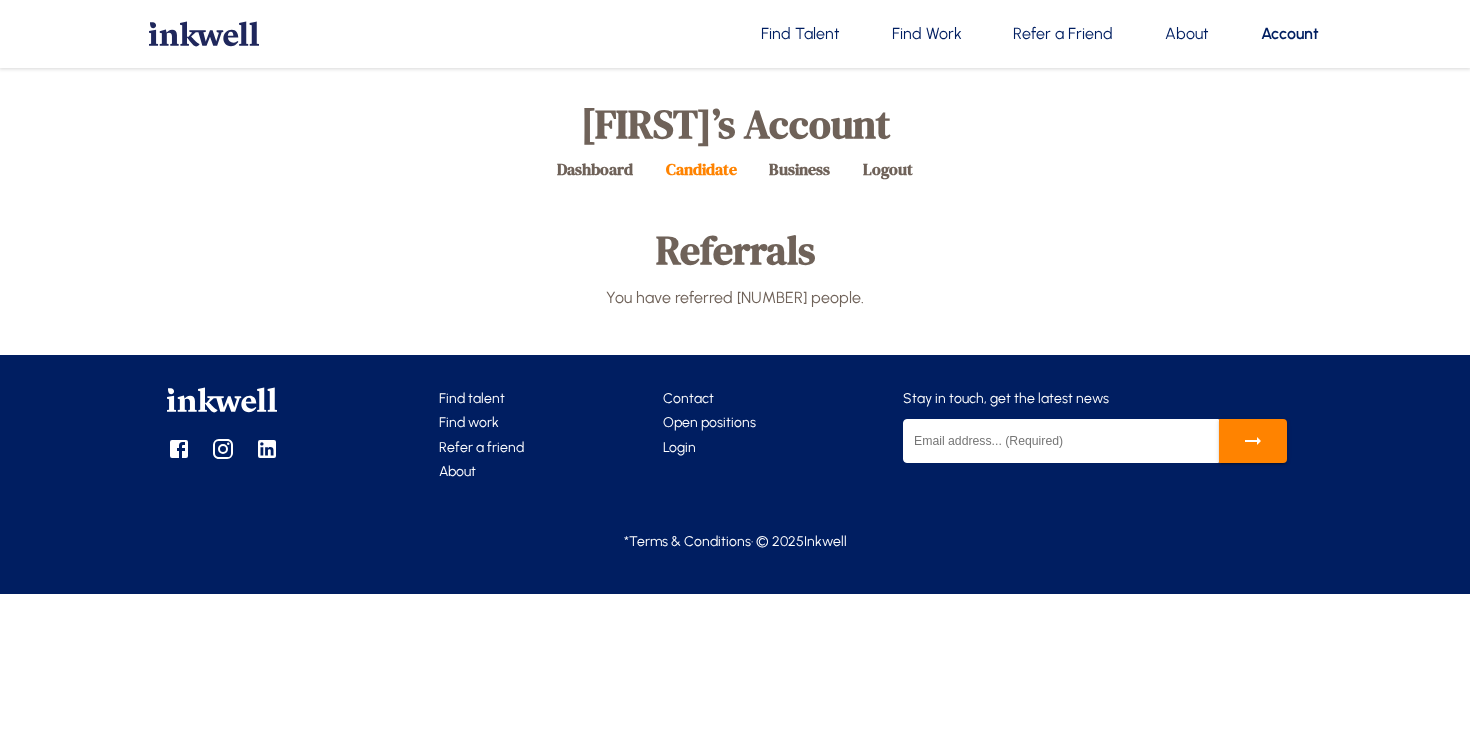 click on "Candidate" at bounding box center (701, 169) 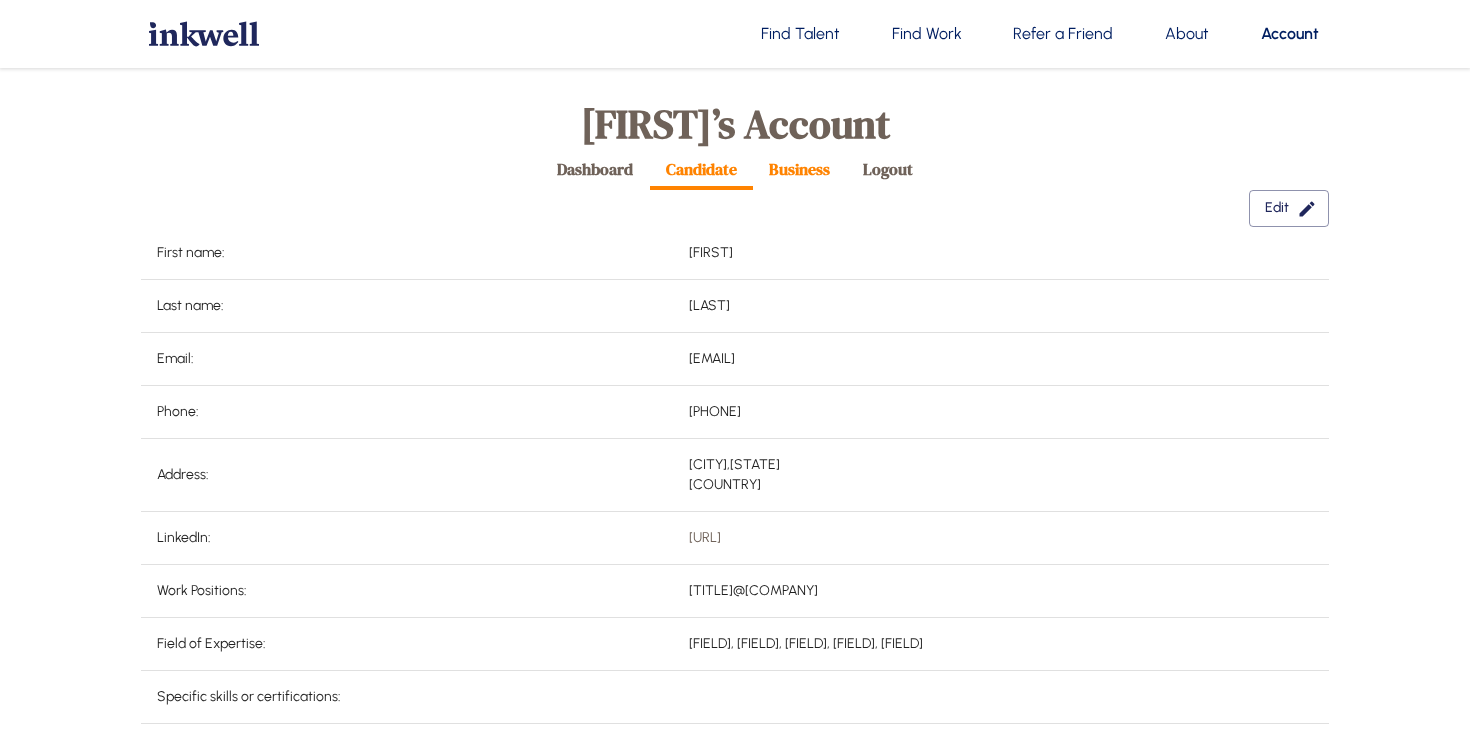 click on "Business" at bounding box center (799, 169) 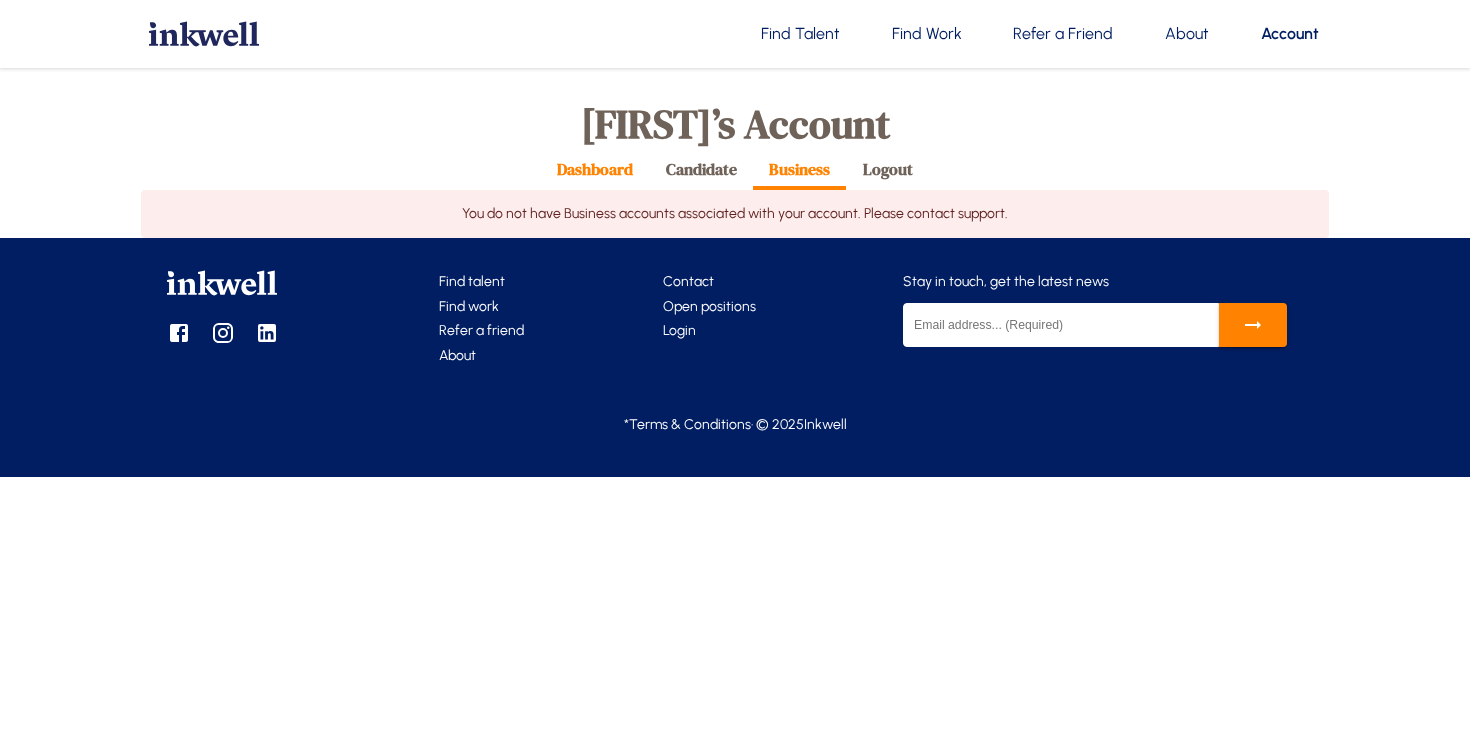 click on "Dashboard" at bounding box center [595, 169] 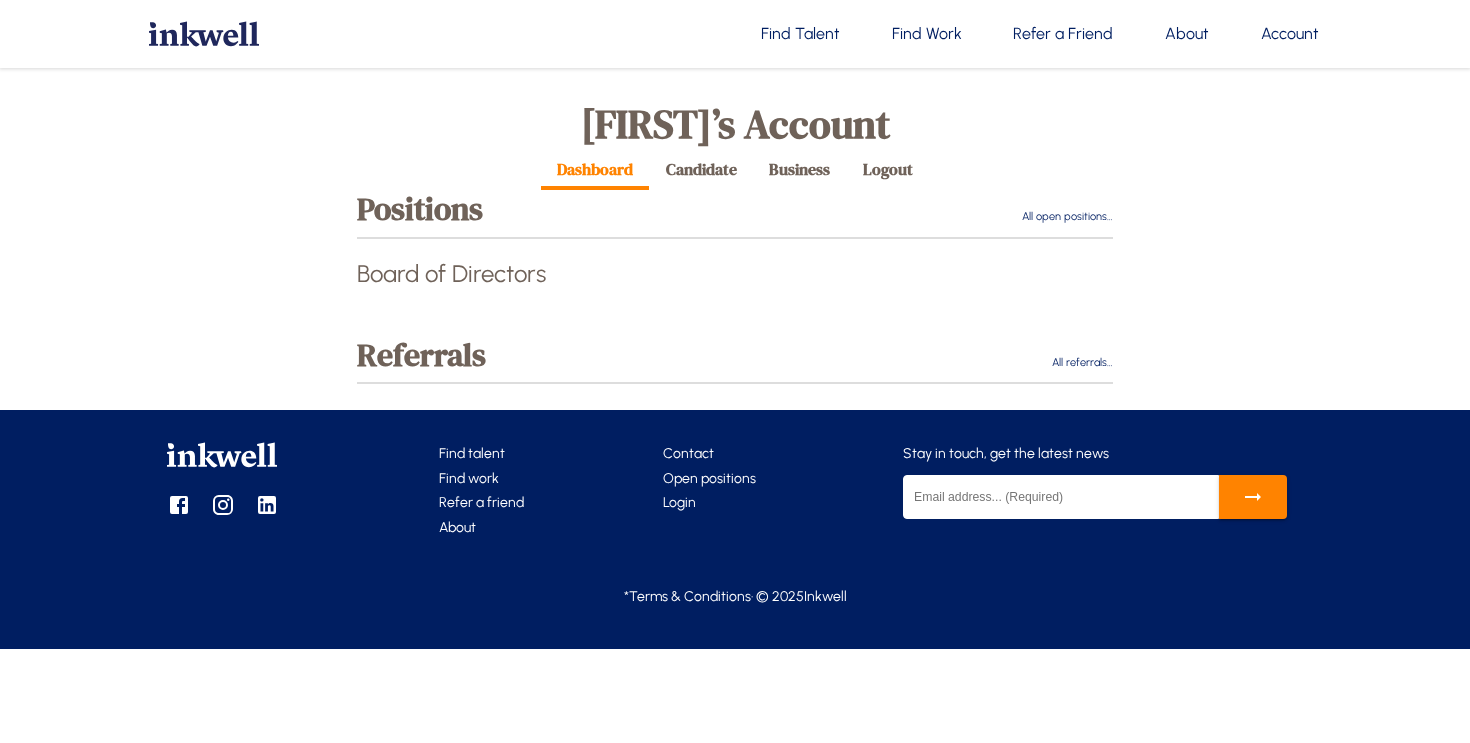 click on "Board of Directors" at bounding box center [451, 273] 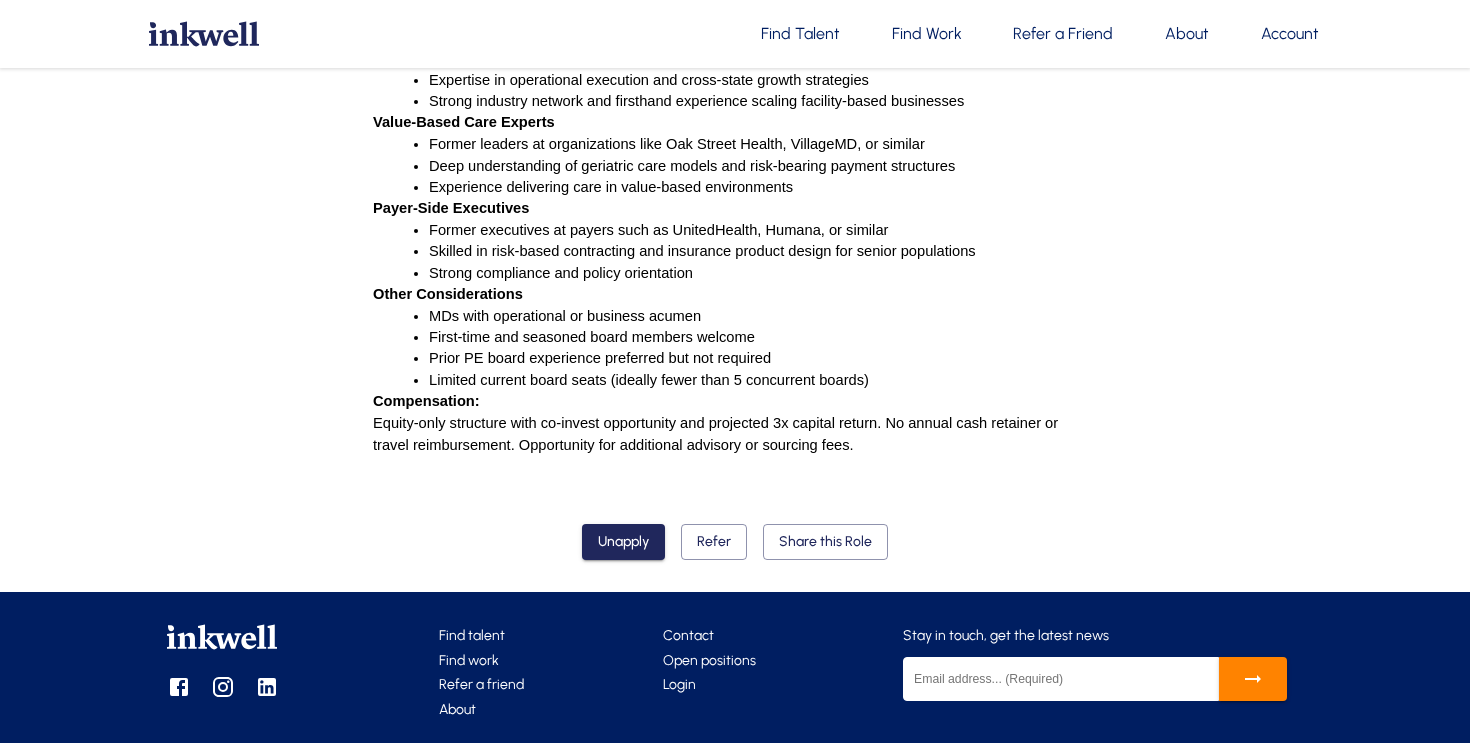 scroll, scrollTop: 1242, scrollLeft: 0, axis: vertical 